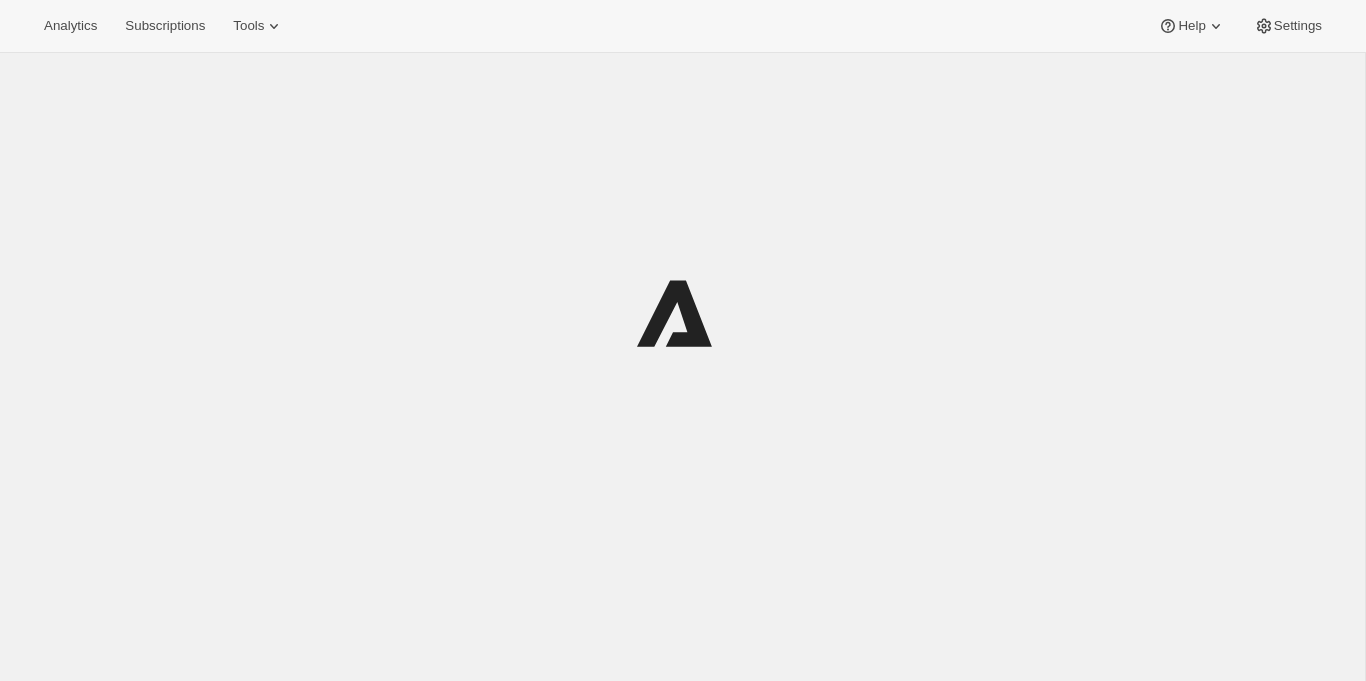 scroll, scrollTop: 0, scrollLeft: 0, axis: both 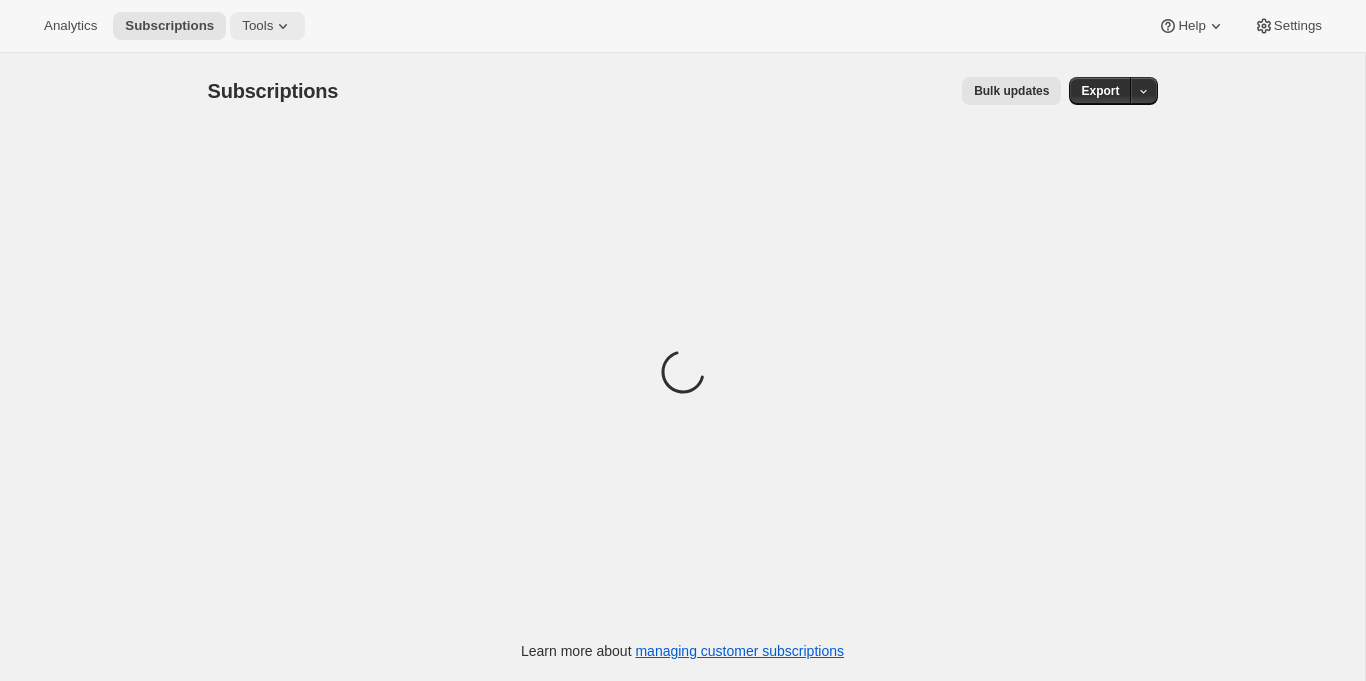 click 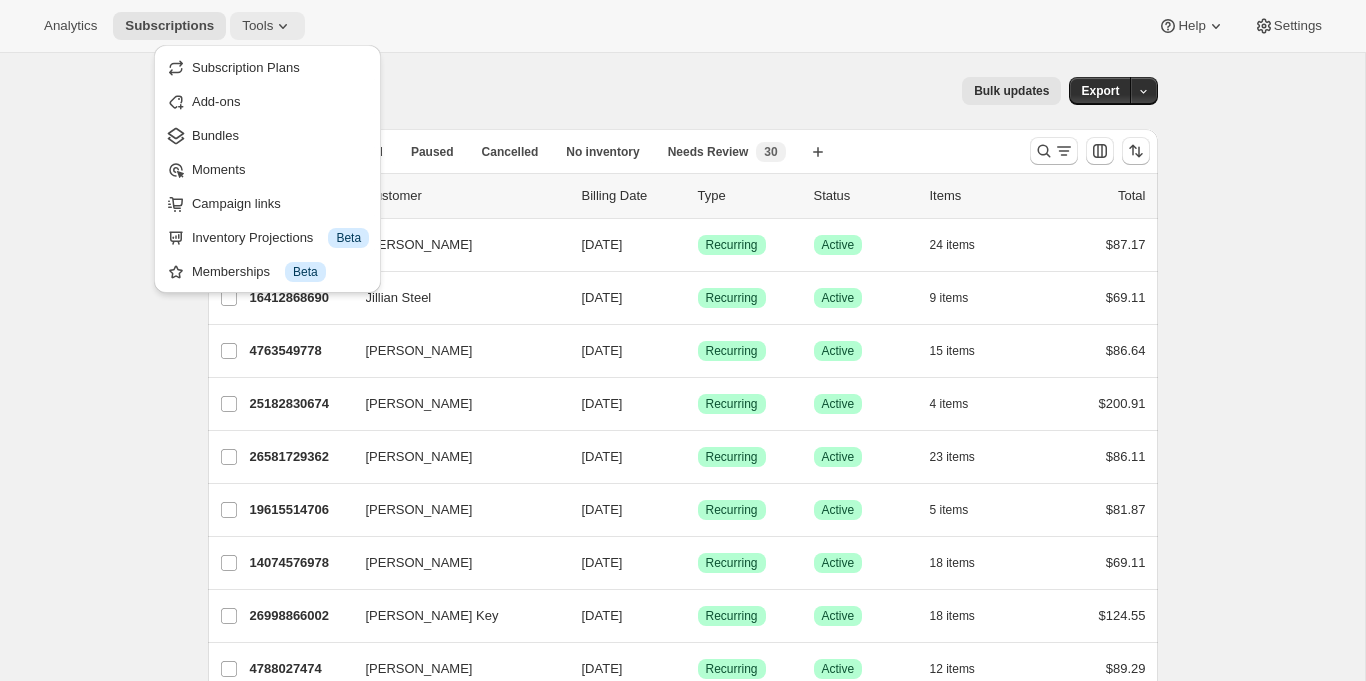 click 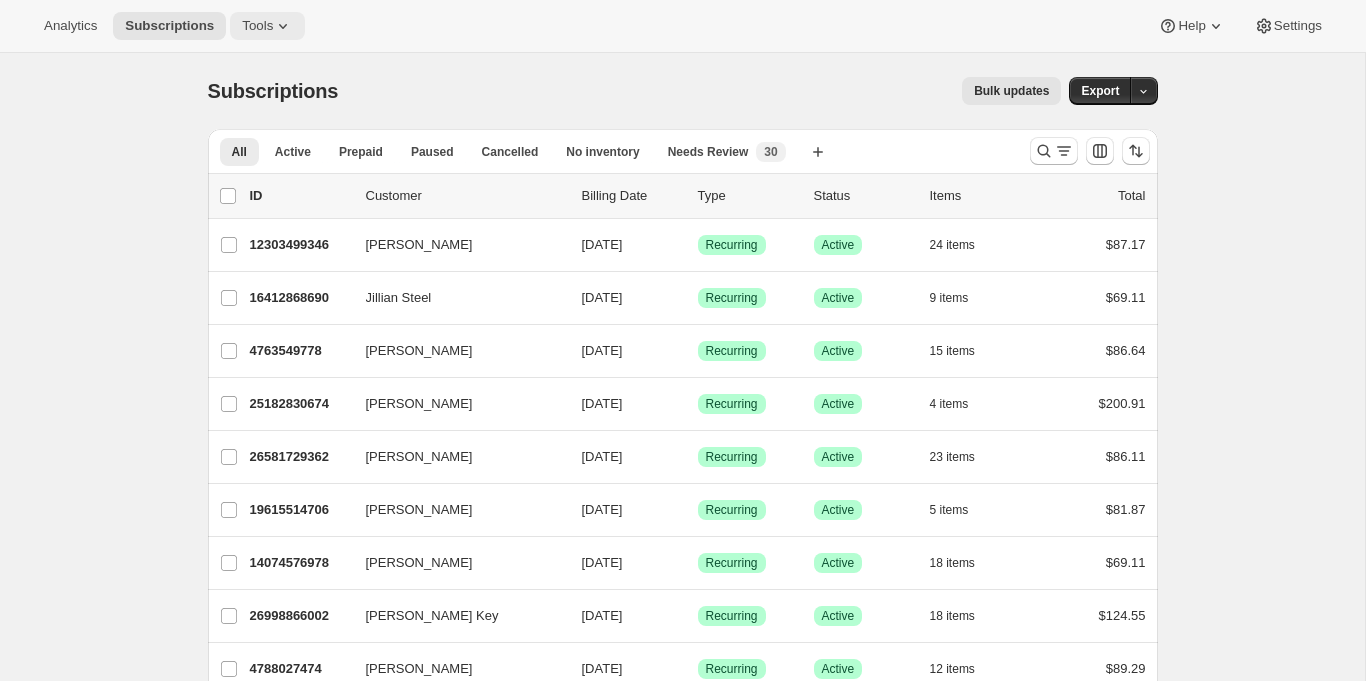 click 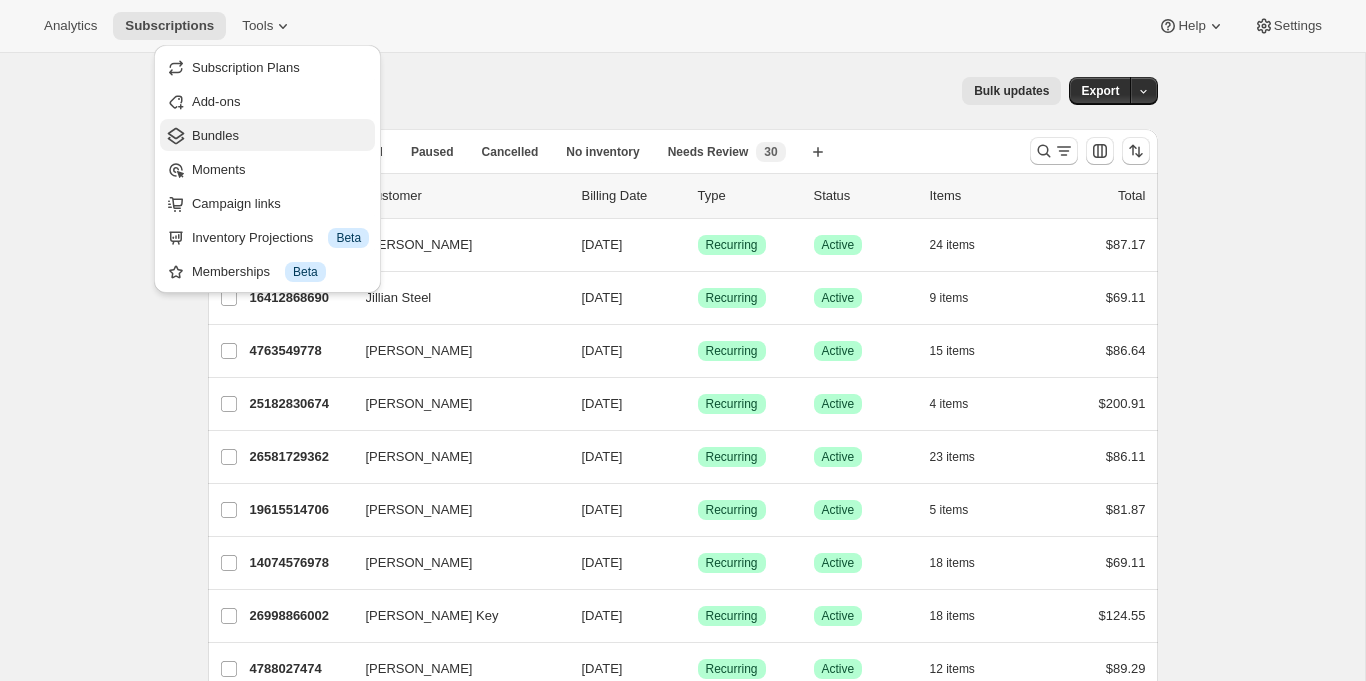 click on "Bundles" at bounding box center [280, 136] 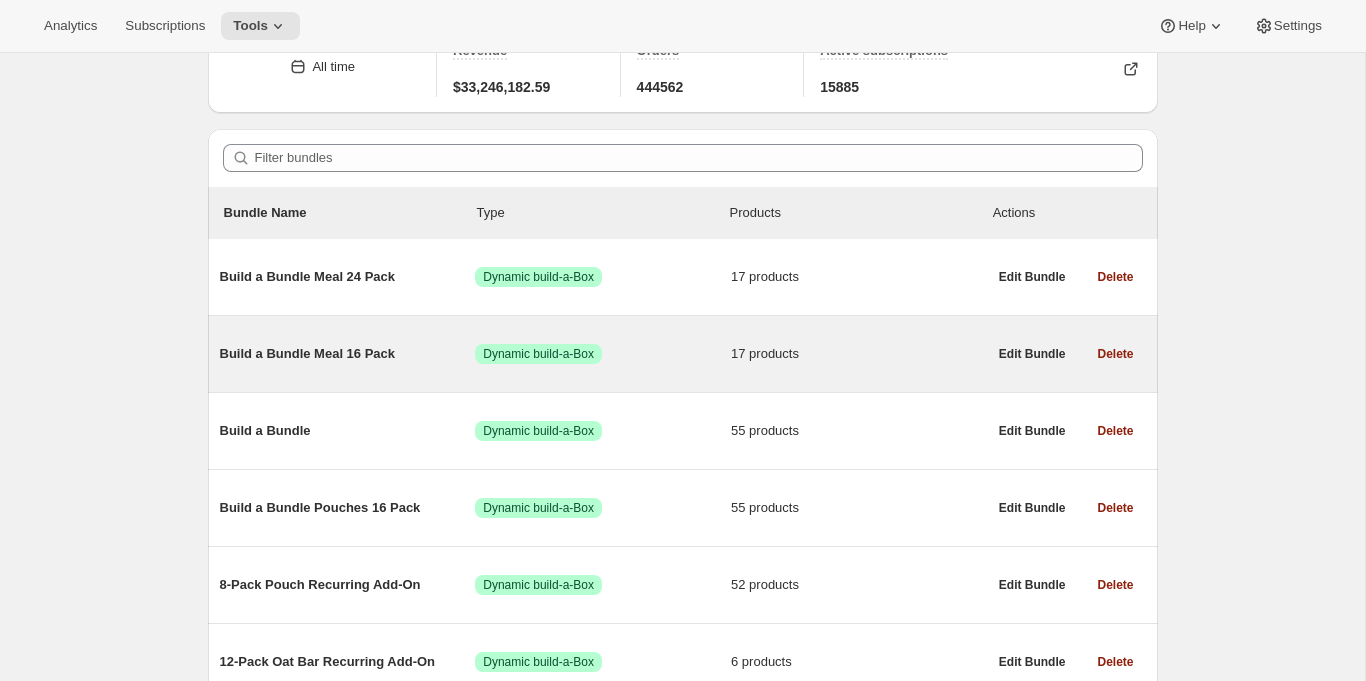 scroll, scrollTop: 111, scrollLeft: 0, axis: vertical 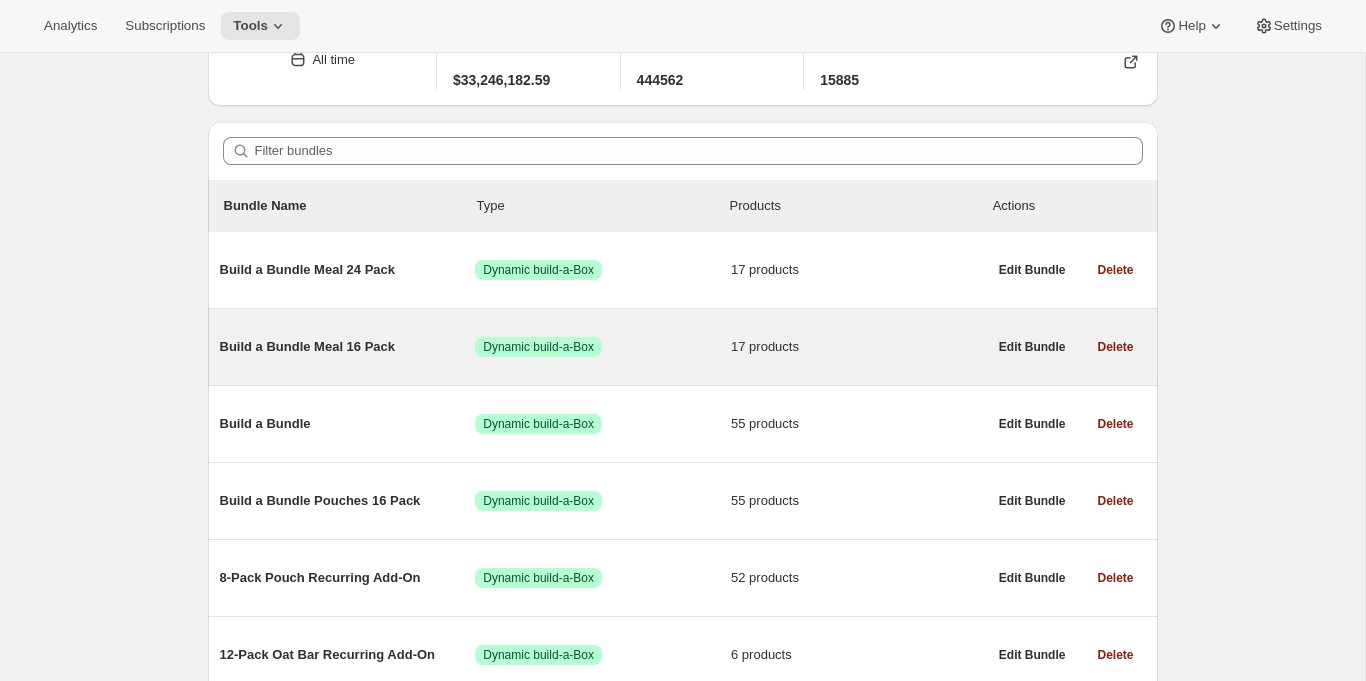 click on "Build a Bundle Meal 16 Pack Success Dynamic build-a-Box 17 products" at bounding box center [603, 347] 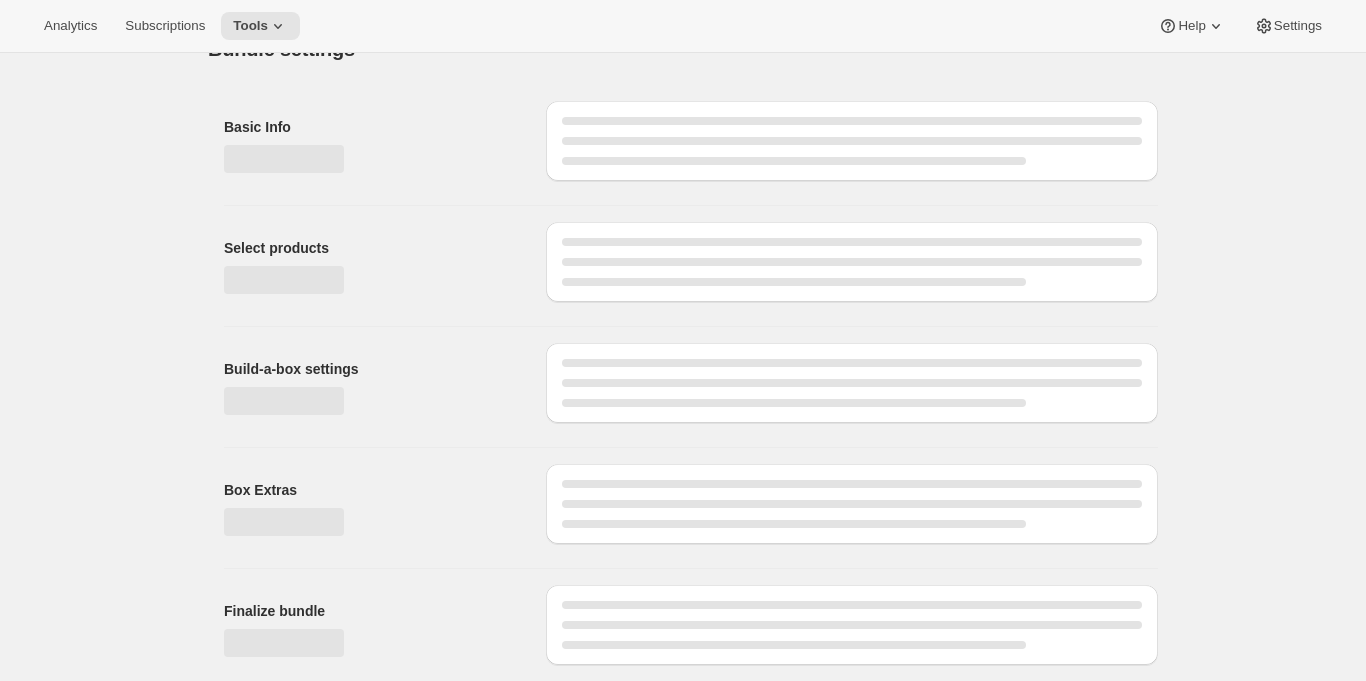 scroll, scrollTop: 0, scrollLeft: 0, axis: both 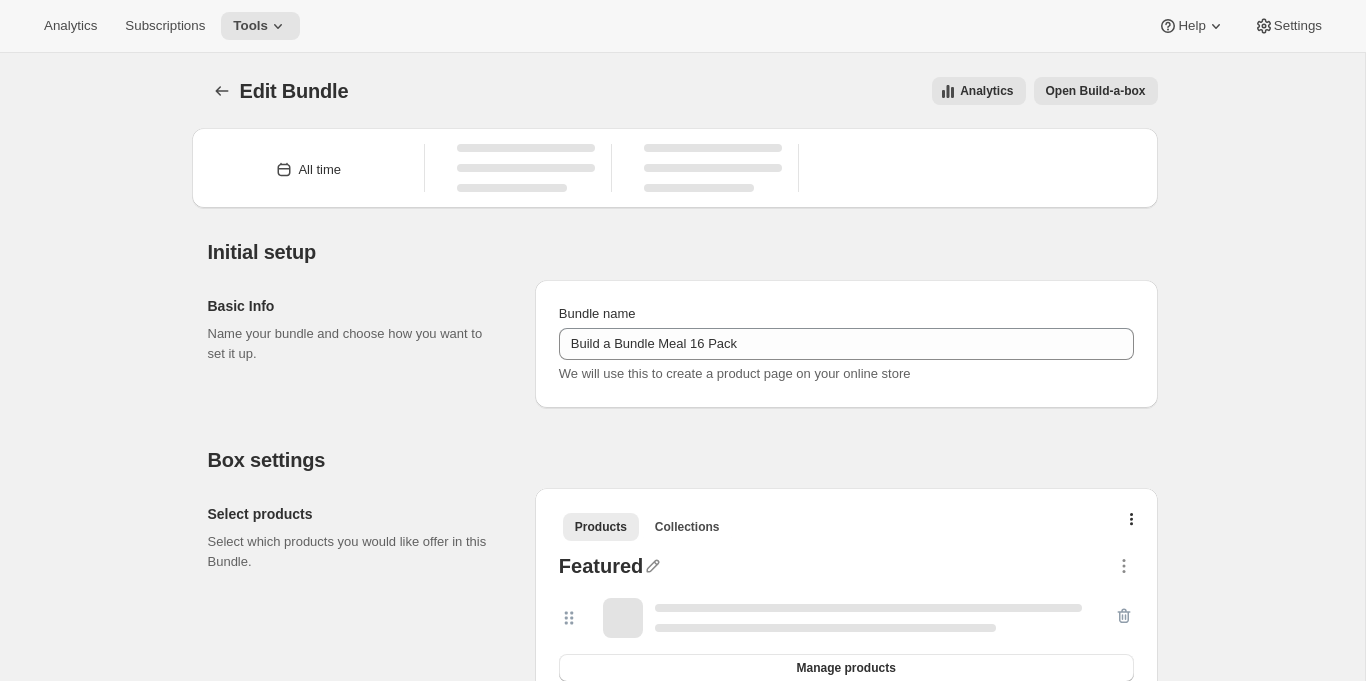 type on "Build a Bundle Meal 16 Pack" 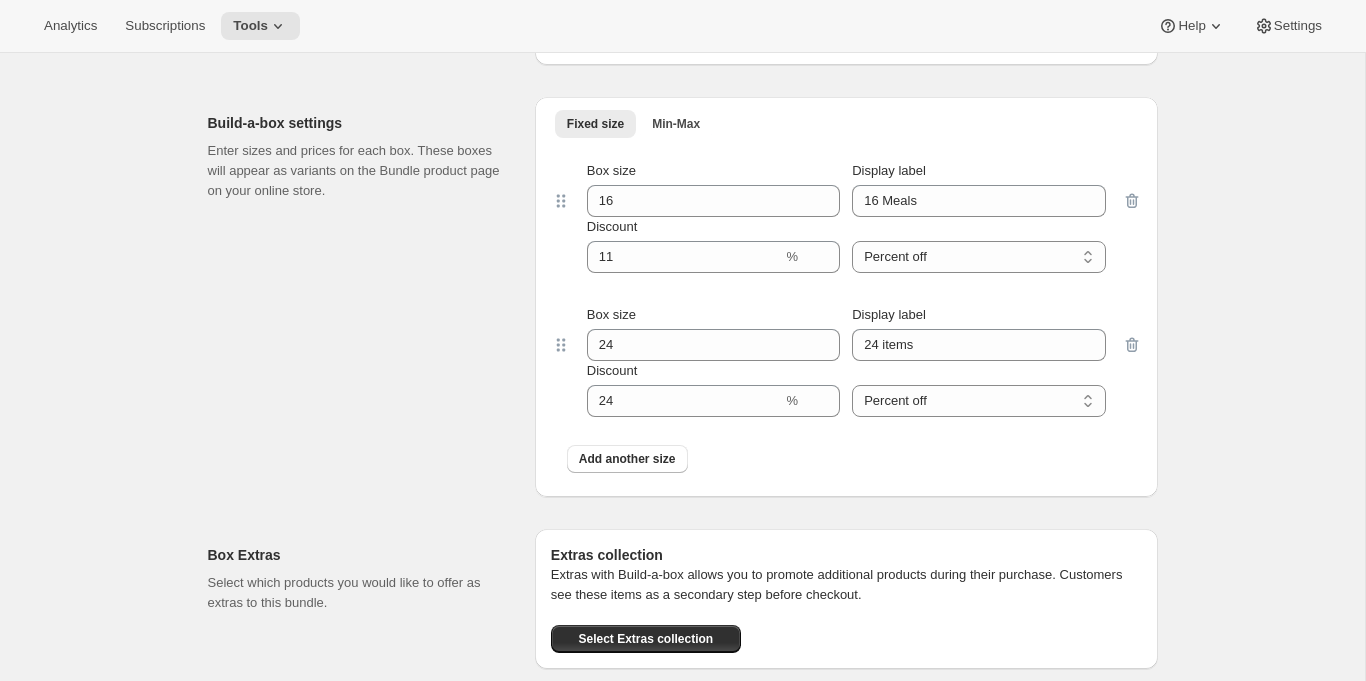 scroll, scrollTop: 2404, scrollLeft: 0, axis: vertical 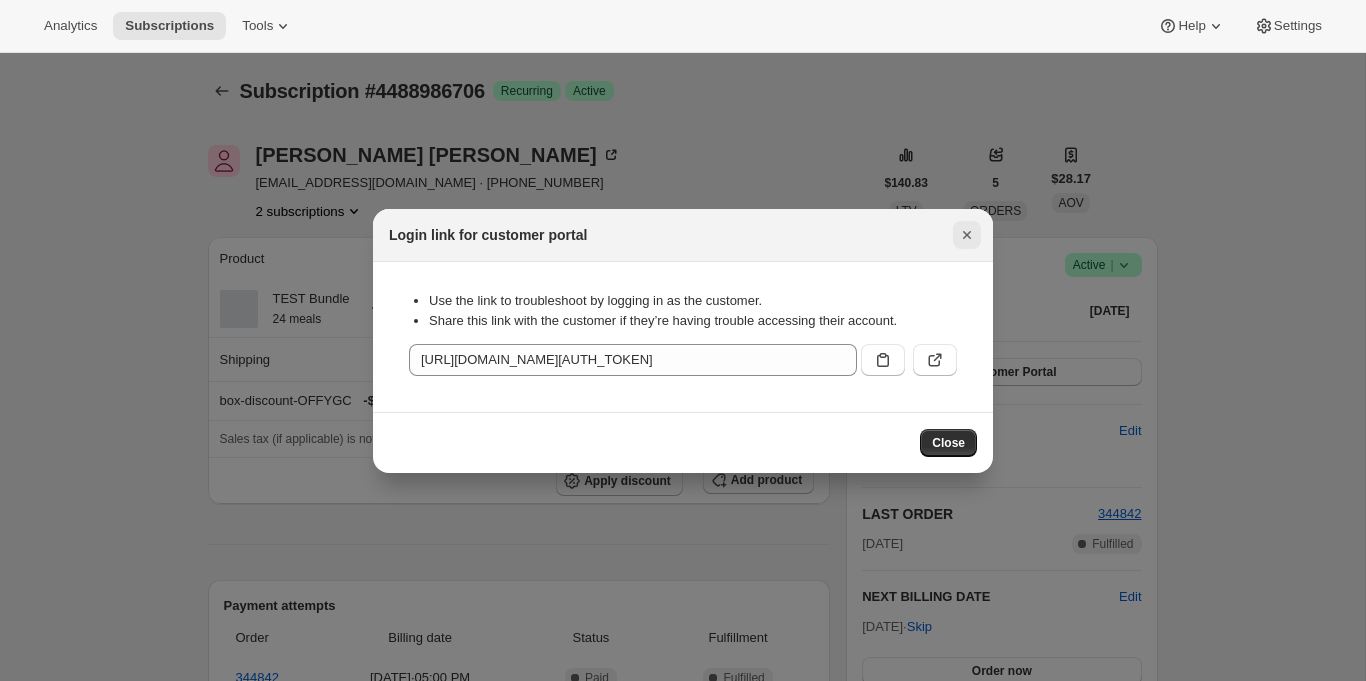 click 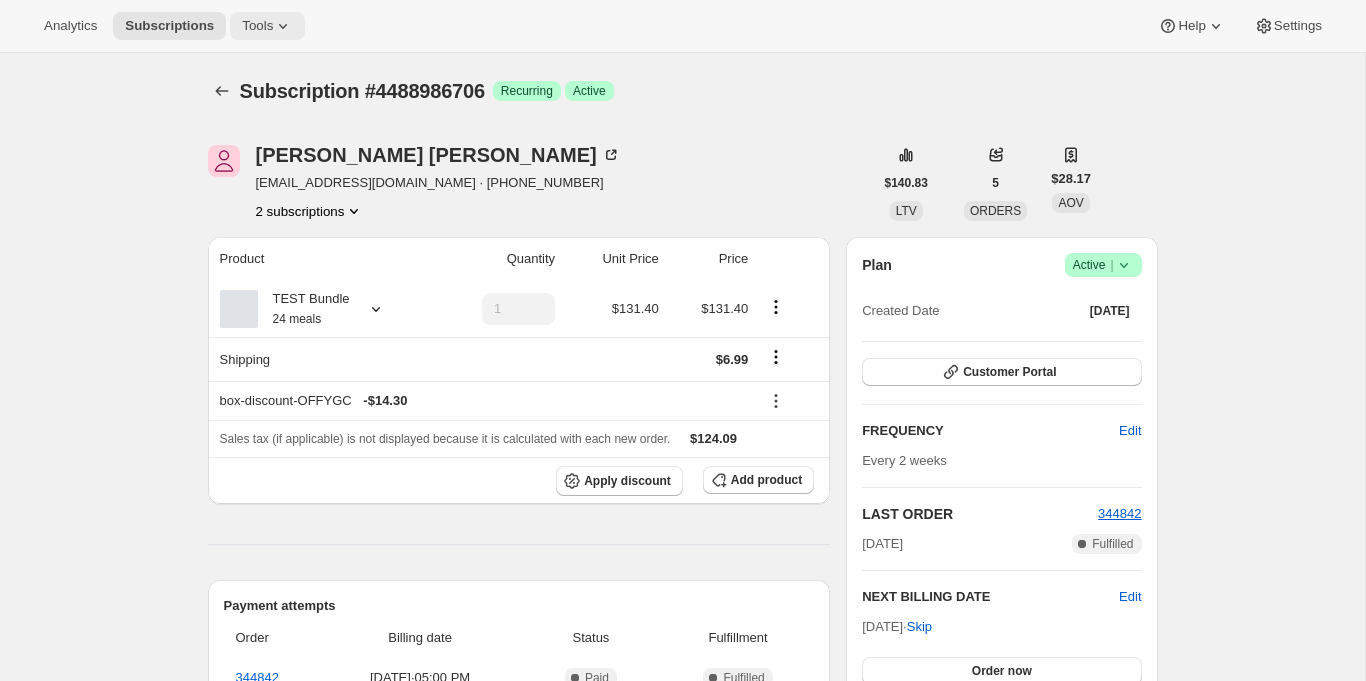 click on "Tools" at bounding box center [257, 26] 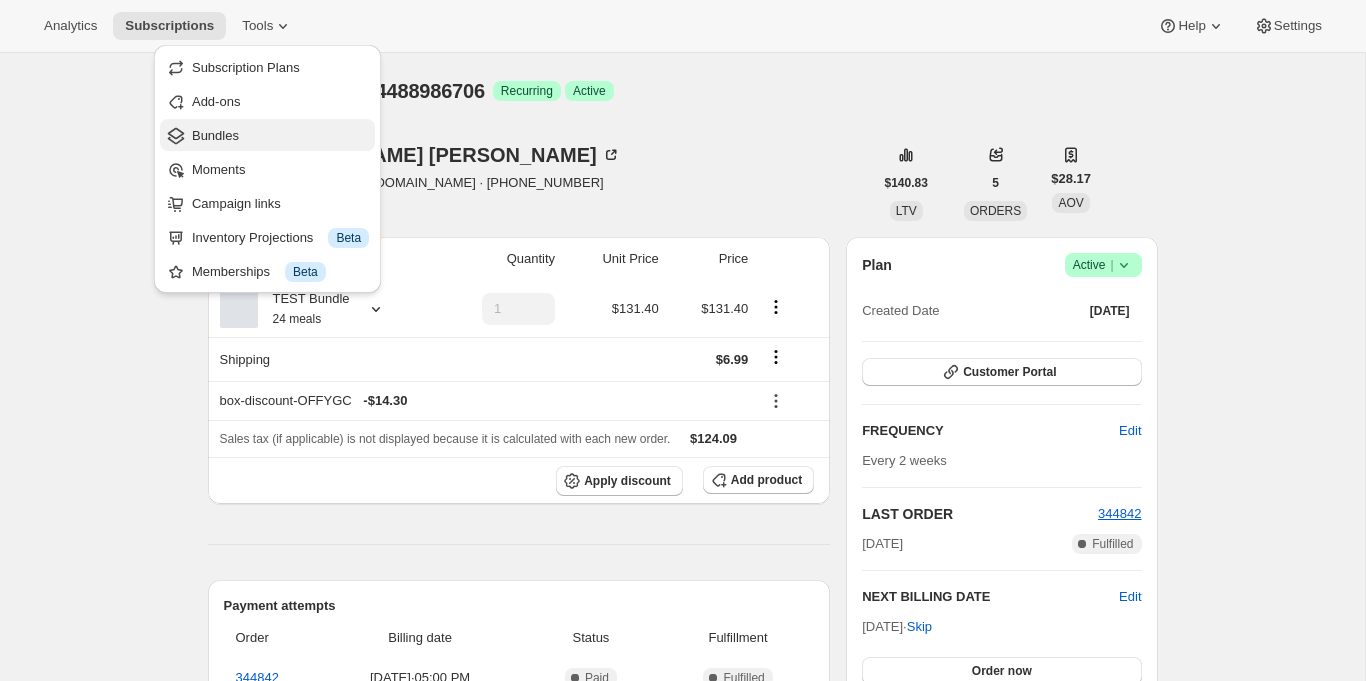click on "Bundles" at bounding box center (280, 136) 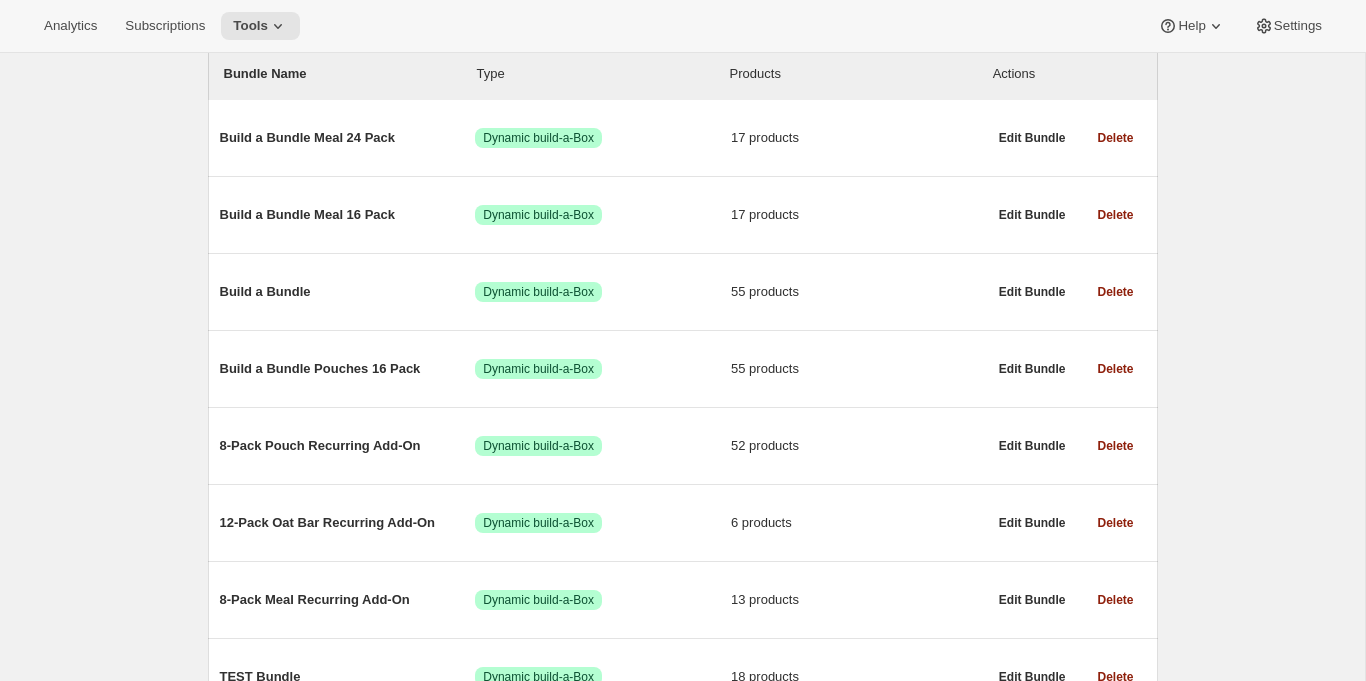 scroll, scrollTop: 282, scrollLeft: 0, axis: vertical 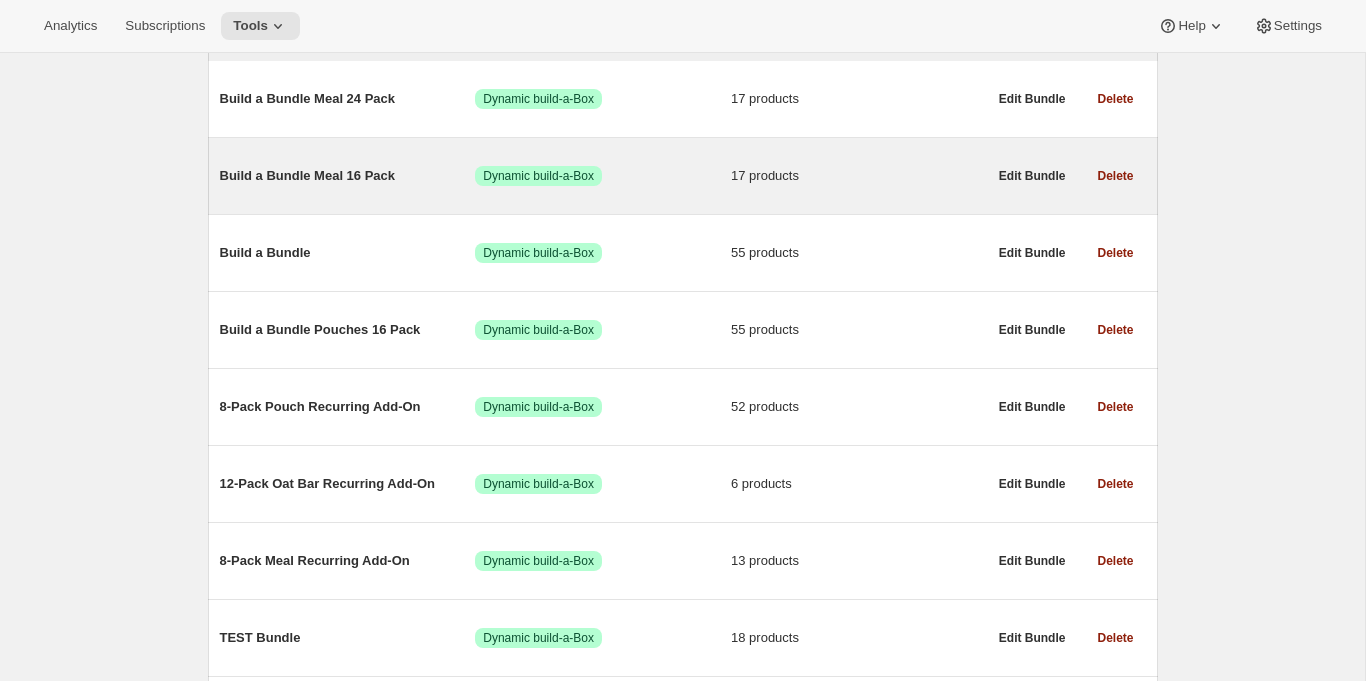 click on "Build a Bundle Meal 16 Pack" at bounding box center (348, 176) 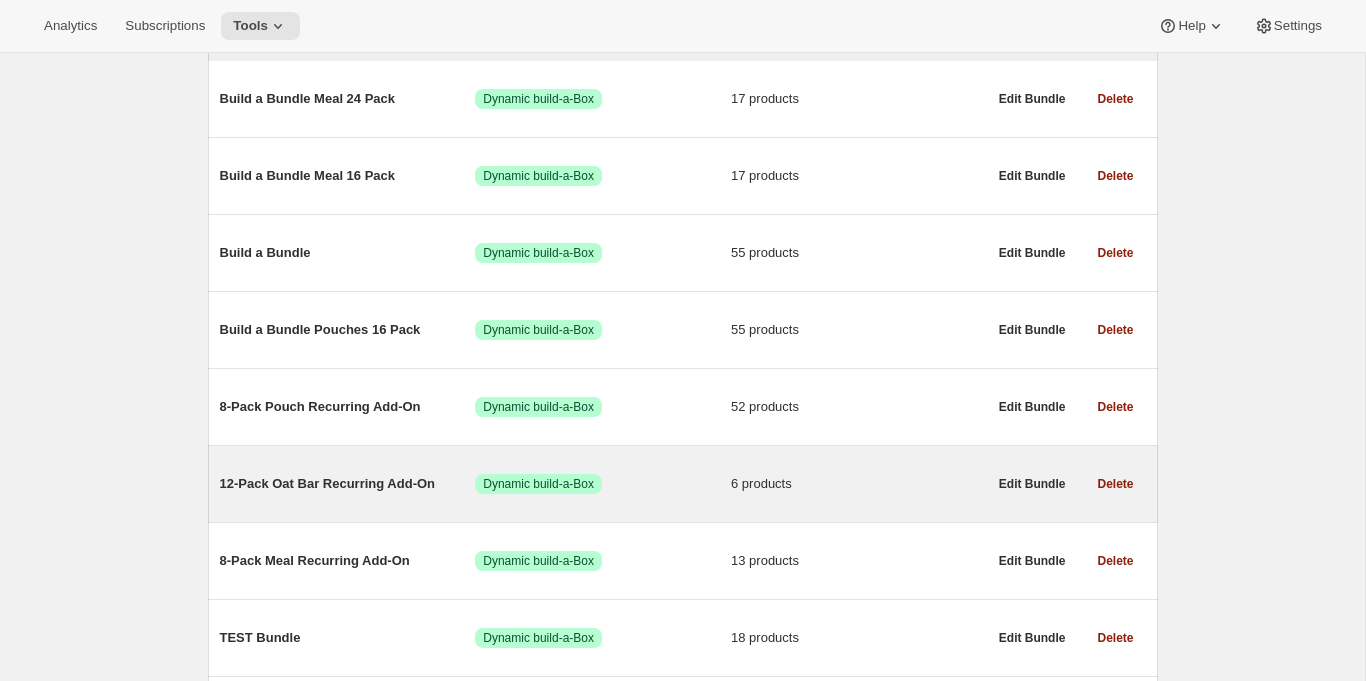 scroll, scrollTop: 0, scrollLeft: 0, axis: both 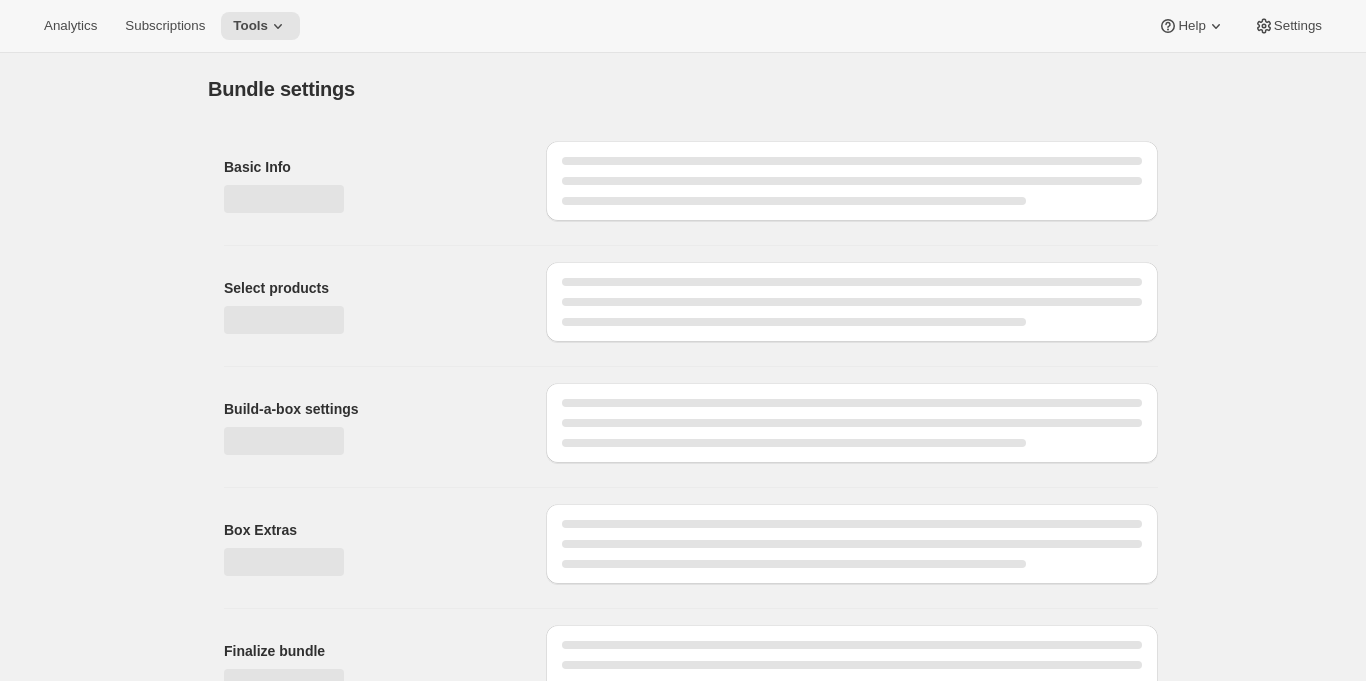 type on "Build a Bundle Meal 16 Pack" 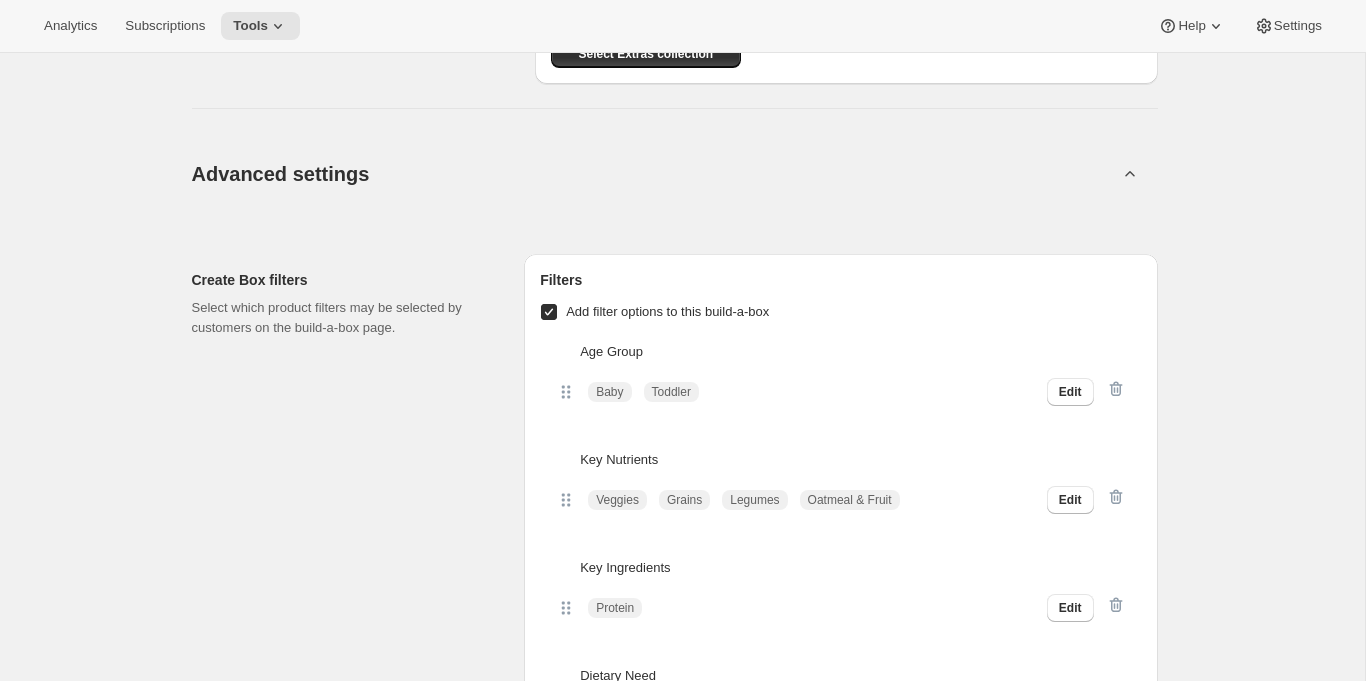 scroll, scrollTop: 3090, scrollLeft: 0, axis: vertical 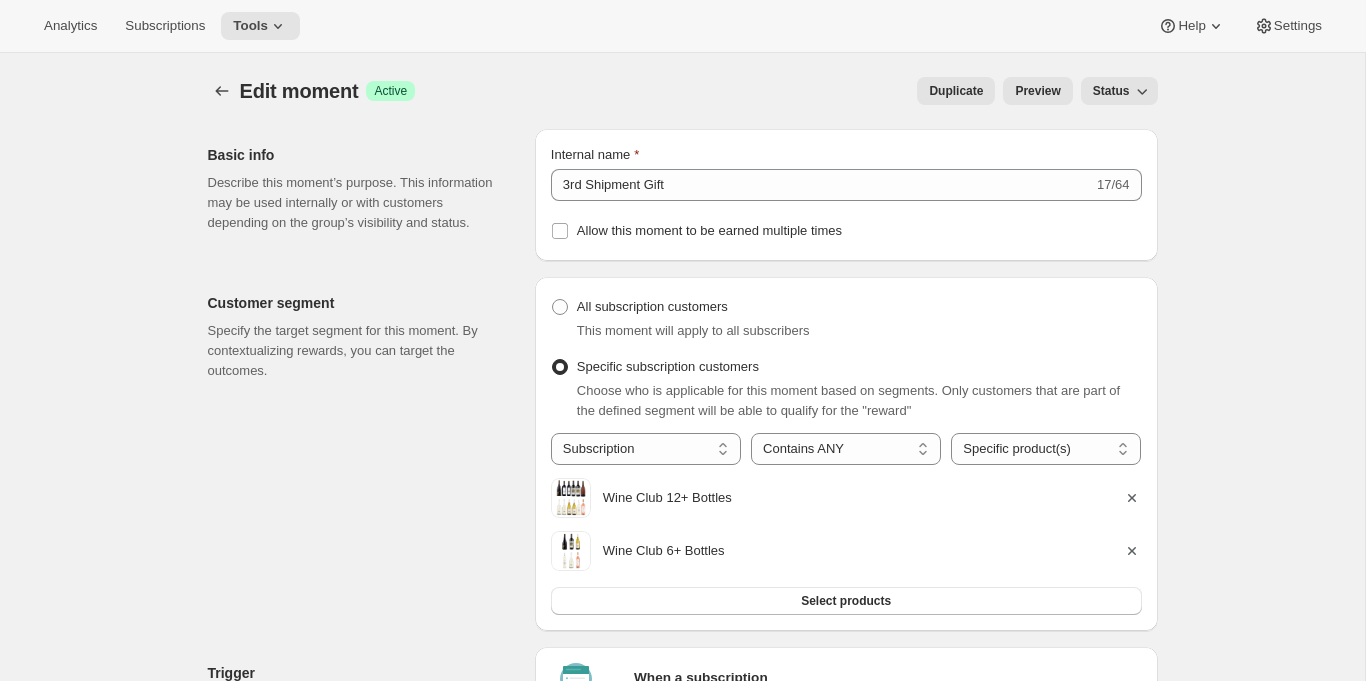 select on "subscribesTo" 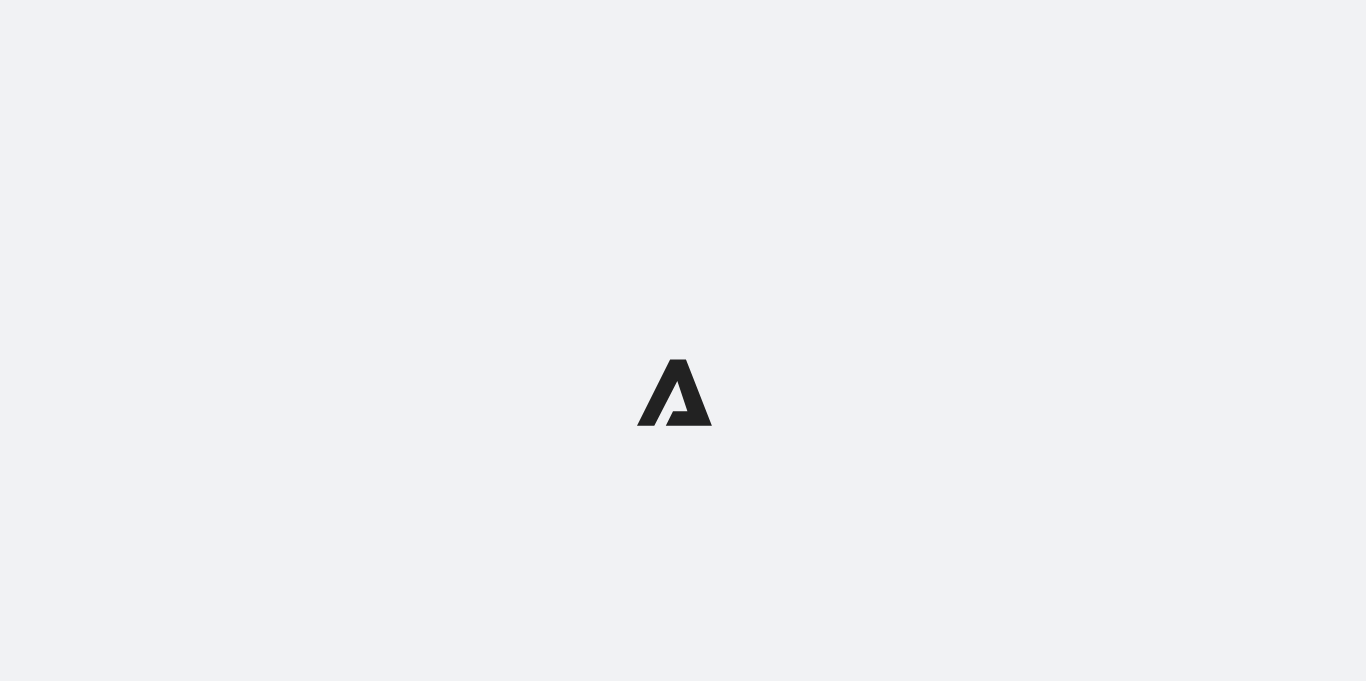 scroll, scrollTop: 0, scrollLeft: 0, axis: both 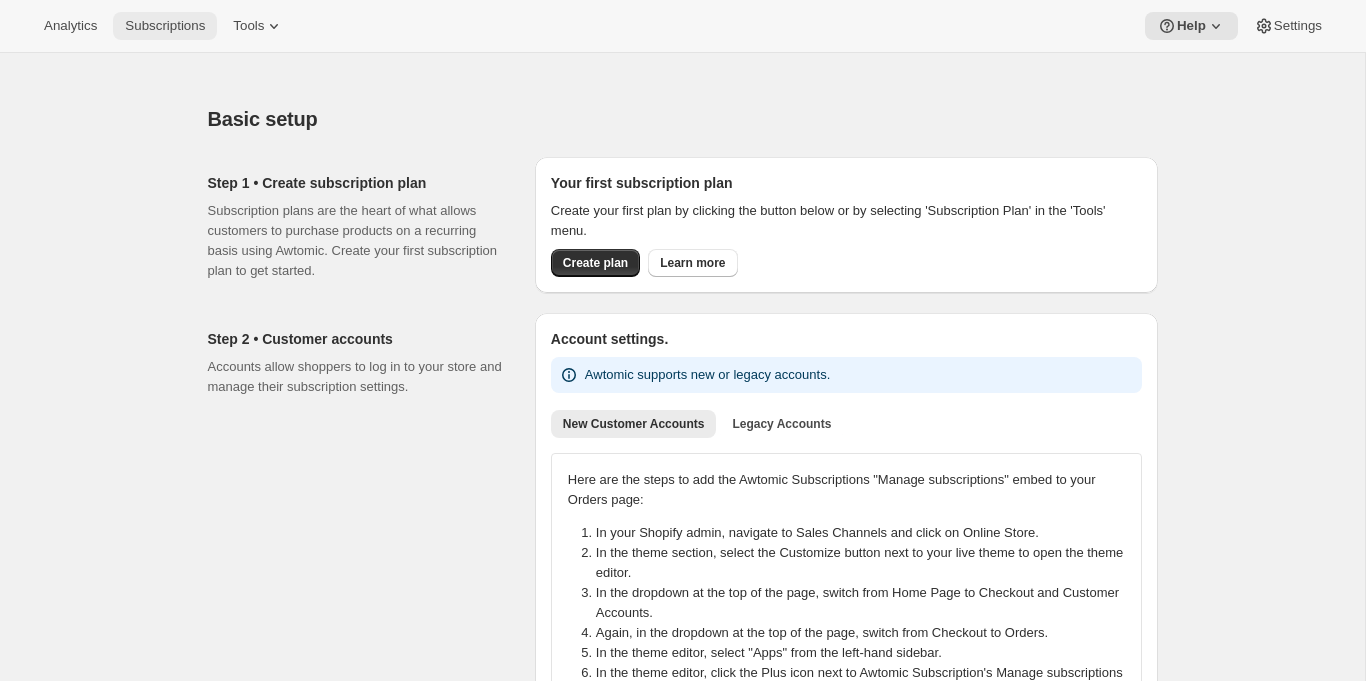 click on "Subscriptions" at bounding box center (165, 26) 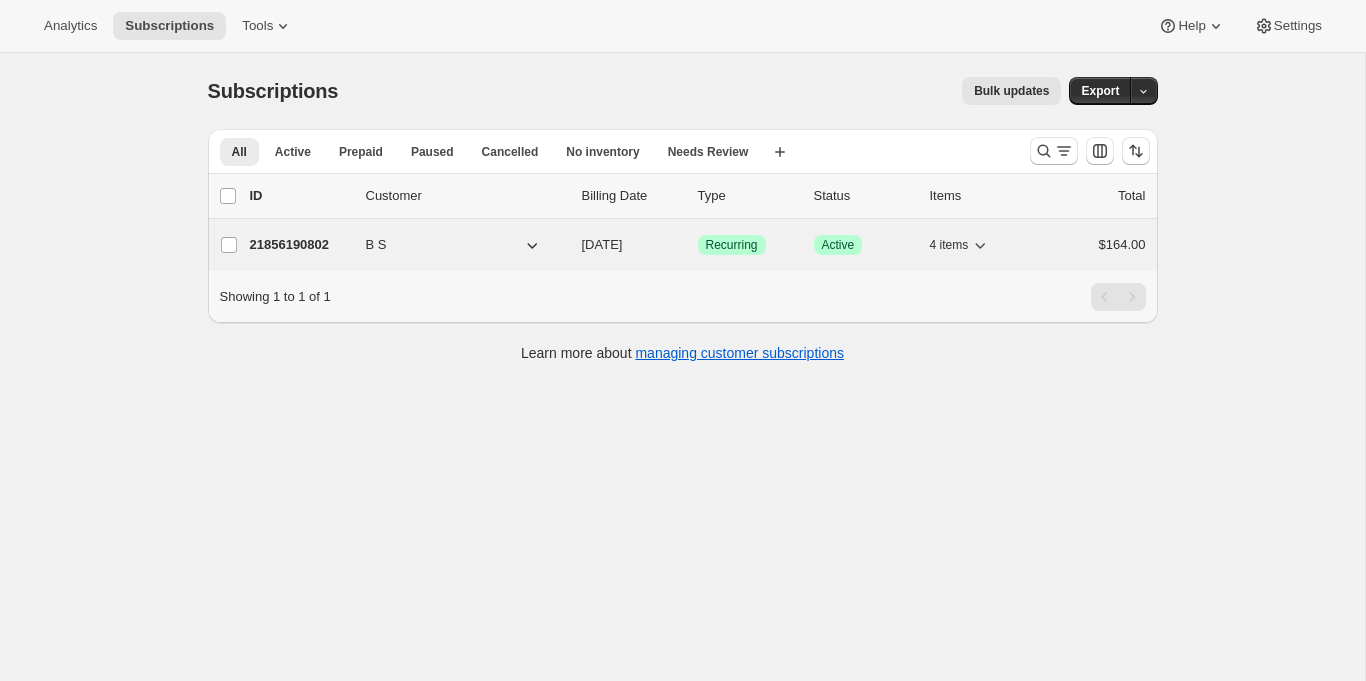 click on "21856190802" at bounding box center (300, 245) 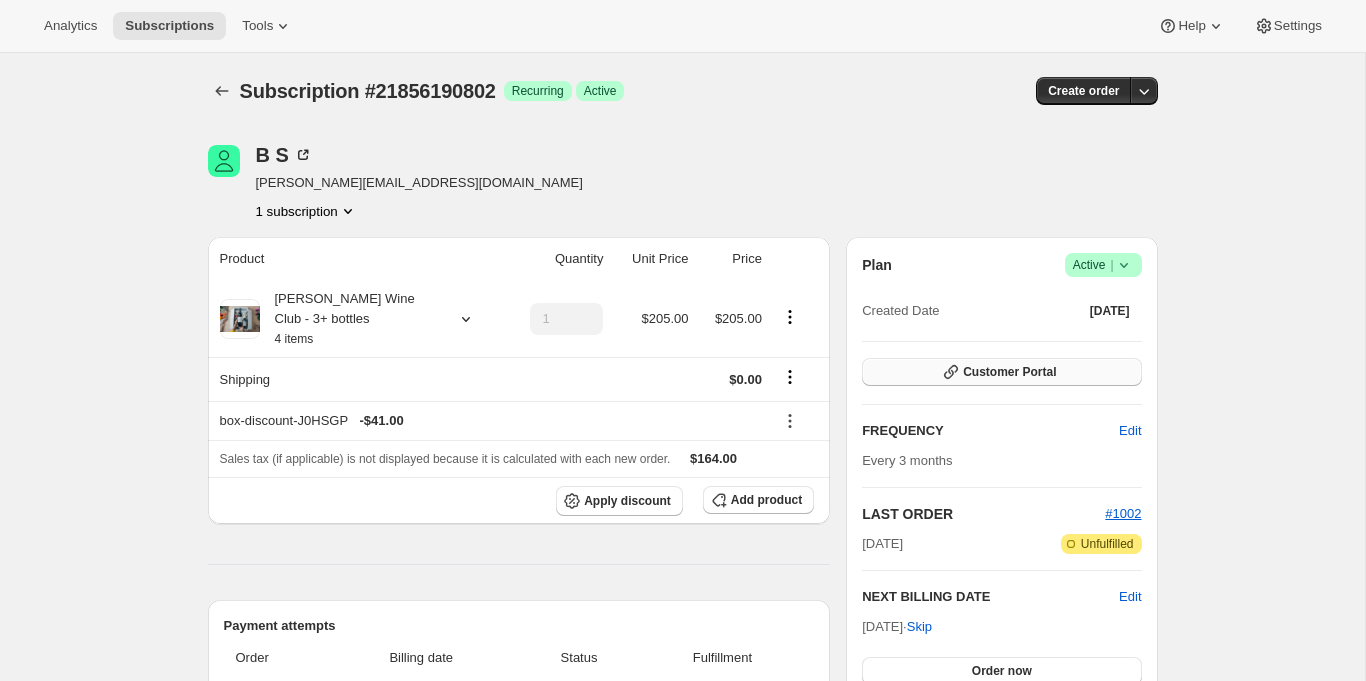 click on "Customer Portal" at bounding box center [1009, 372] 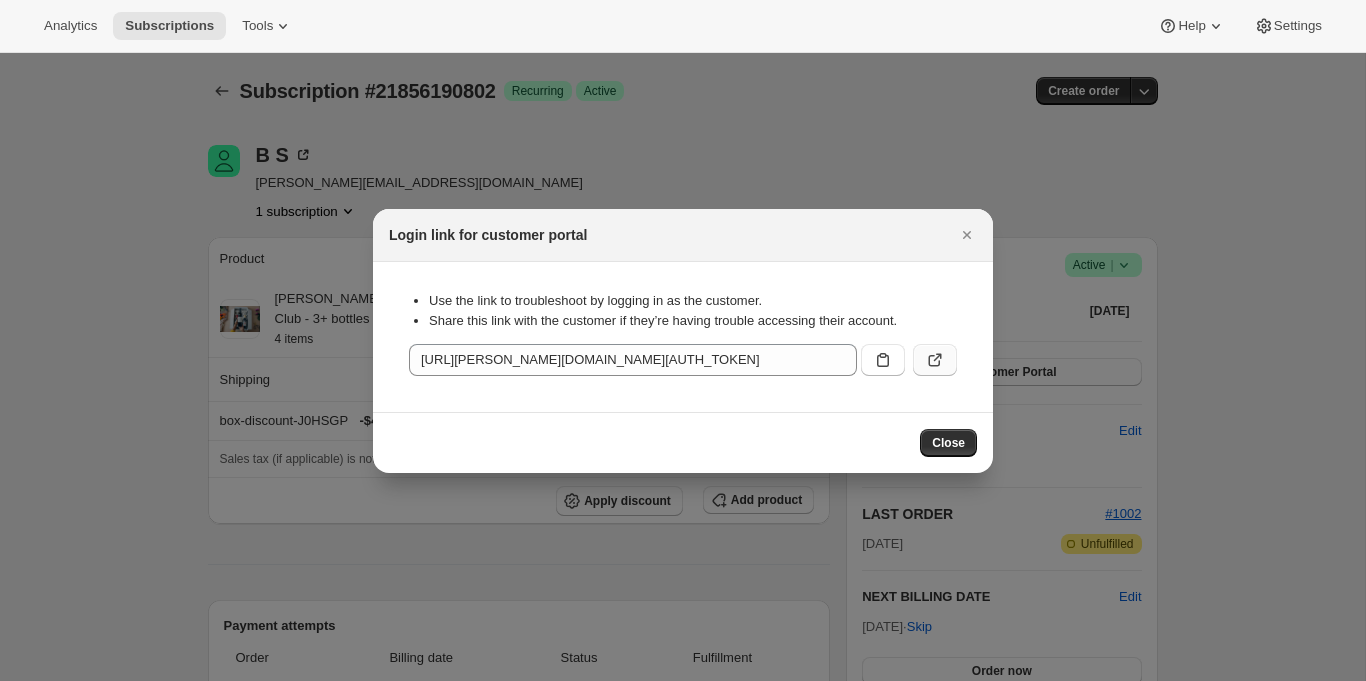 click at bounding box center (935, 360) 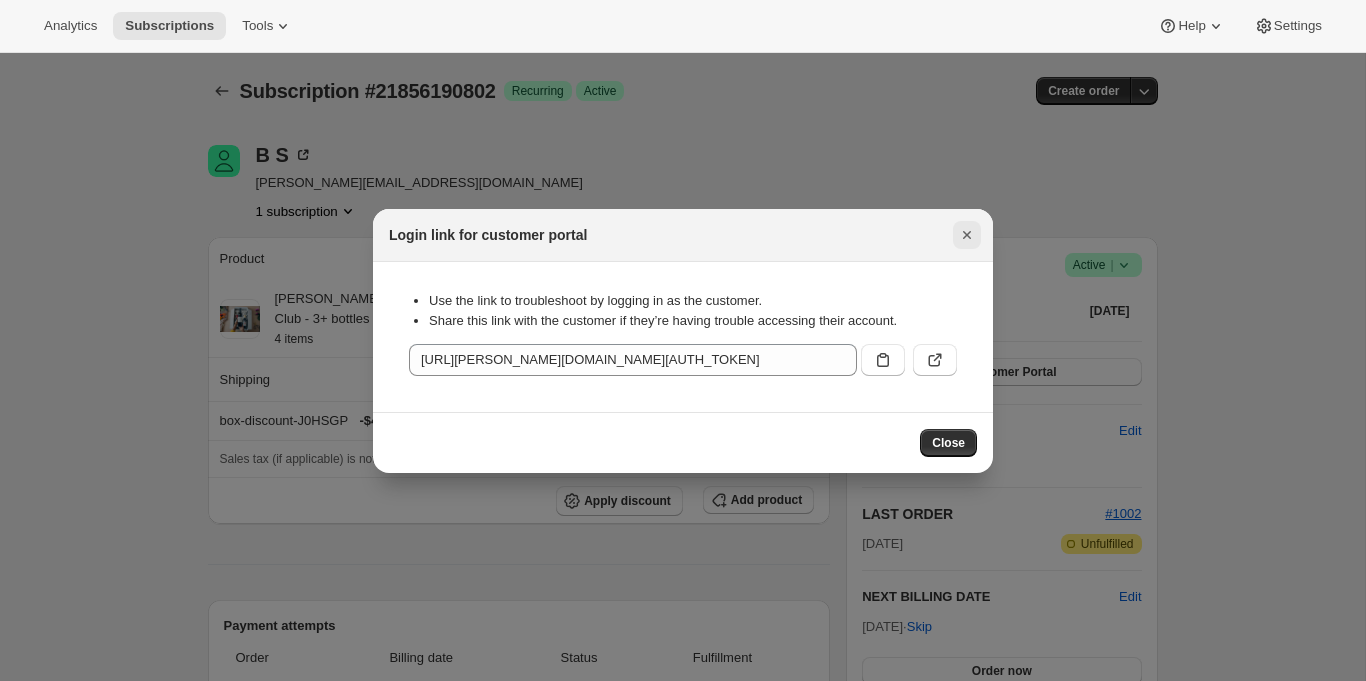 click 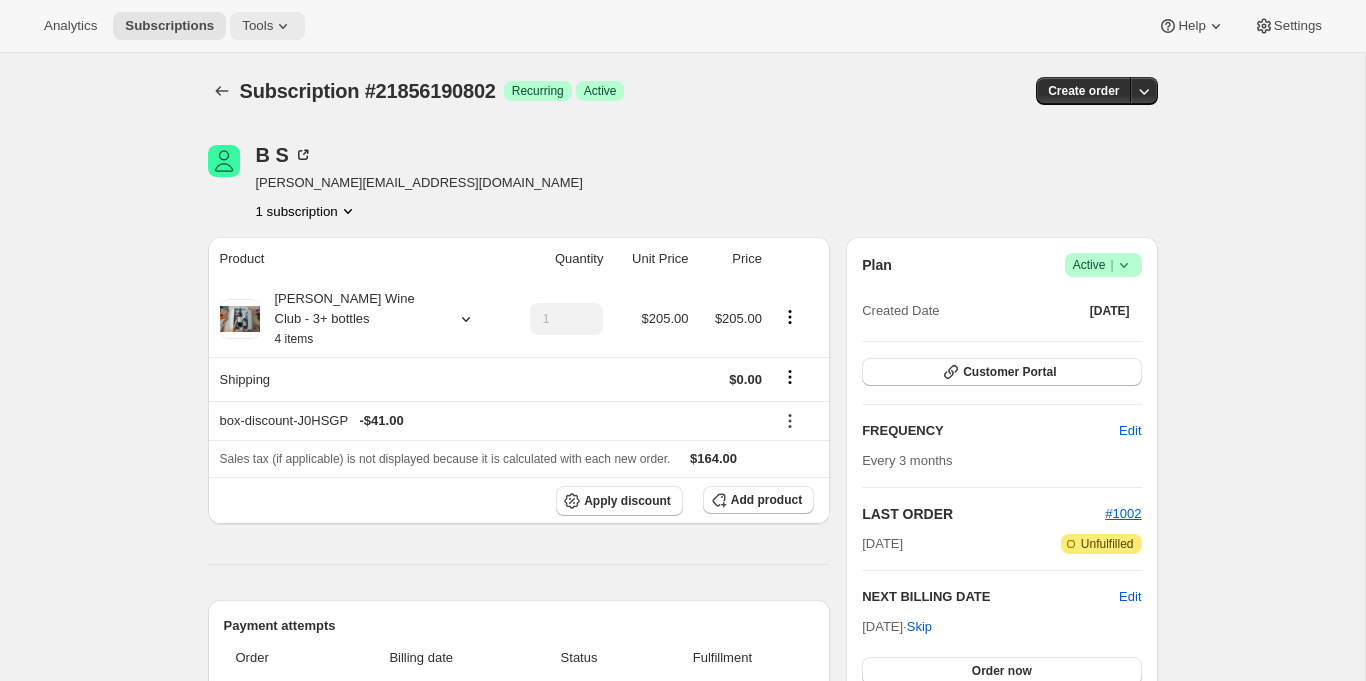 click on "Tools" at bounding box center (257, 26) 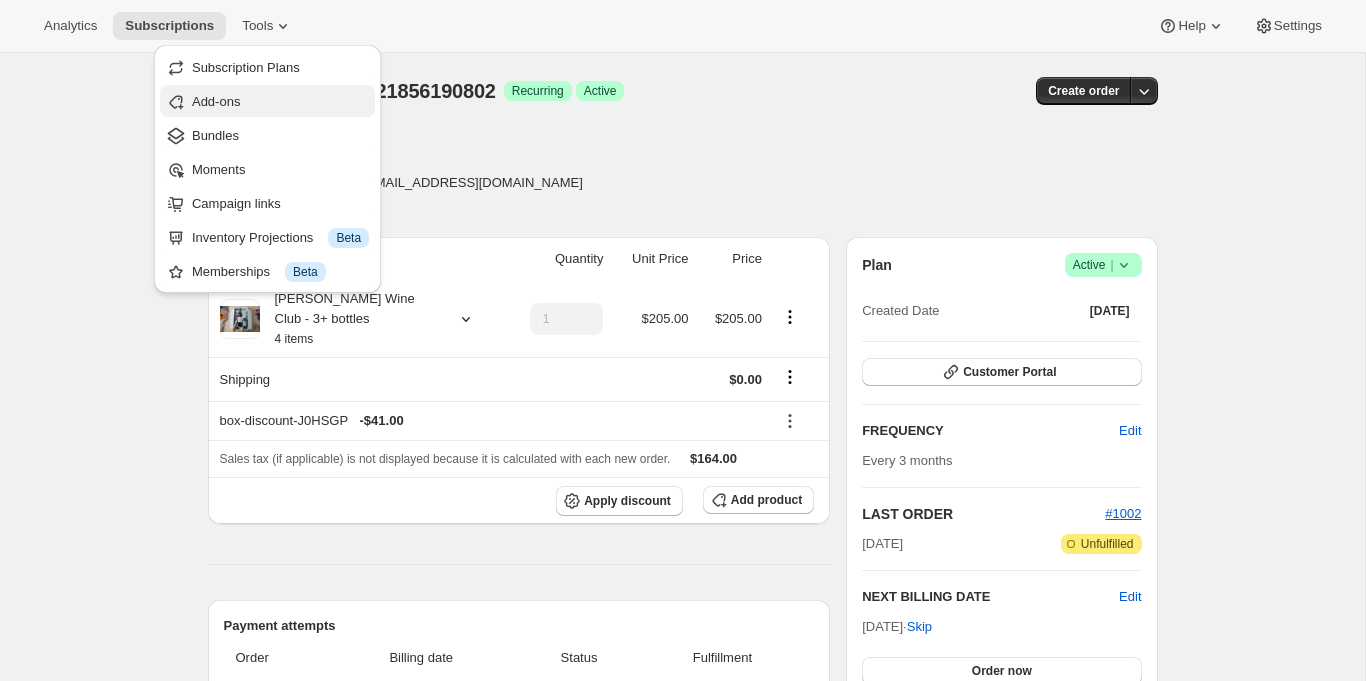 click on "Add-ons" at bounding box center (280, 102) 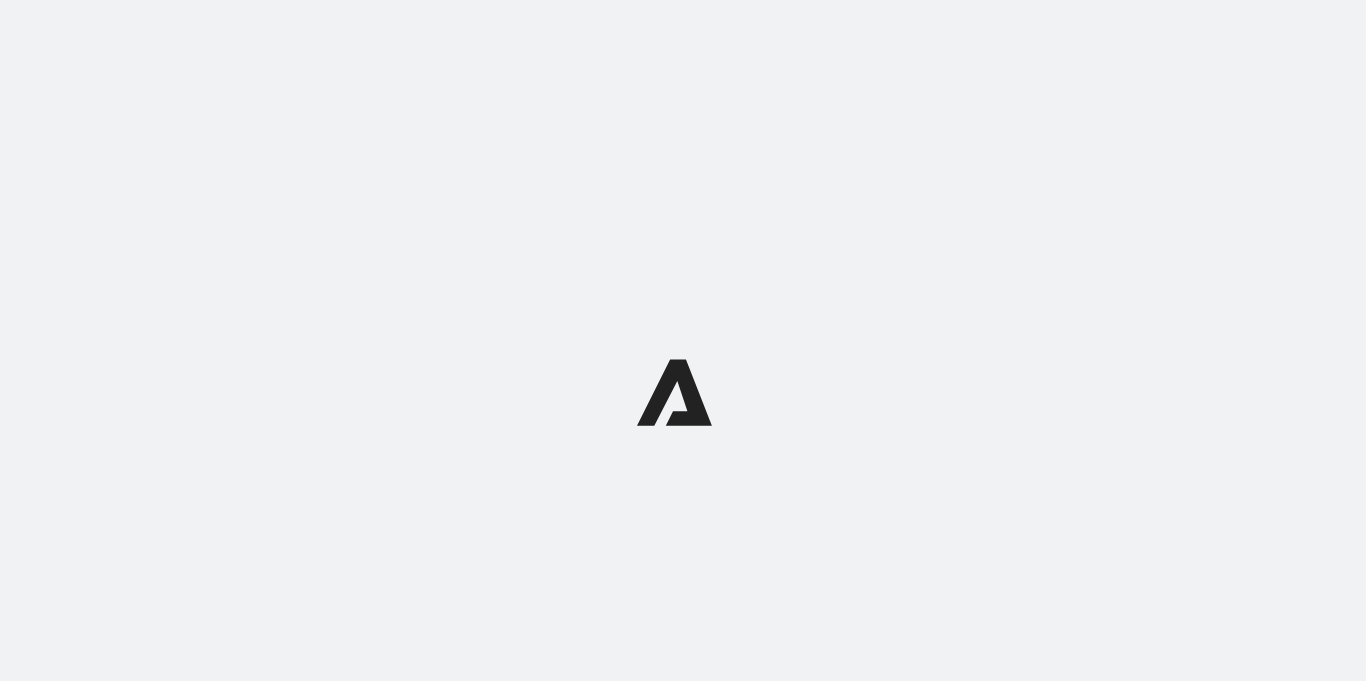 scroll, scrollTop: 0, scrollLeft: 0, axis: both 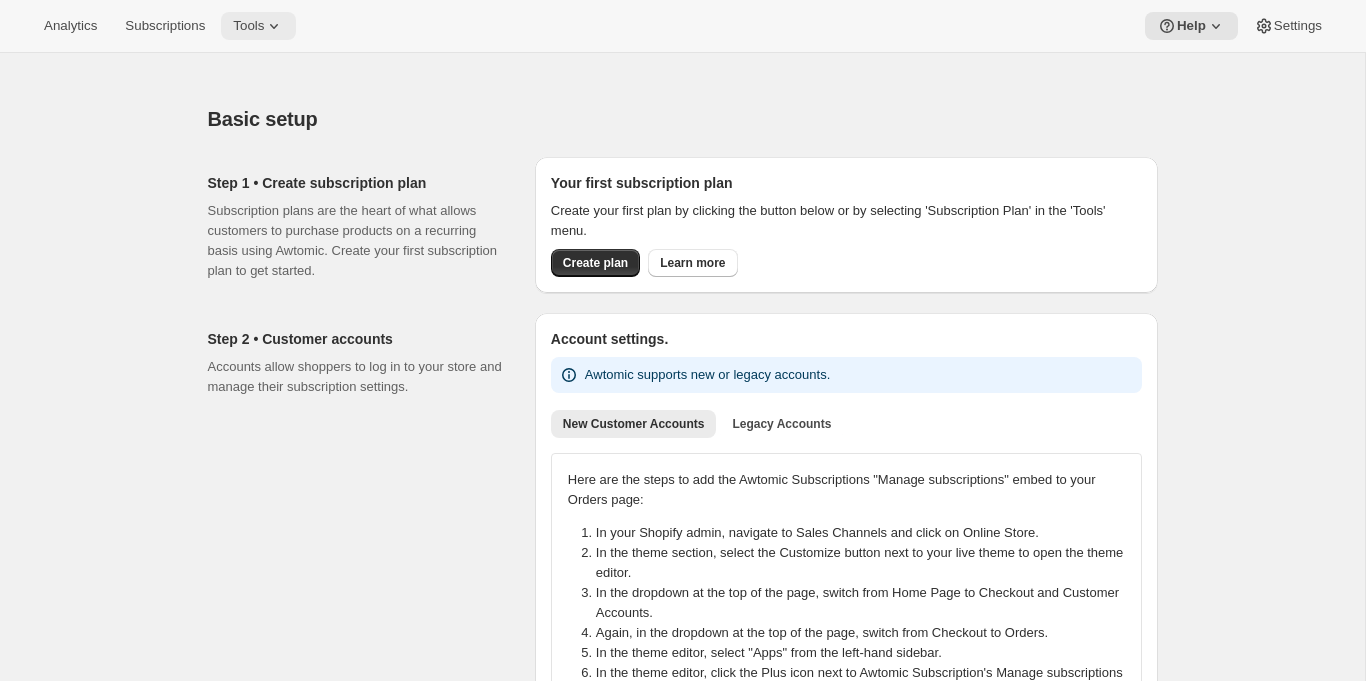 click on "Tools" at bounding box center (248, 26) 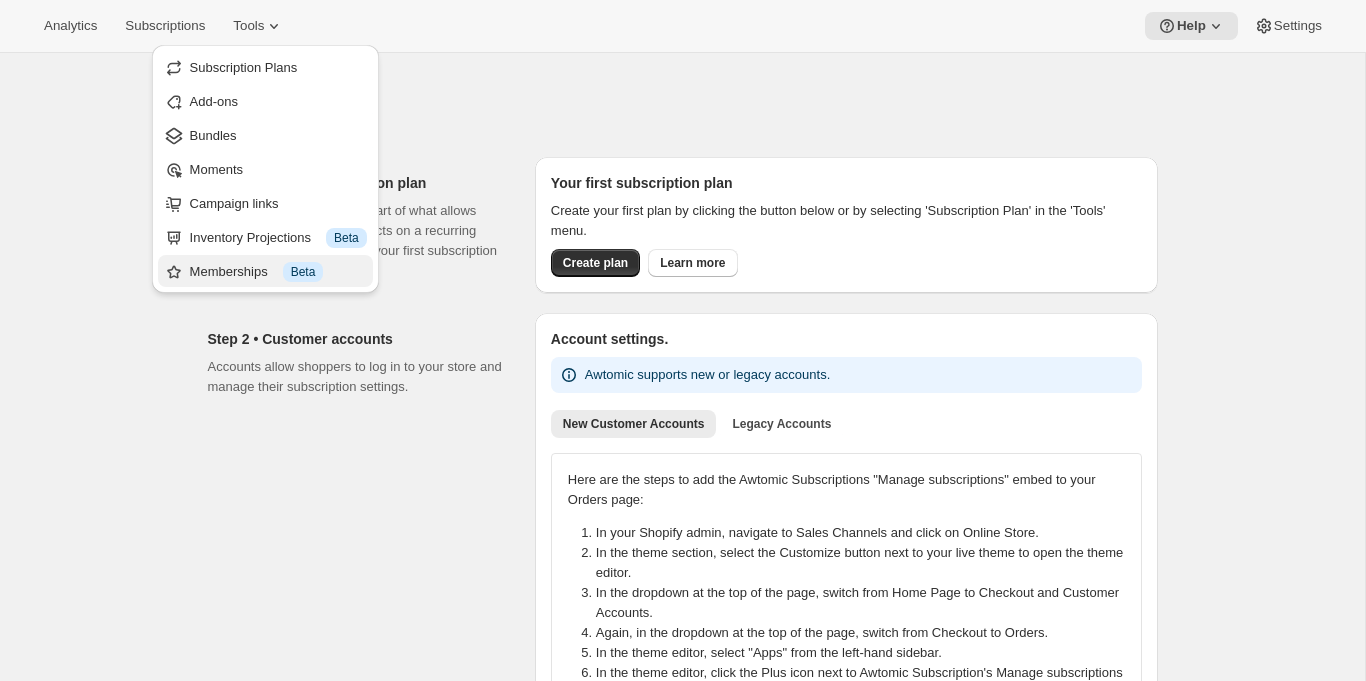 click on "Memberships Info Beta" at bounding box center (278, 272) 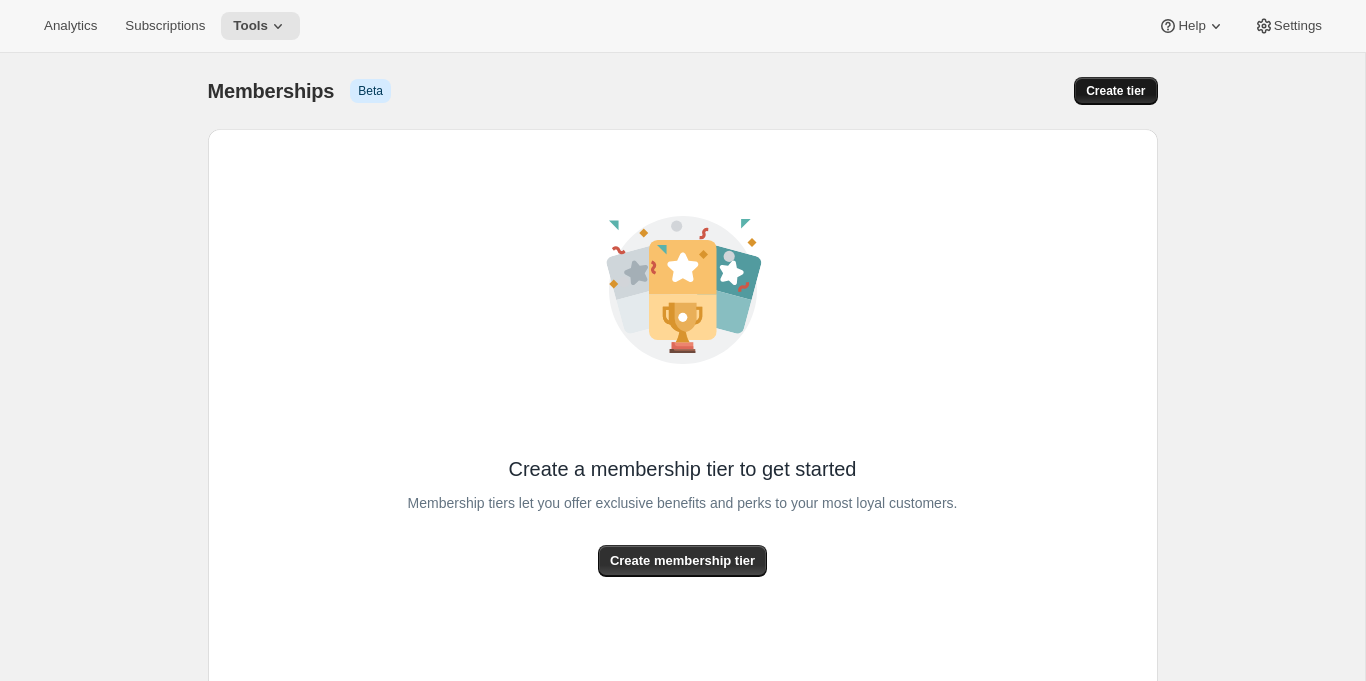 click on "Create tier" at bounding box center (1115, 91) 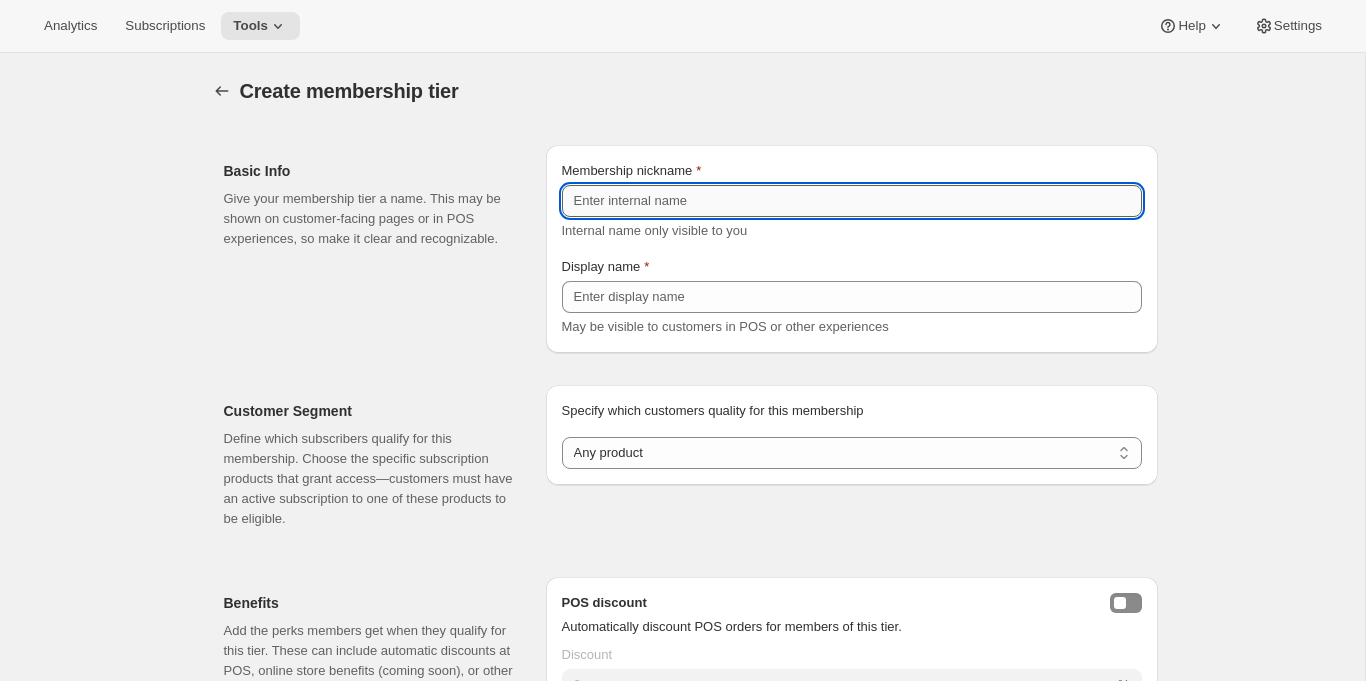 click on "Membership nickname" at bounding box center (852, 201) 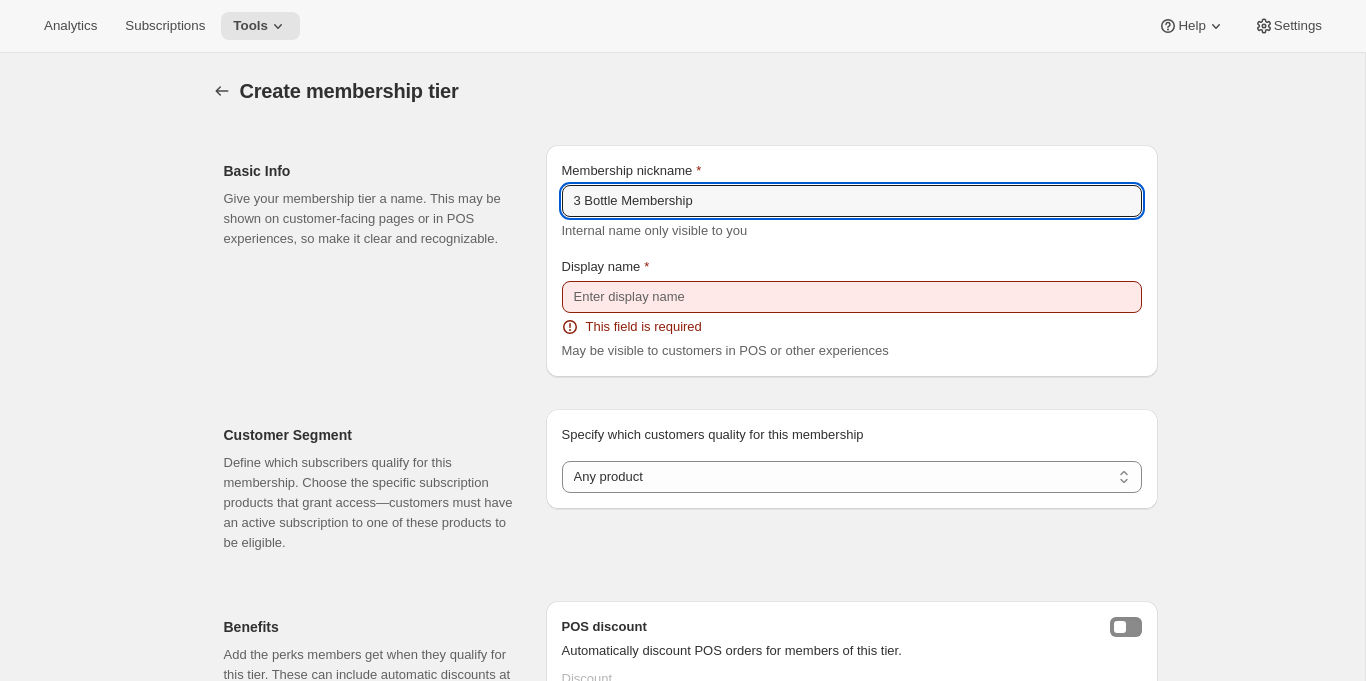 drag, startPoint x: 732, startPoint y: 201, endPoint x: 477, endPoint y: 201, distance: 255 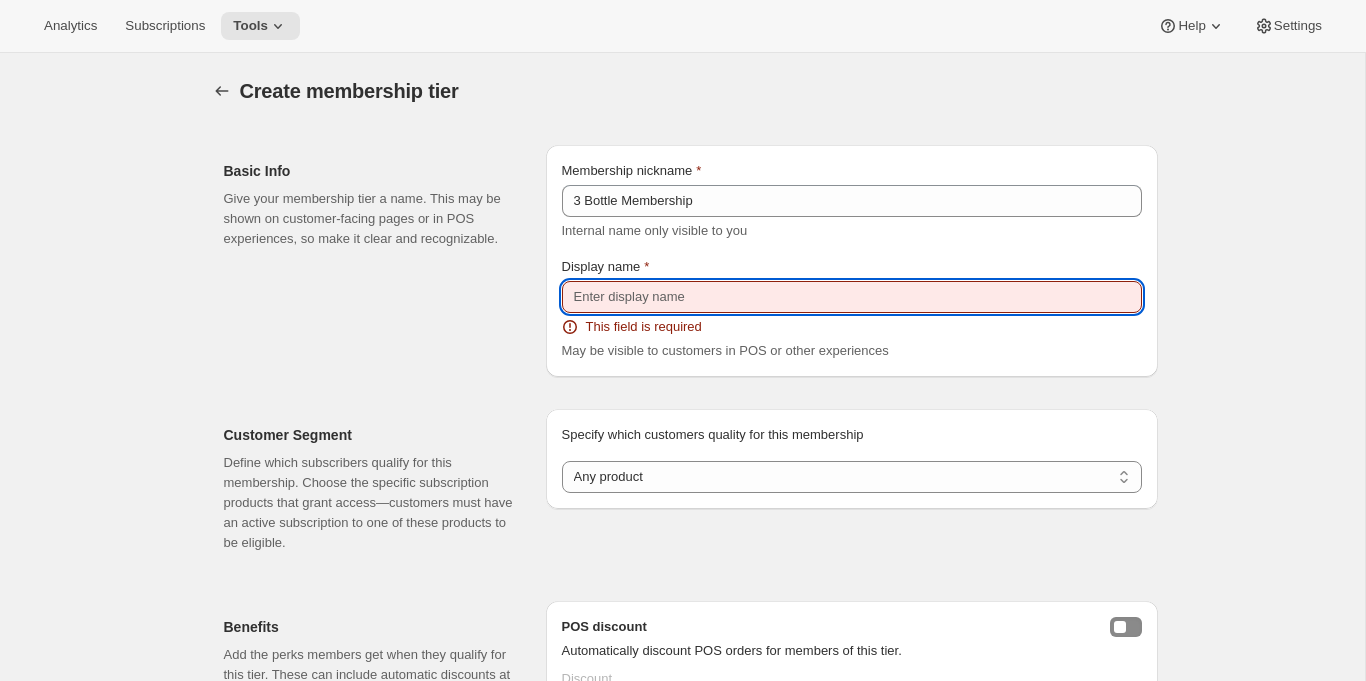 click on "Display name" at bounding box center [852, 297] 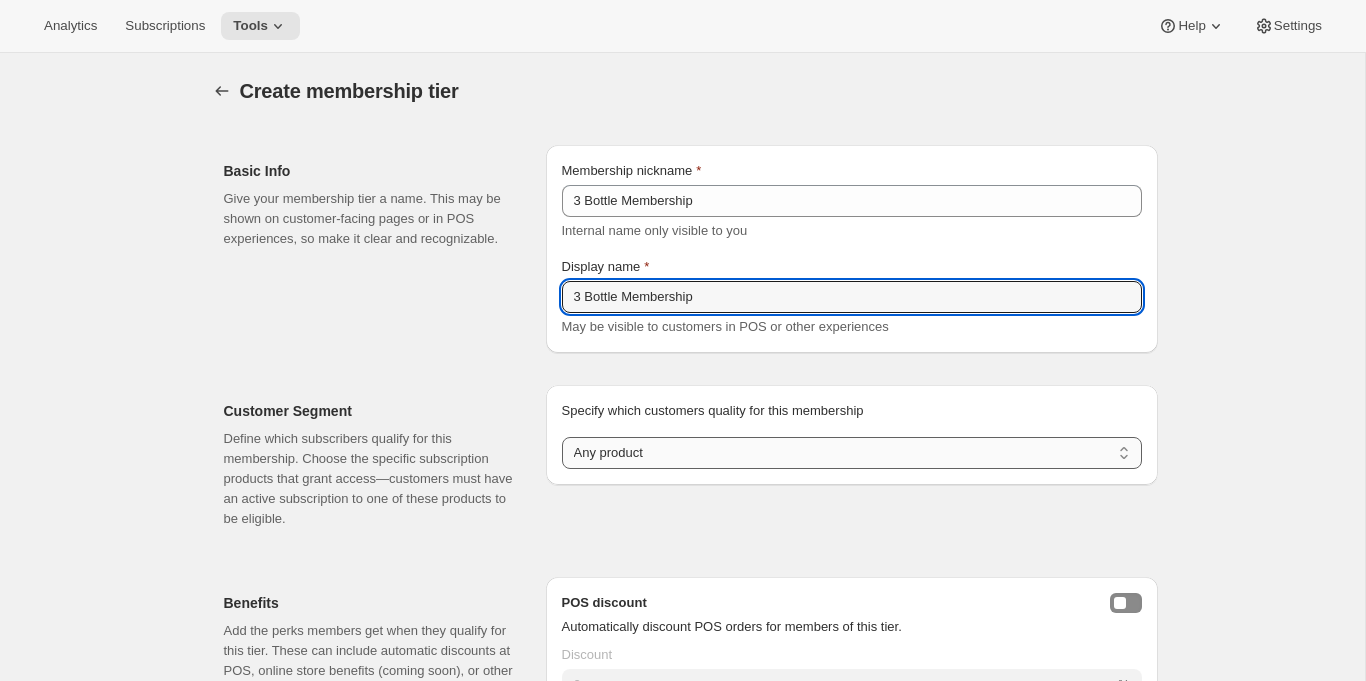 type on "3 Bottle Membership" 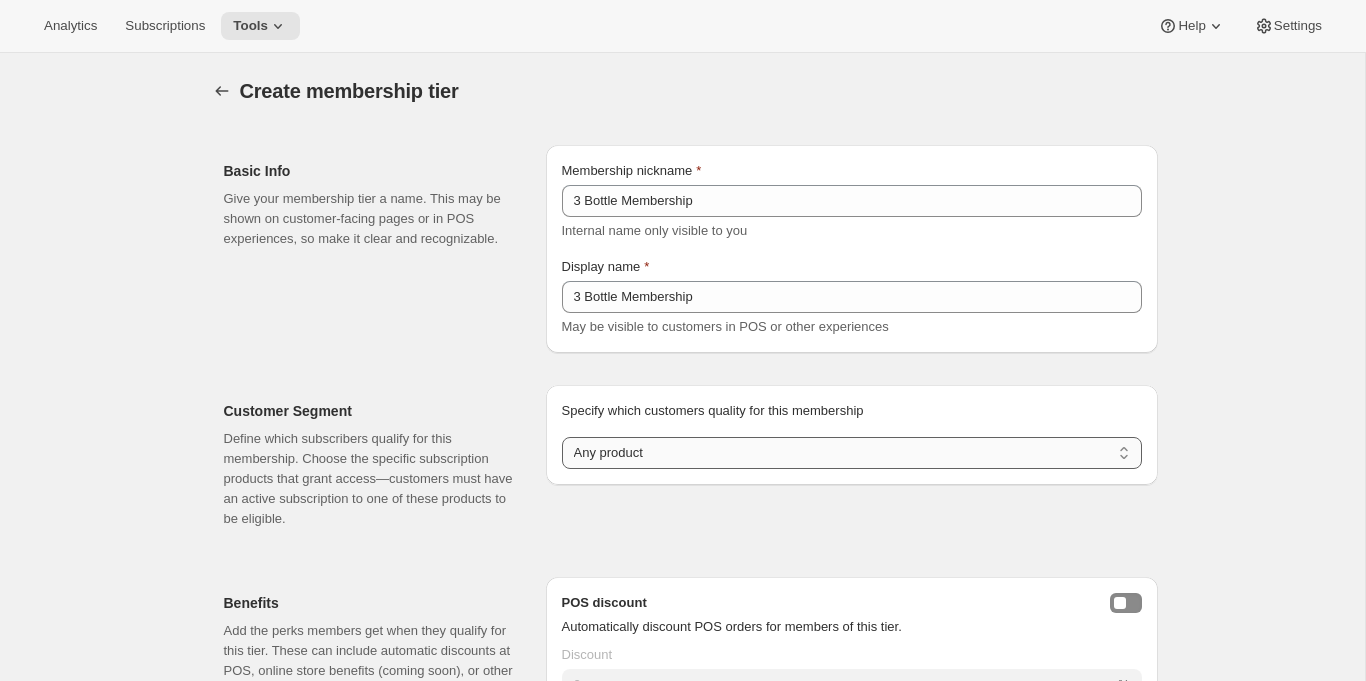 select on "variants" 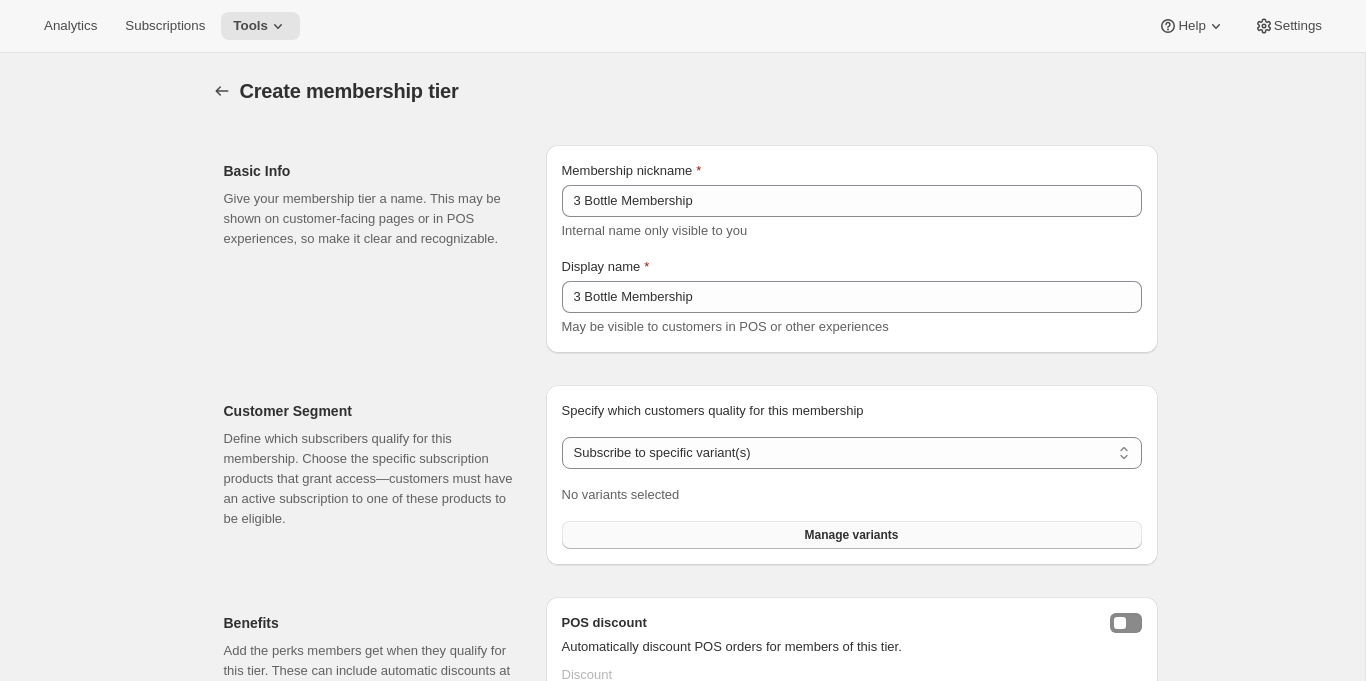 click on "Manage variants" at bounding box center (852, 535) 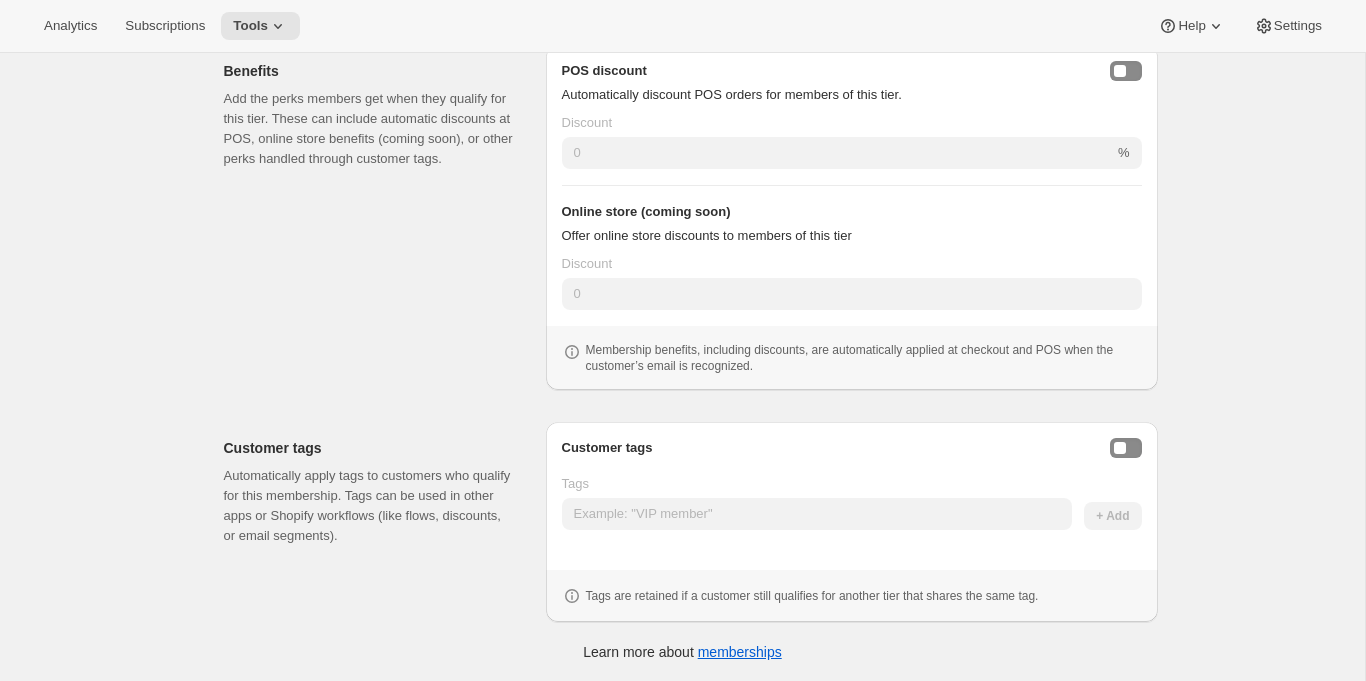 scroll, scrollTop: 607, scrollLeft: 0, axis: vertical 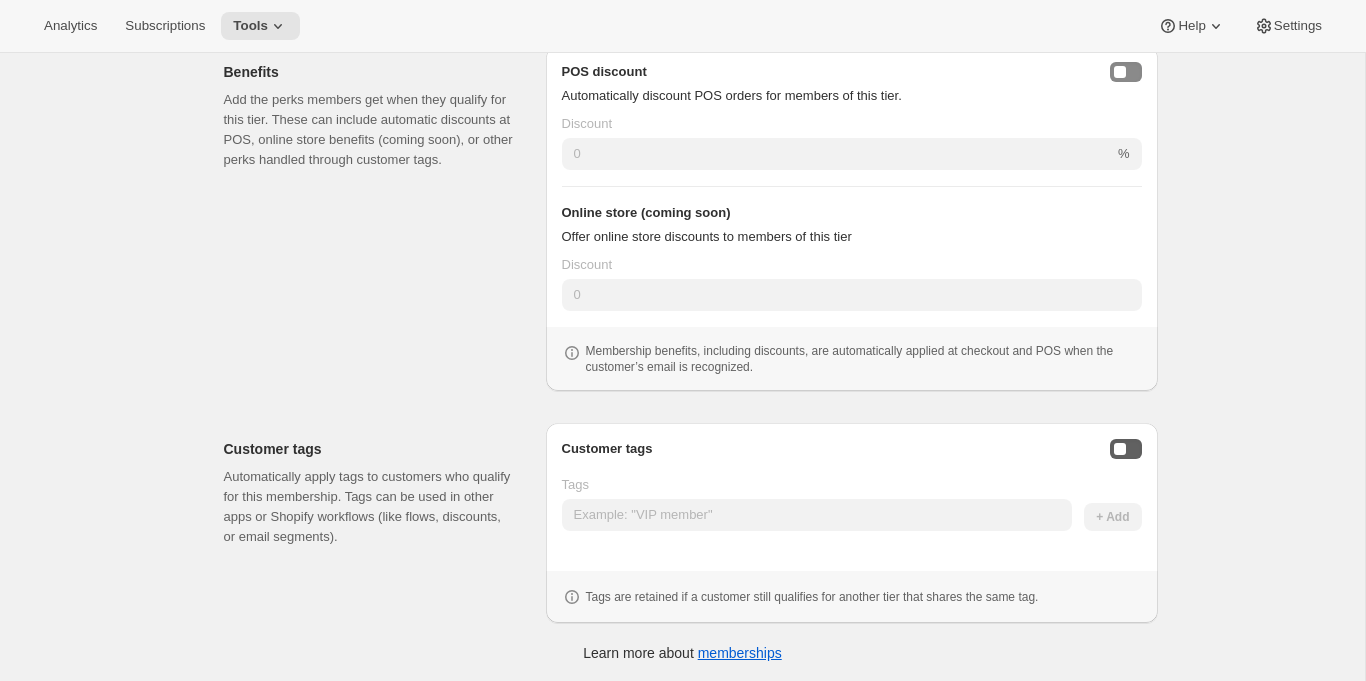 click at bounding box center [1126, 449] 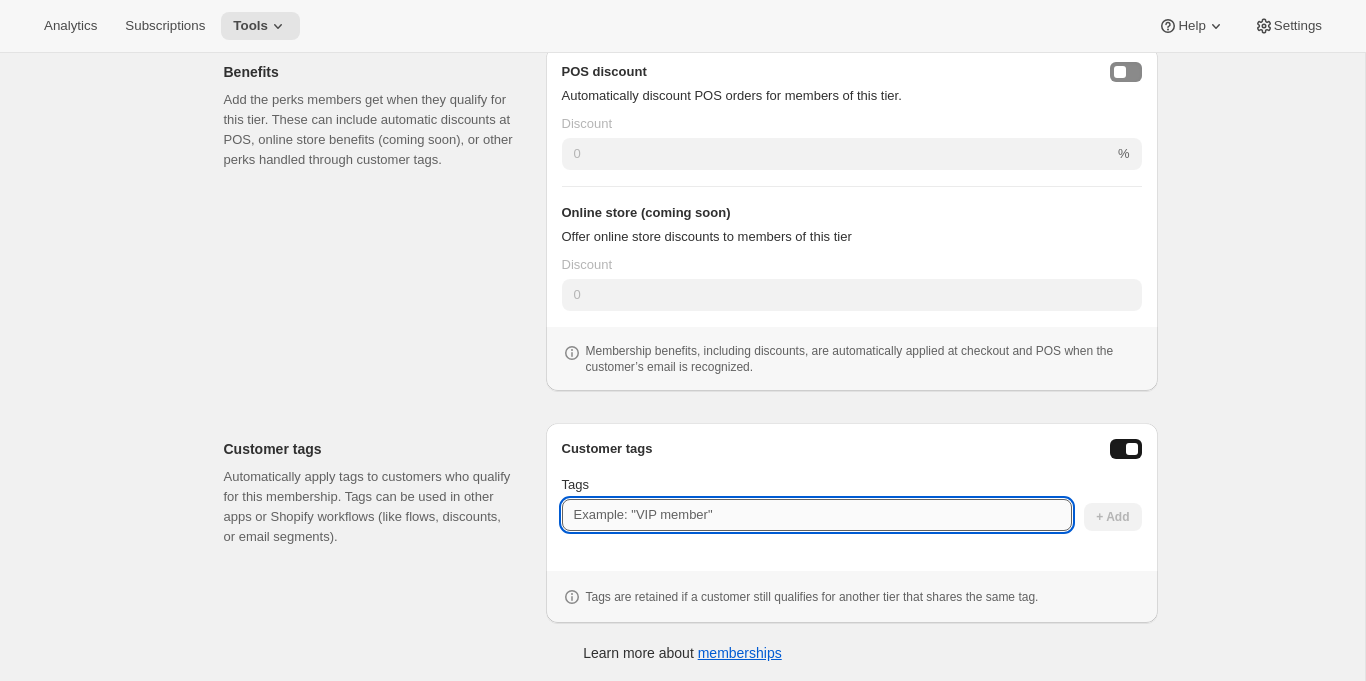 click on "Tags" at bounding box center [817, 515] 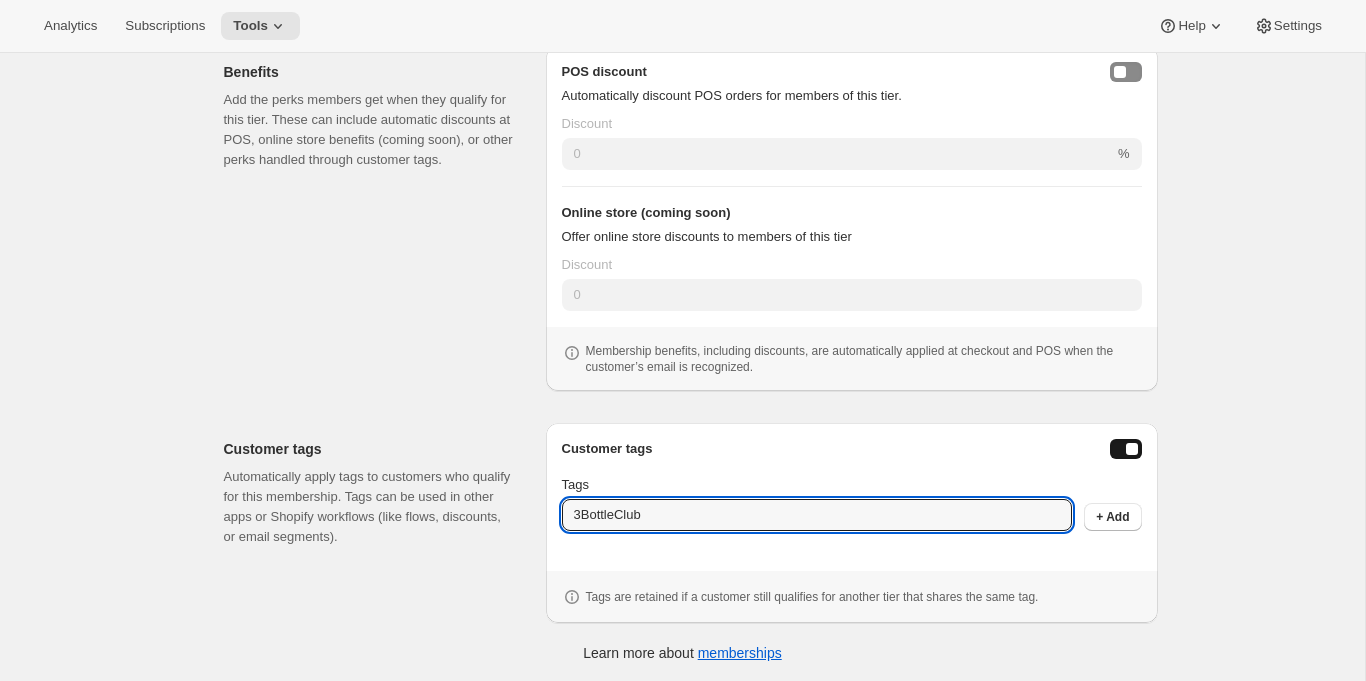 type on "3BottleClub" 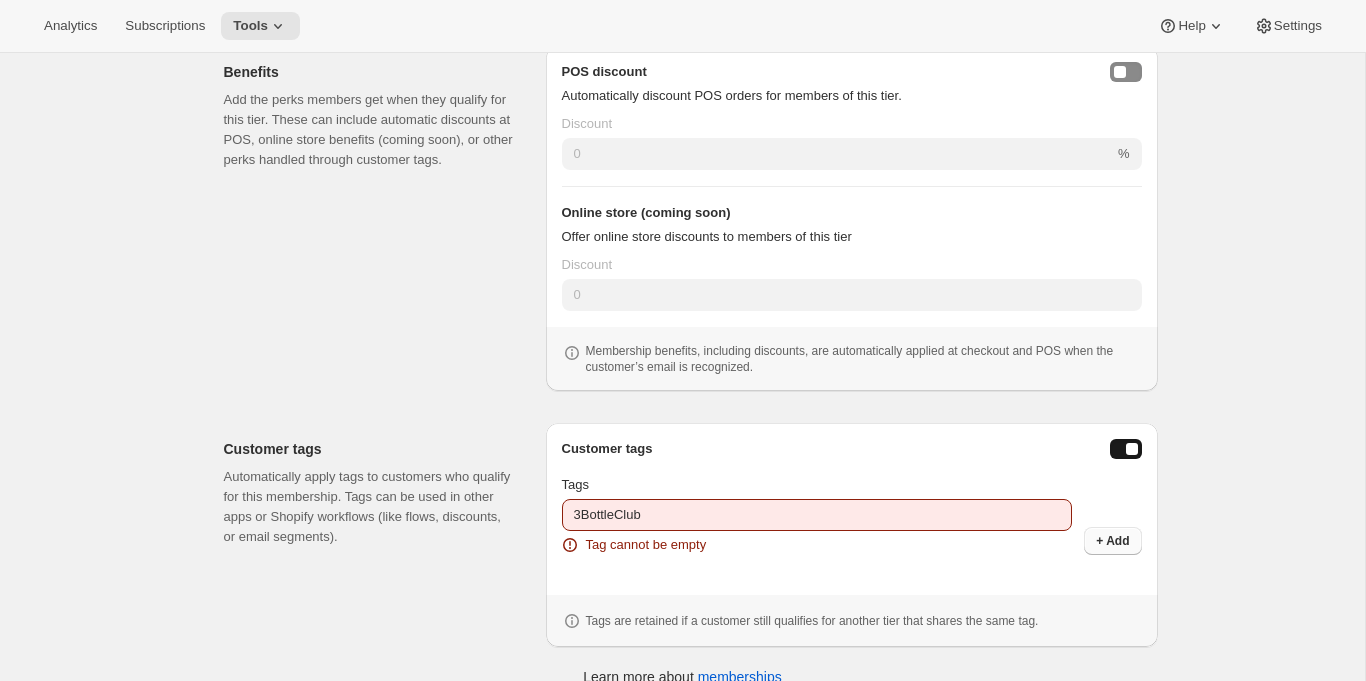 click on "+ Add" at bounding box center [1112, 541] 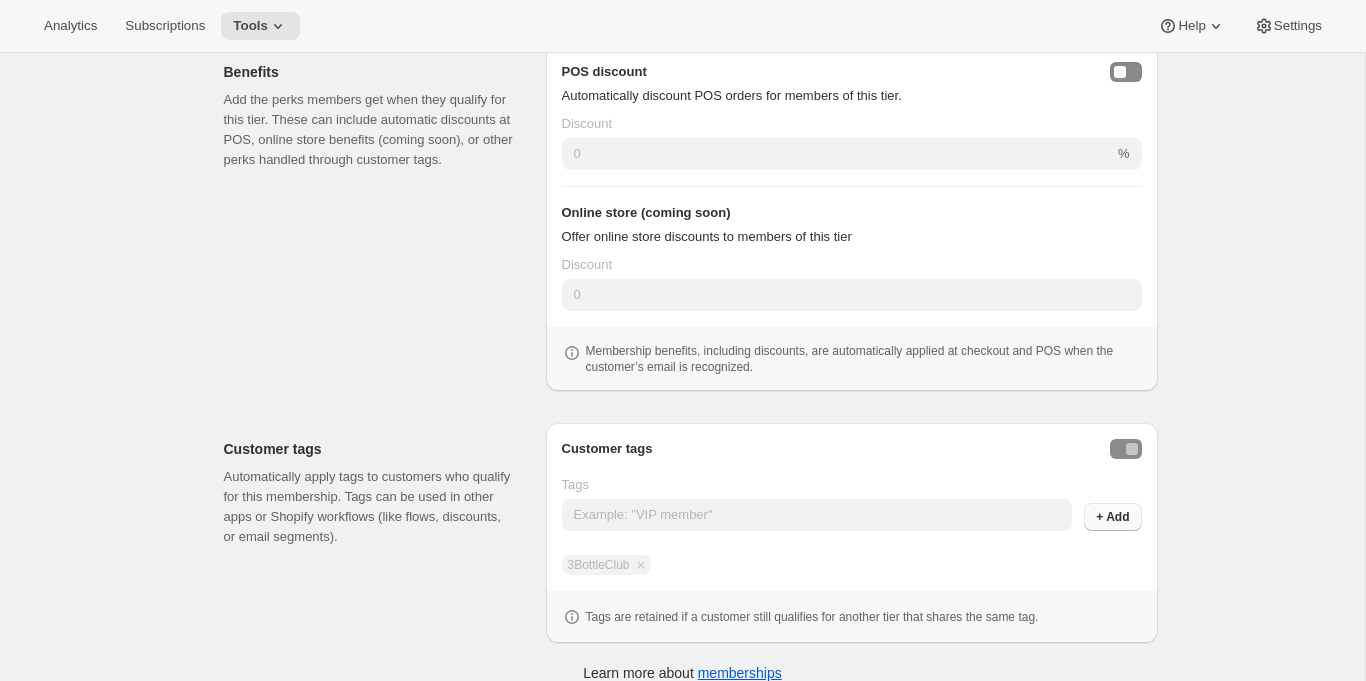 scroll, scrollTop: 607, scrollLeft: 0, axis: vertical 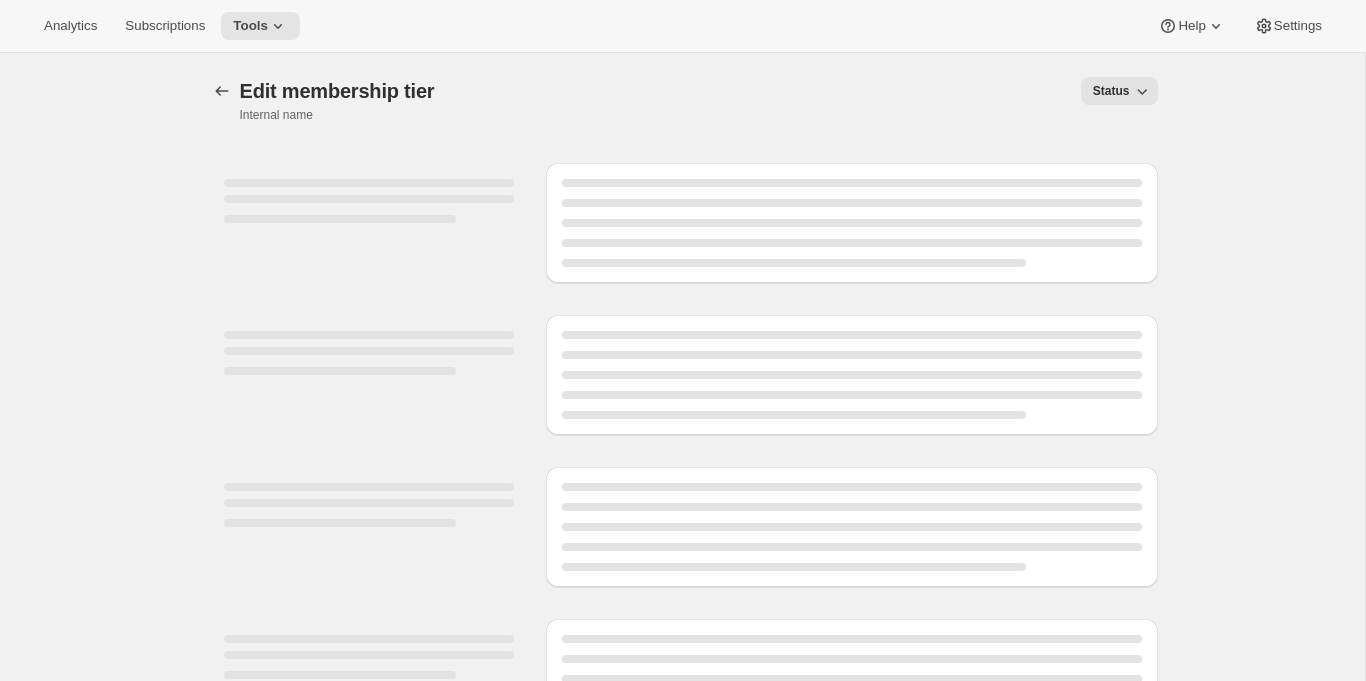 select on "variants" 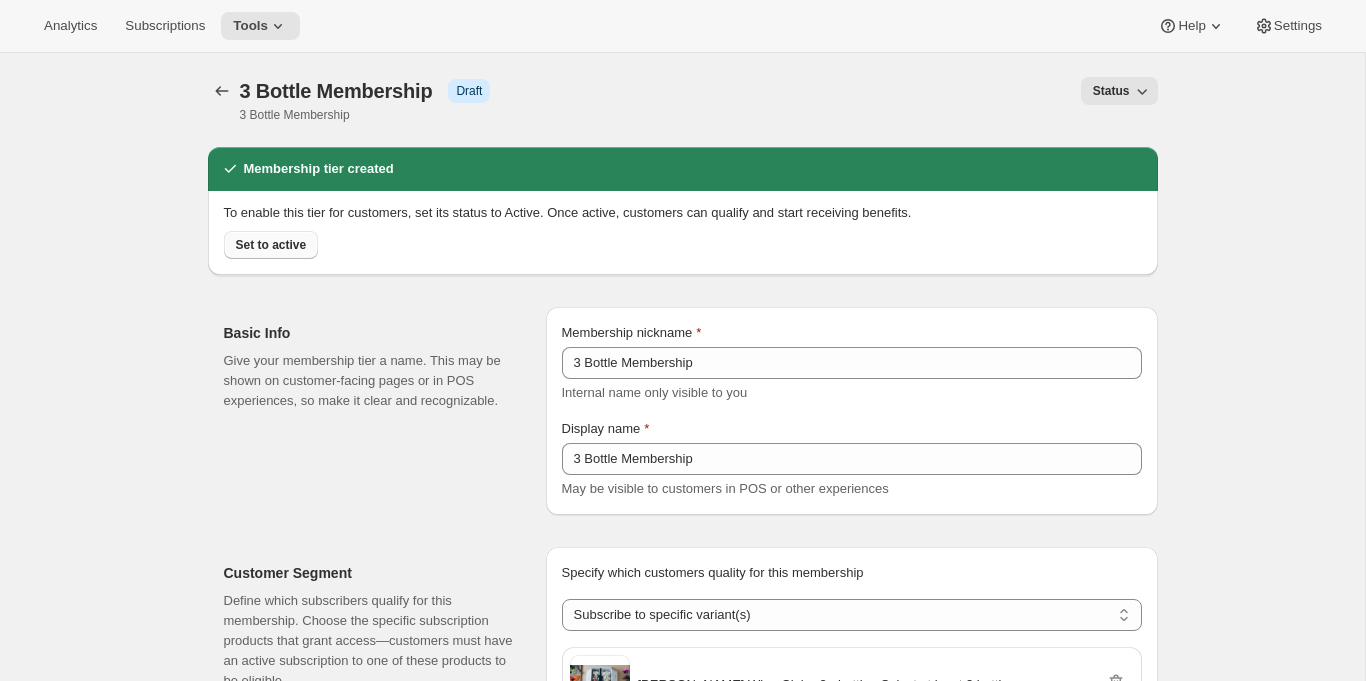 click on "Set to active" at bounding box center (271, 245) 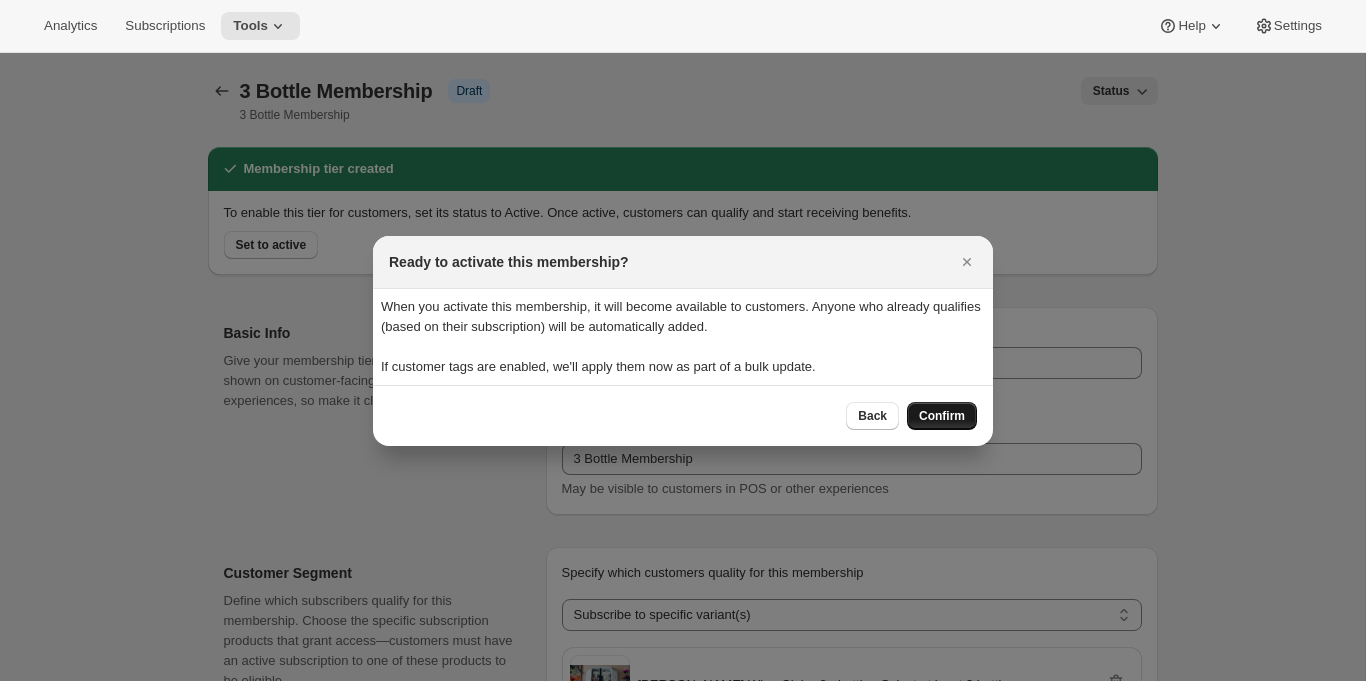 click on "Confirm" at bounding box center (942, 416) 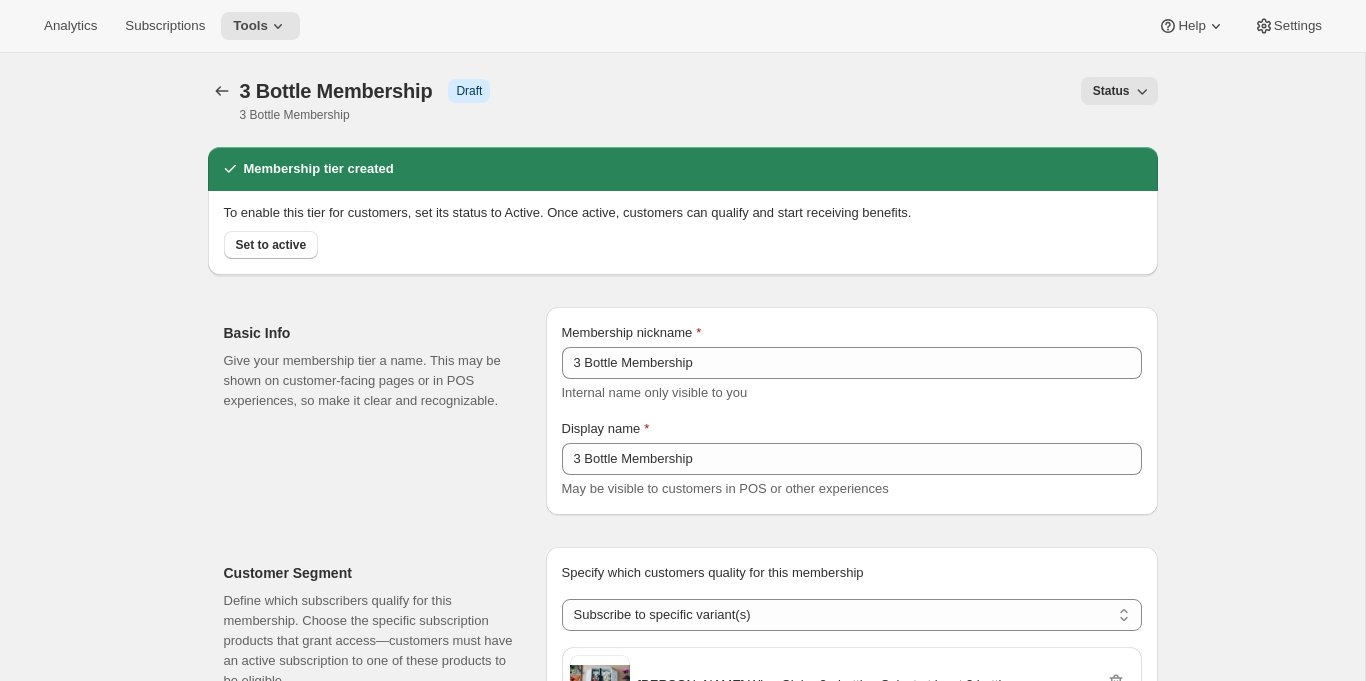 type 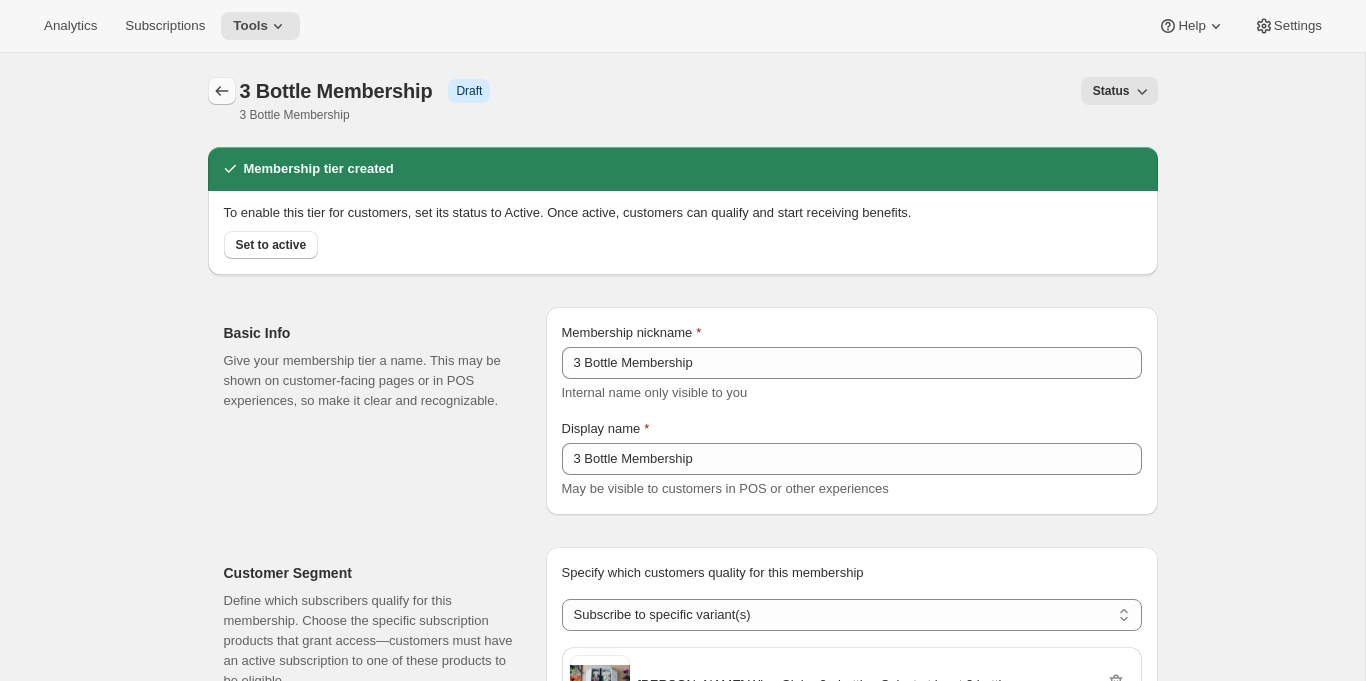 type 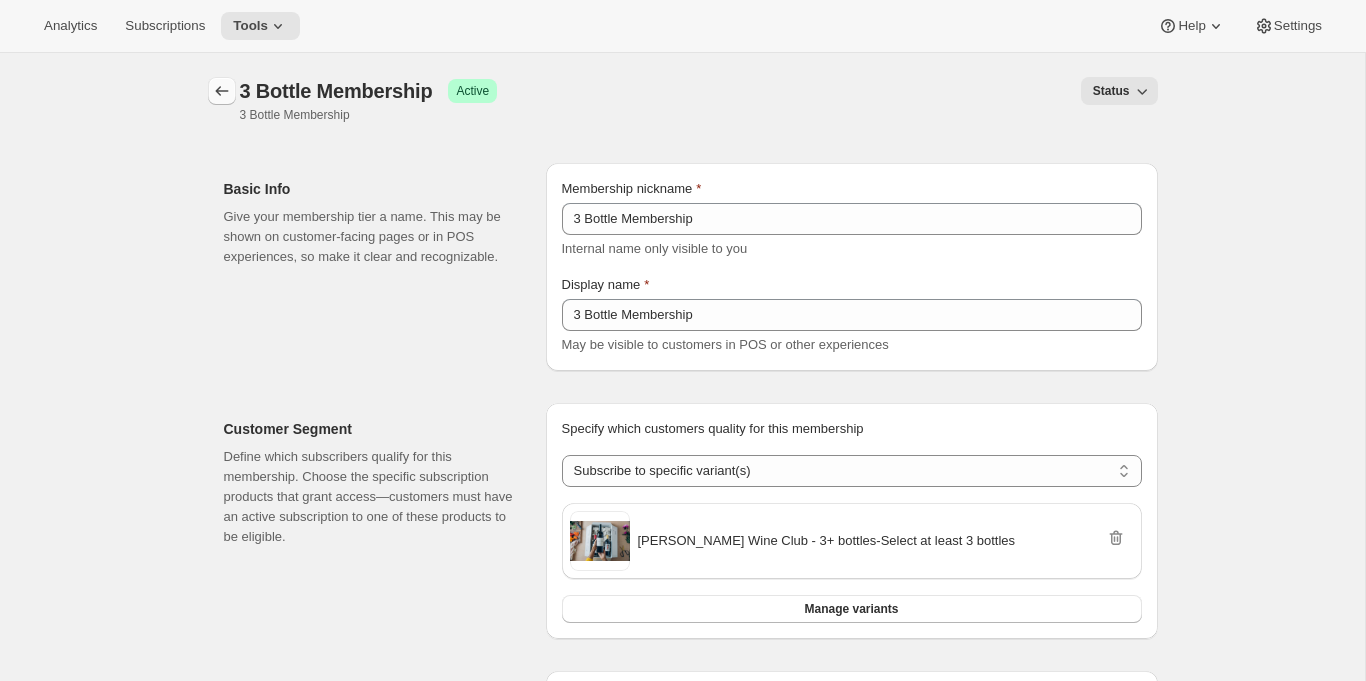 click 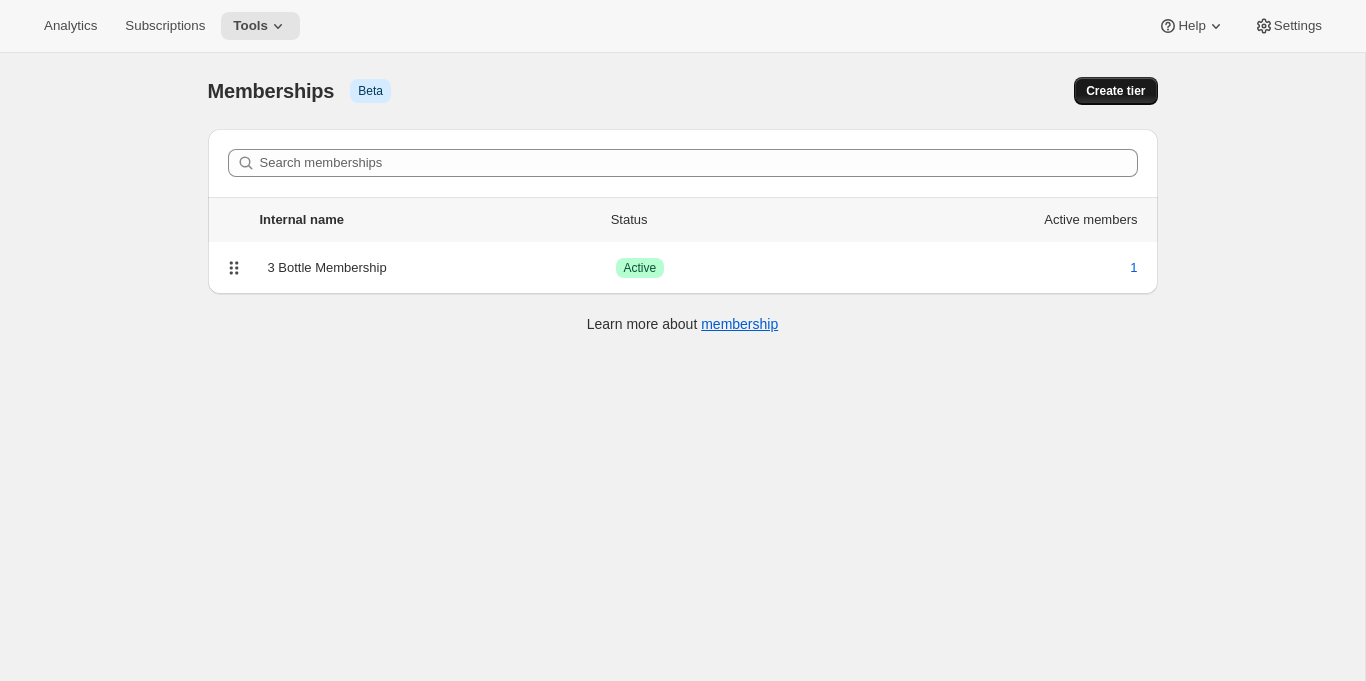 click on "Create tier" at bounding box center (1115, 91) 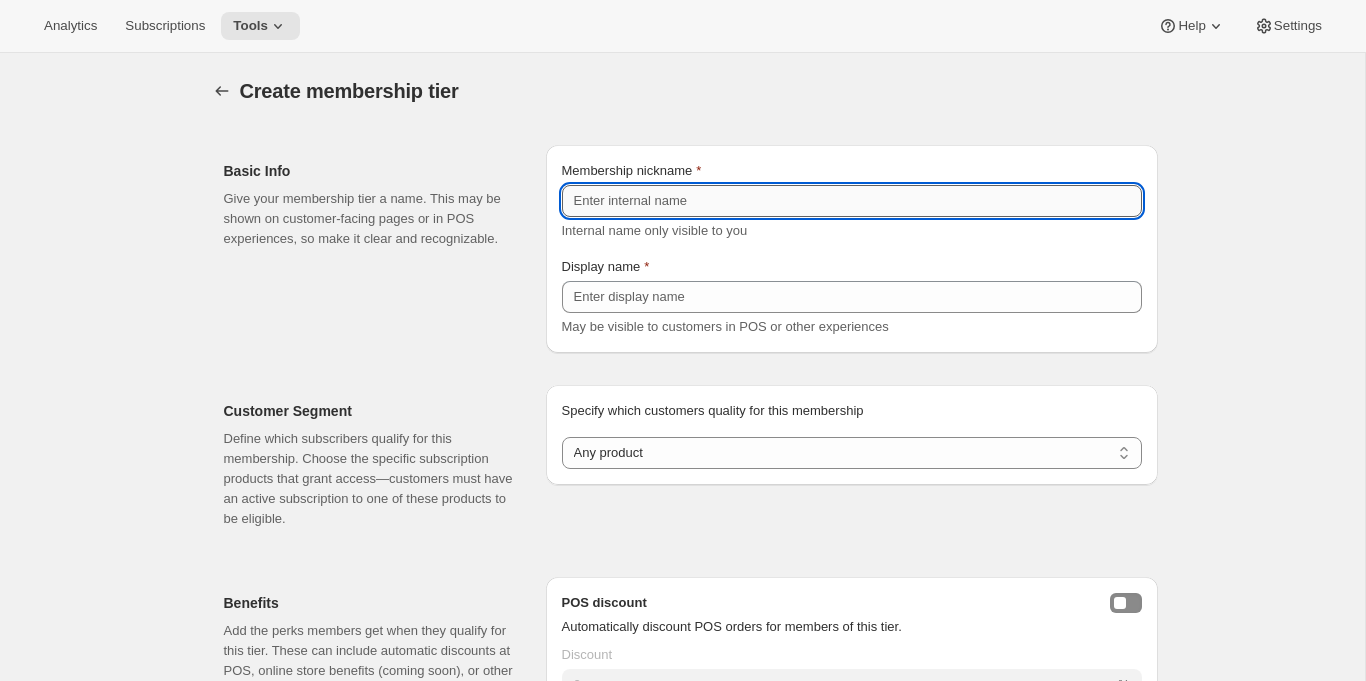 click on "Membership nickname" at bounding box center [852, 201] 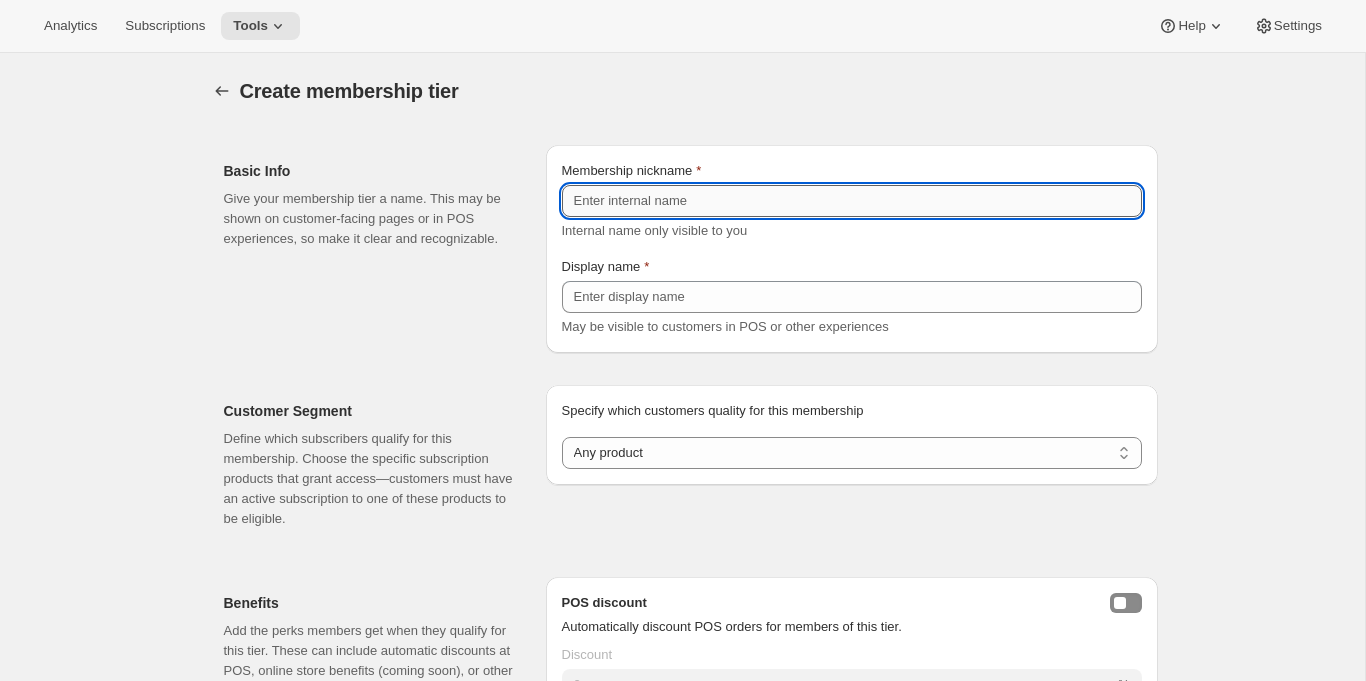 paste on "3 Bottle Membership" 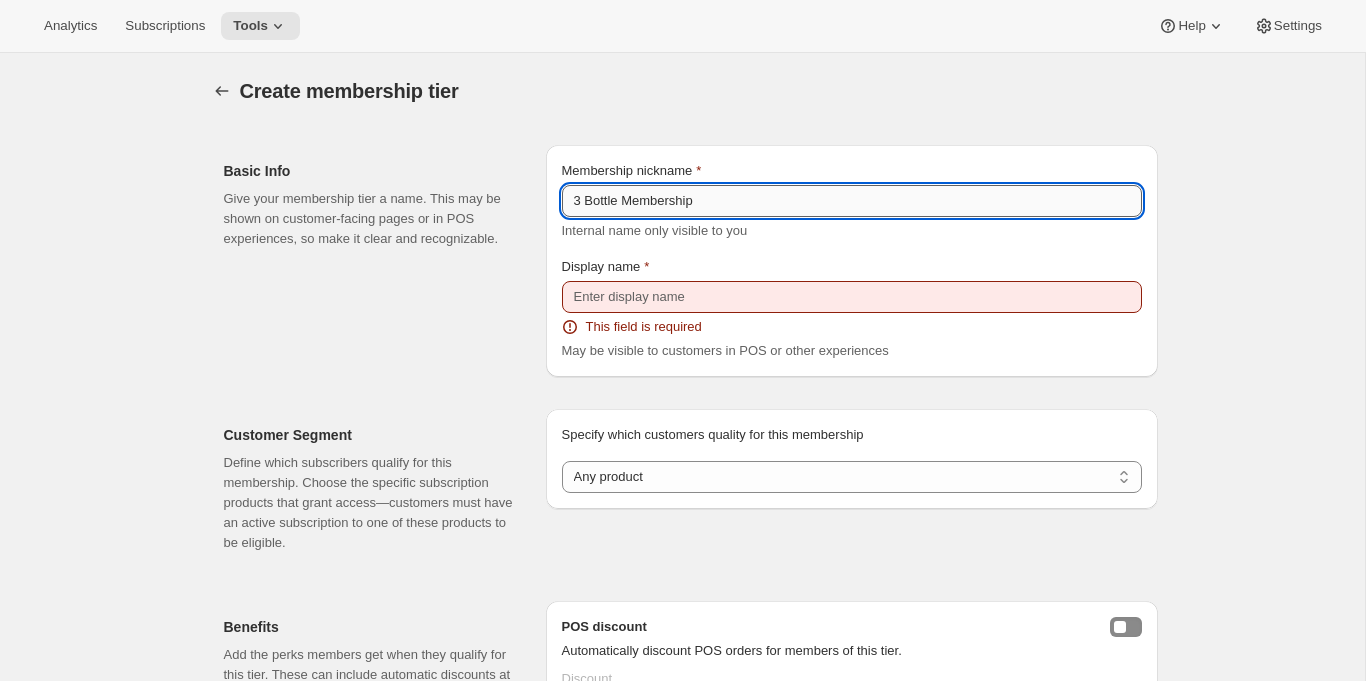 drag, startPoint x: 579, startPoint y: 202, endPoint x: 562, endPoint y: 202, distance: 17 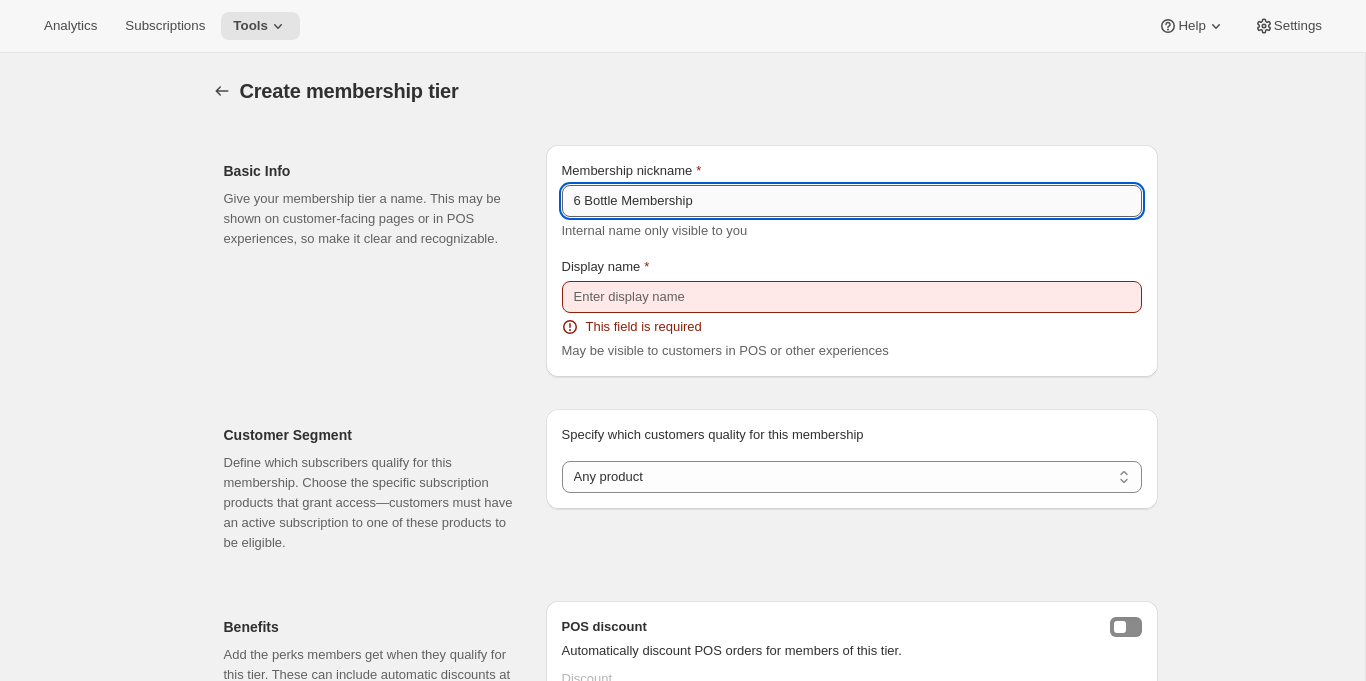 click on "6 Bottle Membership" at bounding box center [852, 201] 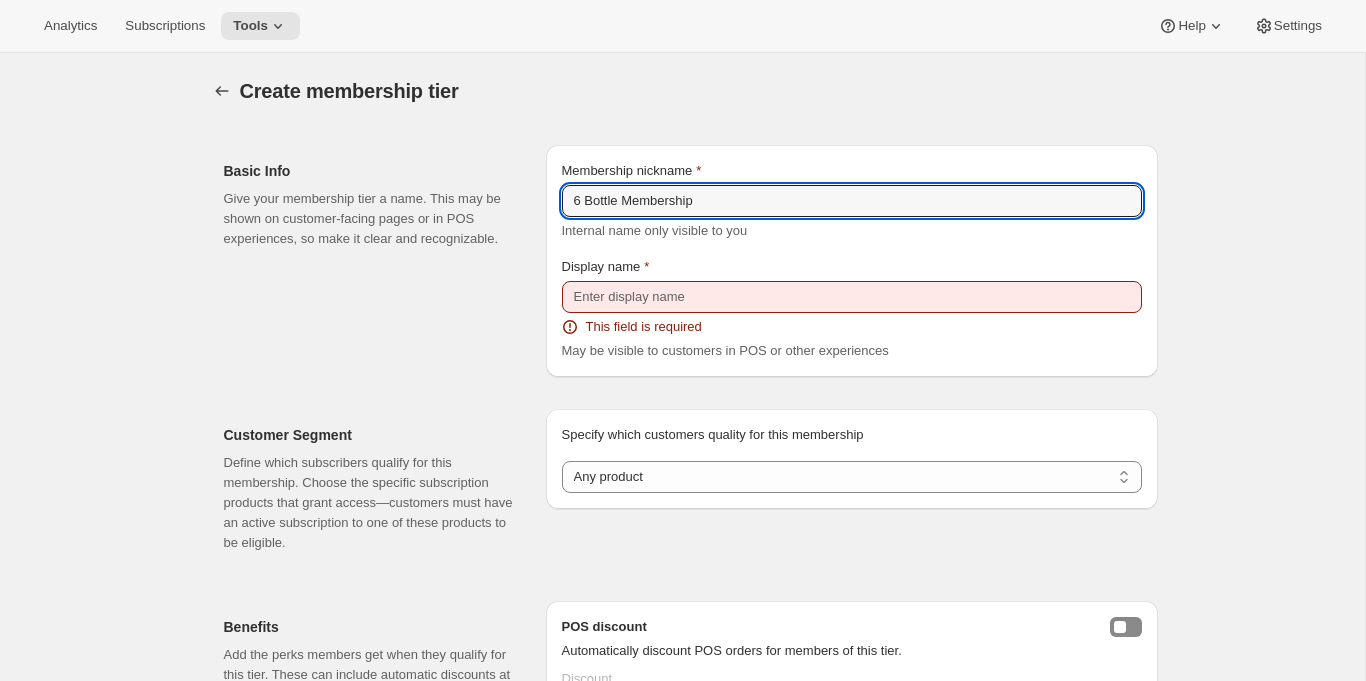 type on "6 Bottle Membership" 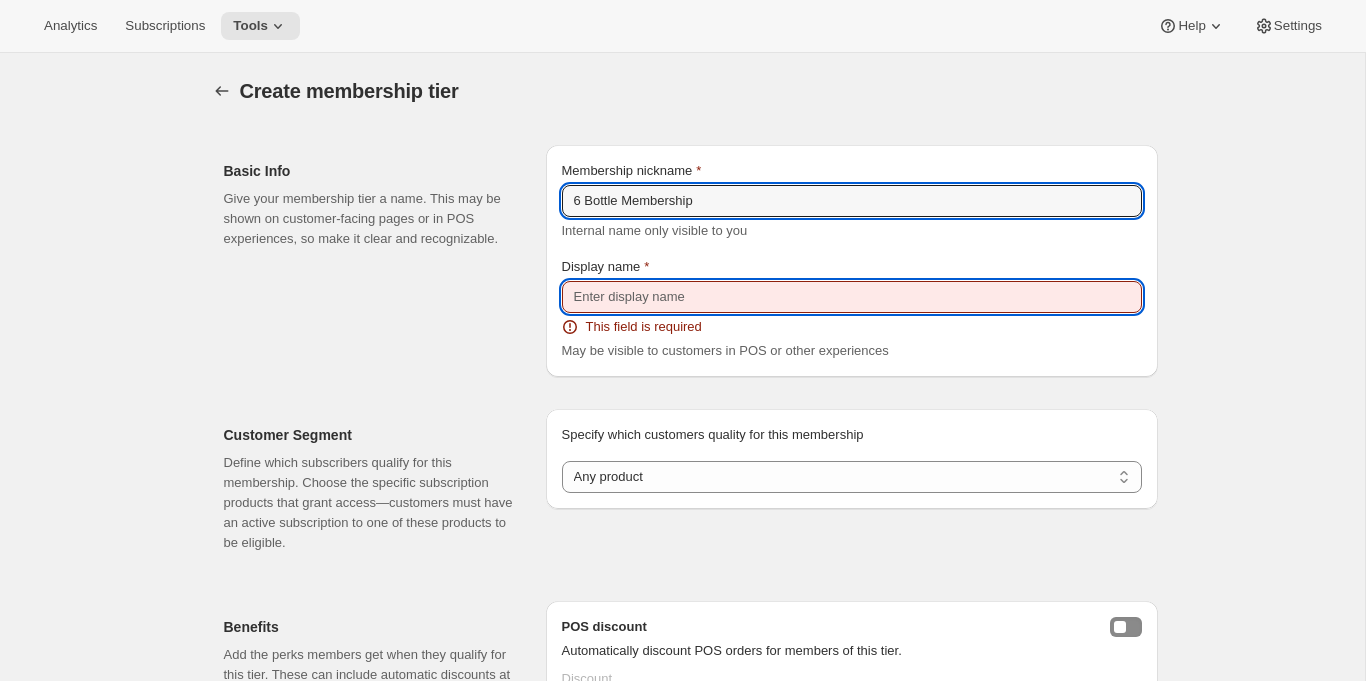 click on "Display name" at bounding box center [852, 297] 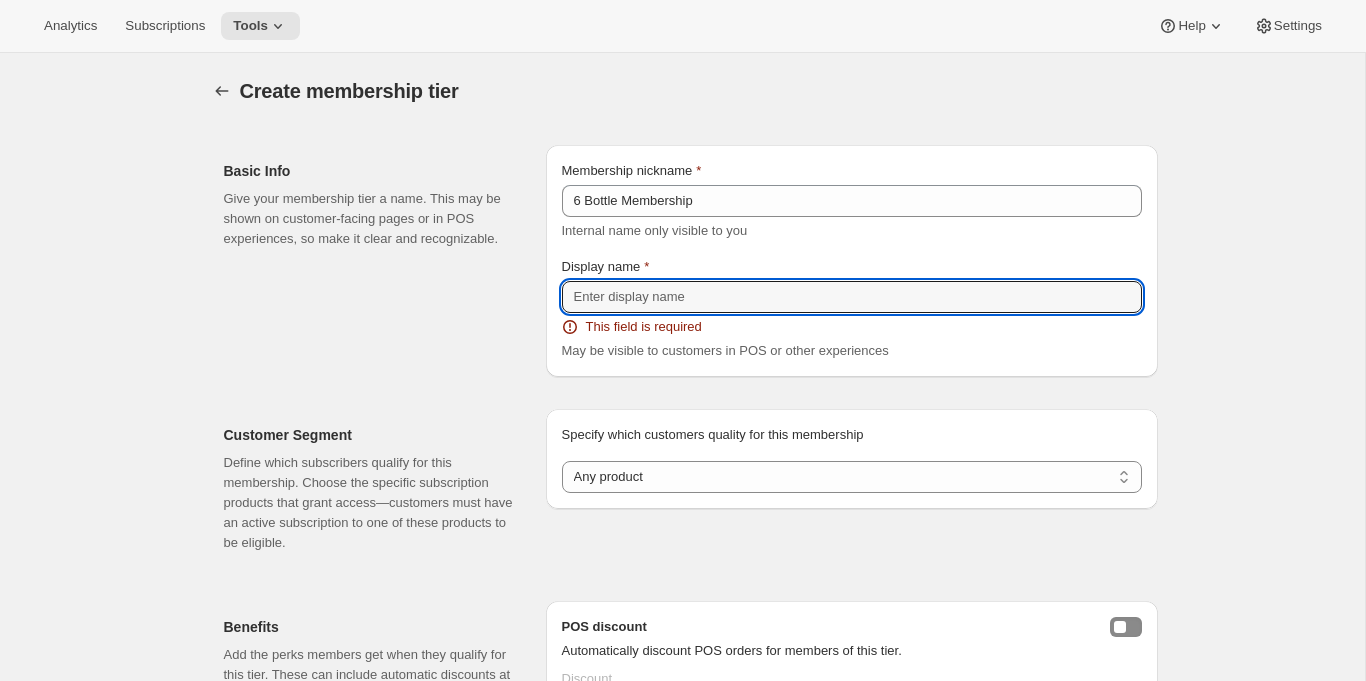 paste on "6 Bottle Membership" 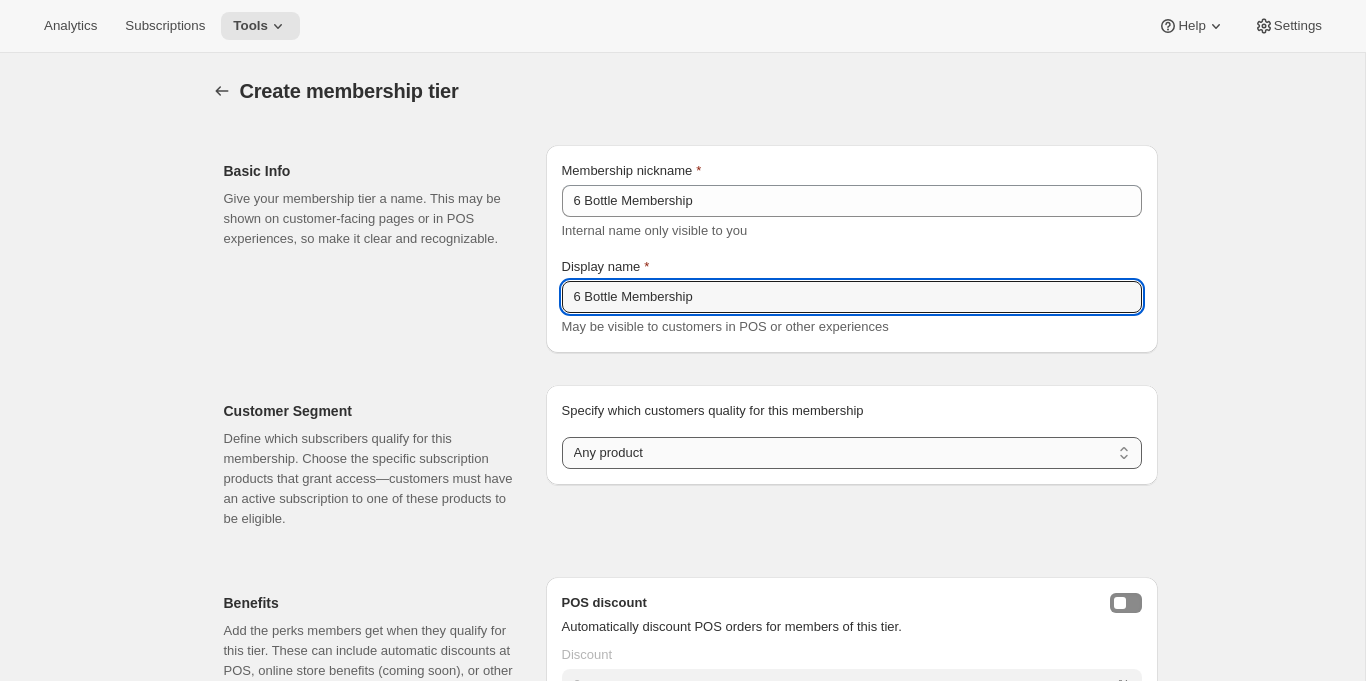 type on "6 Bottle Membership" 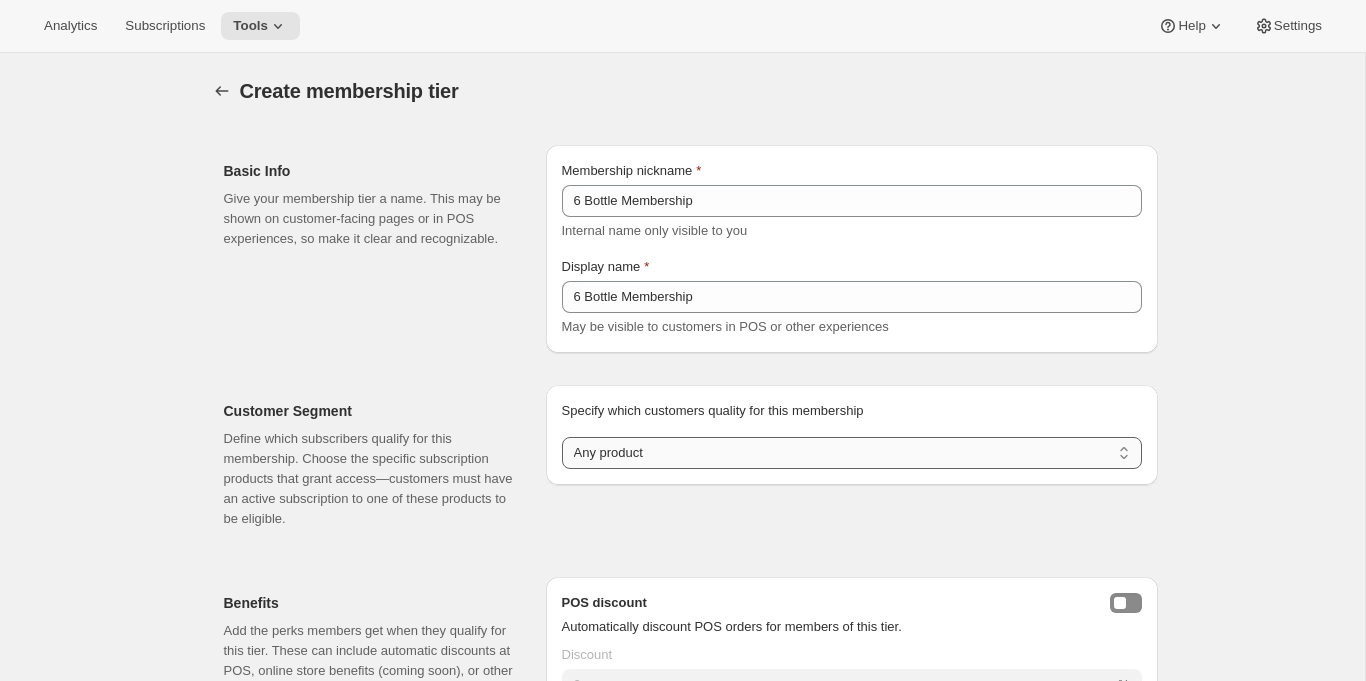 select on "variants" 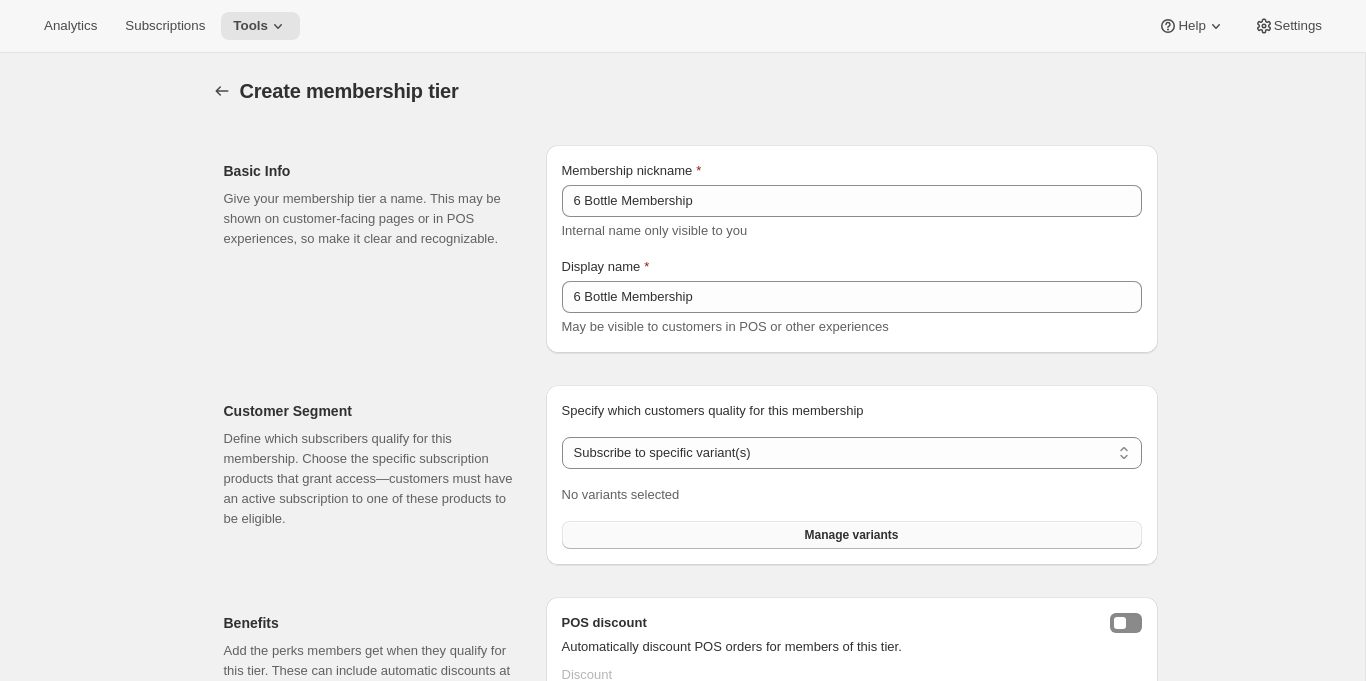 drag, startPoint x: 696, startPoint y: 214, endPoint x: 761, endPoint y: 532, distance: 324.5751 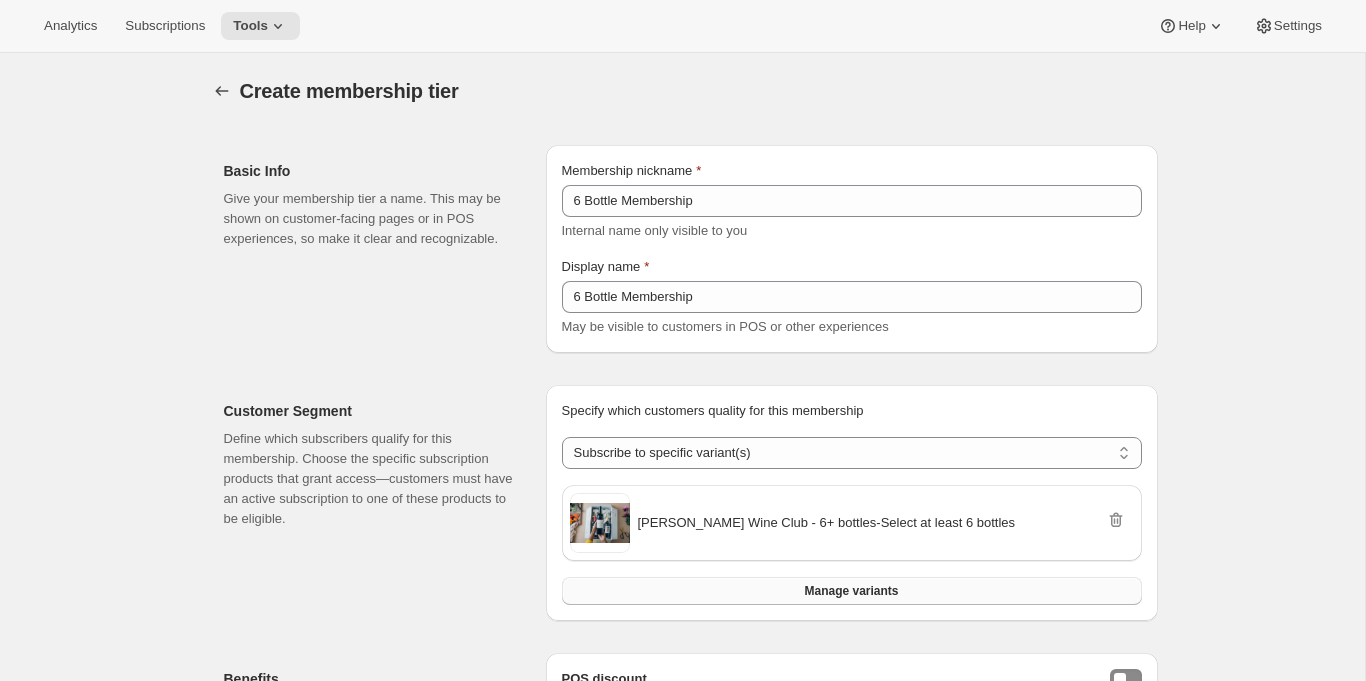 scroll, scrollTop: 580, scrollLeft: 0, axis: vertical 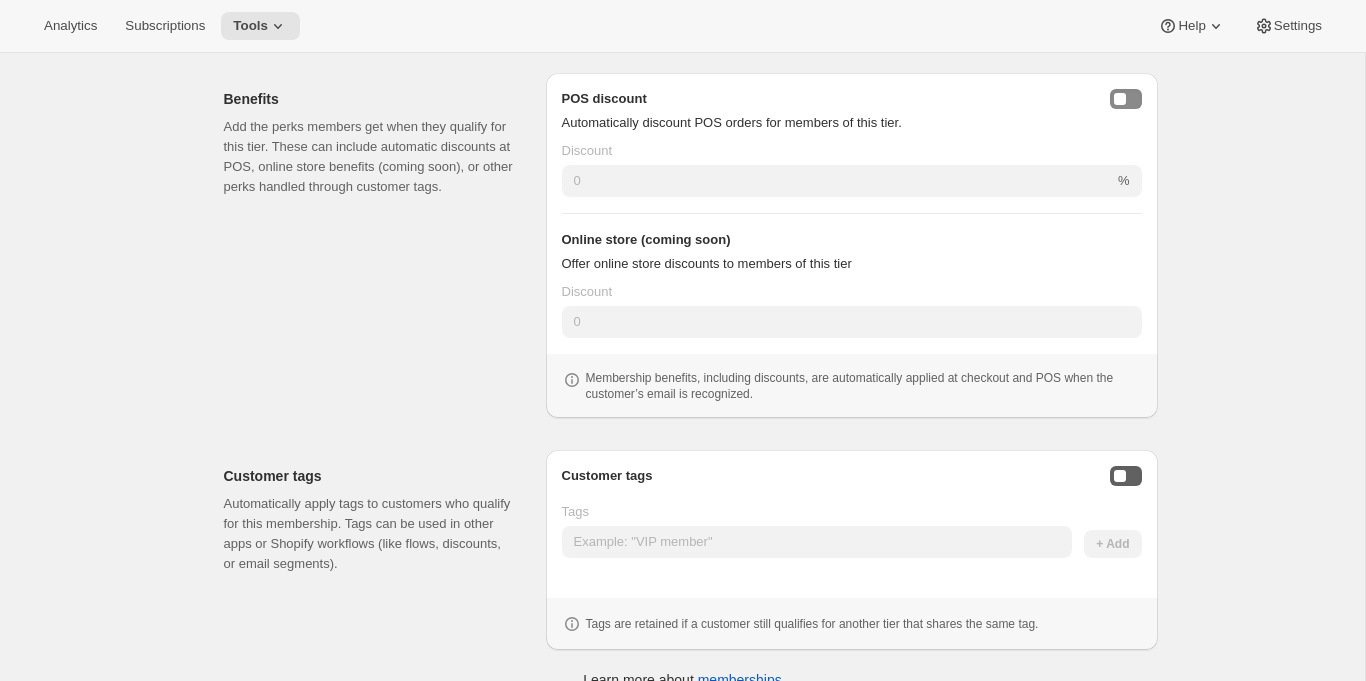 drag, startPoint x: 761, startPoint y: 532, endPoint x: 1136, endPoint y: 474, distance: 379.45883 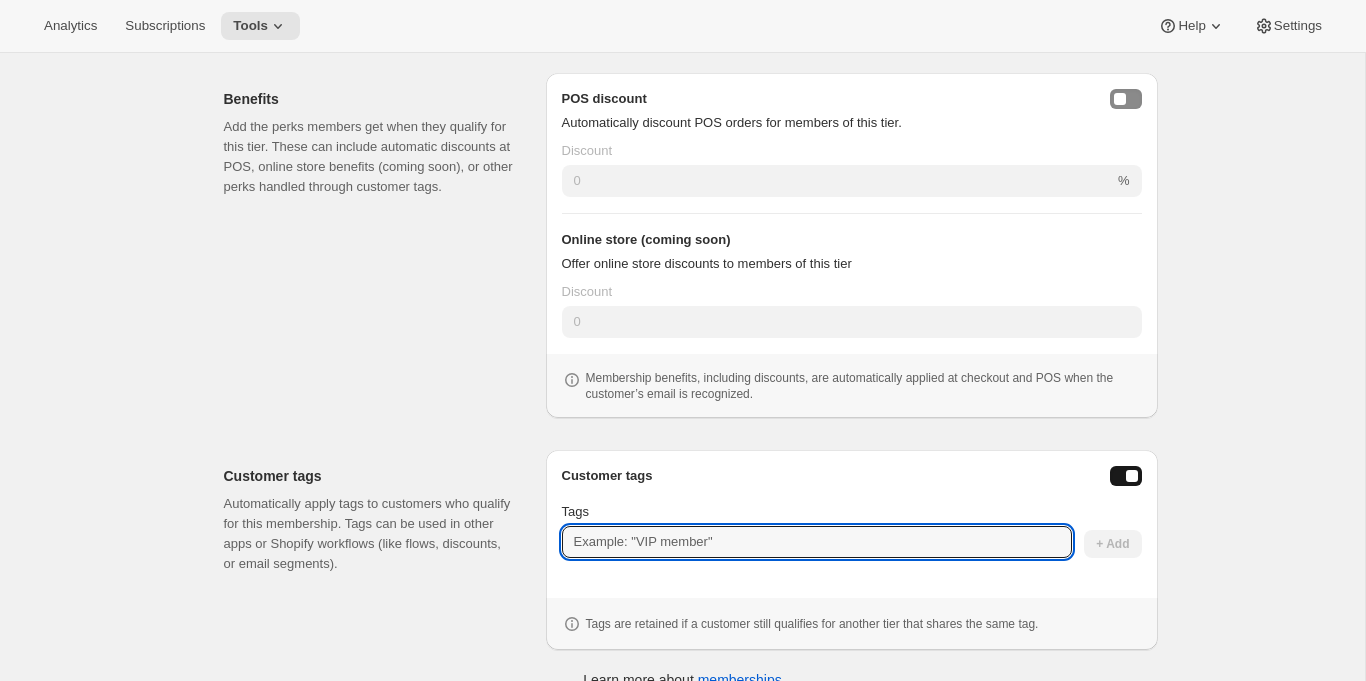 click on "Tags" at bounding box center (817, 542) 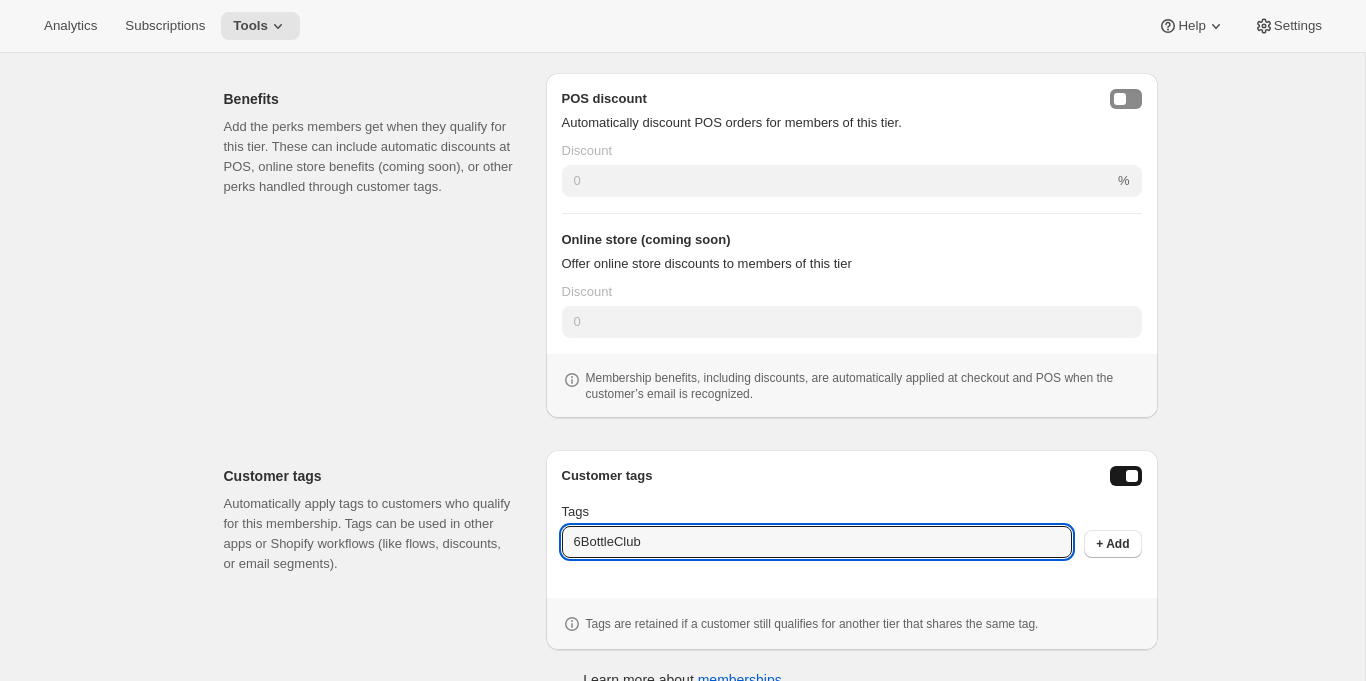 type on "6BottleClub" 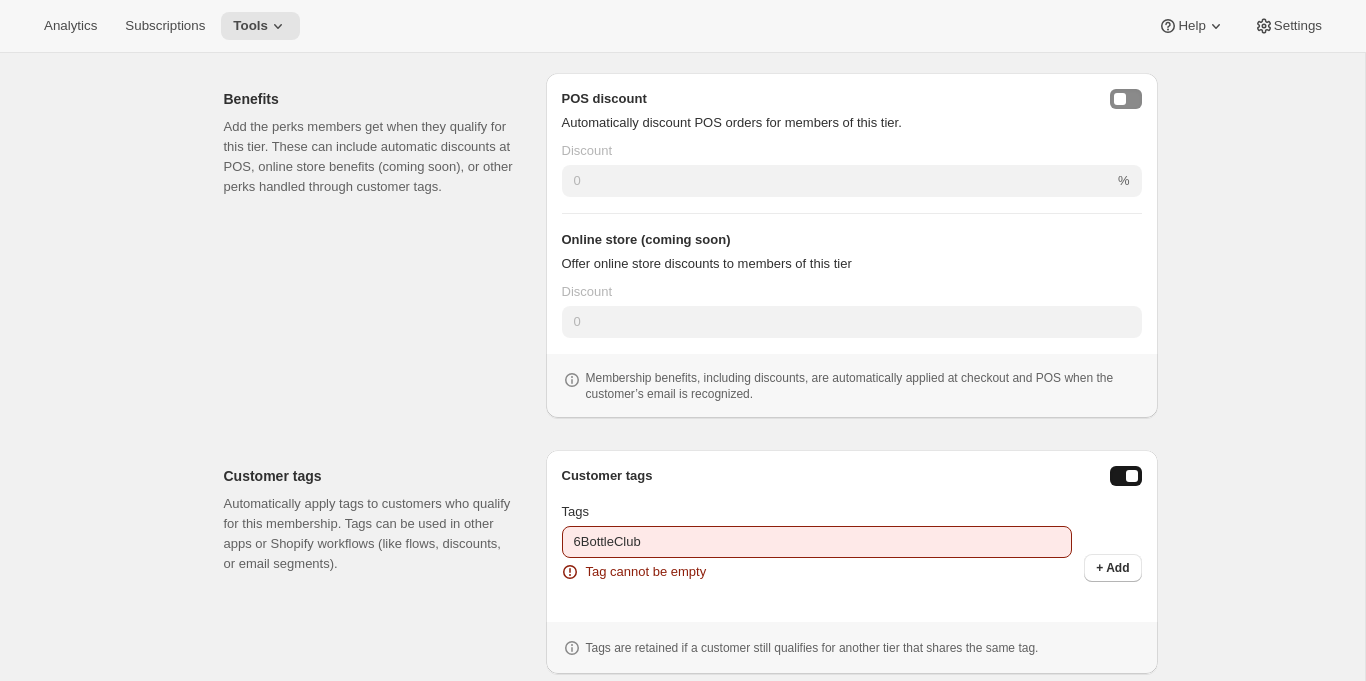 click on "+ Add" at bounding box center [1112, 568] 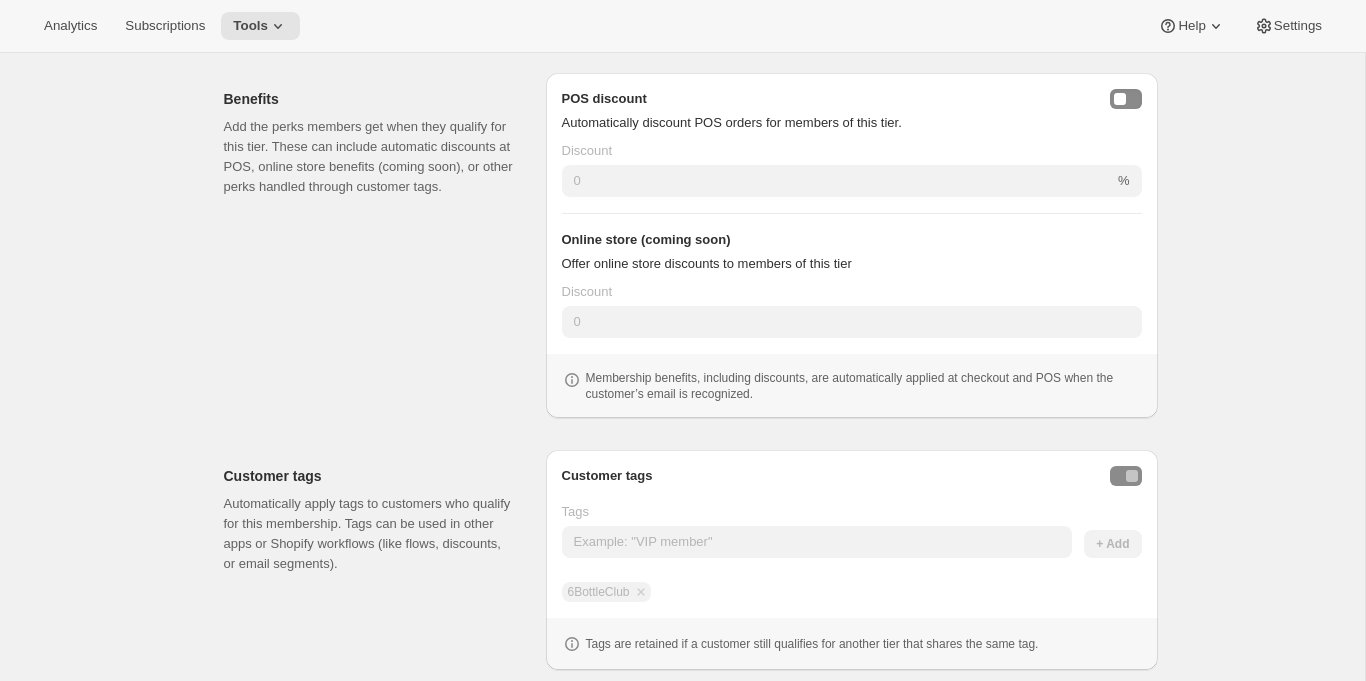 scroll, scrollTop: 580, scrollLeft: 0, axis: vertical 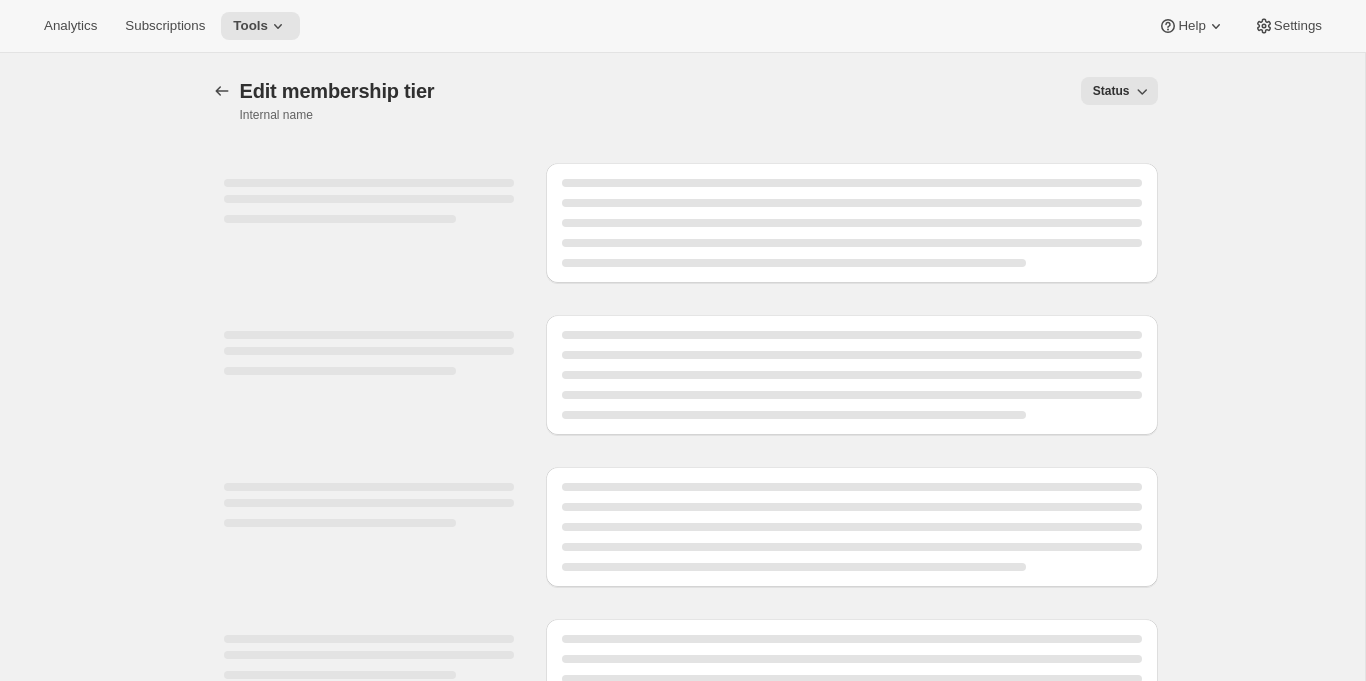 select on "variants" 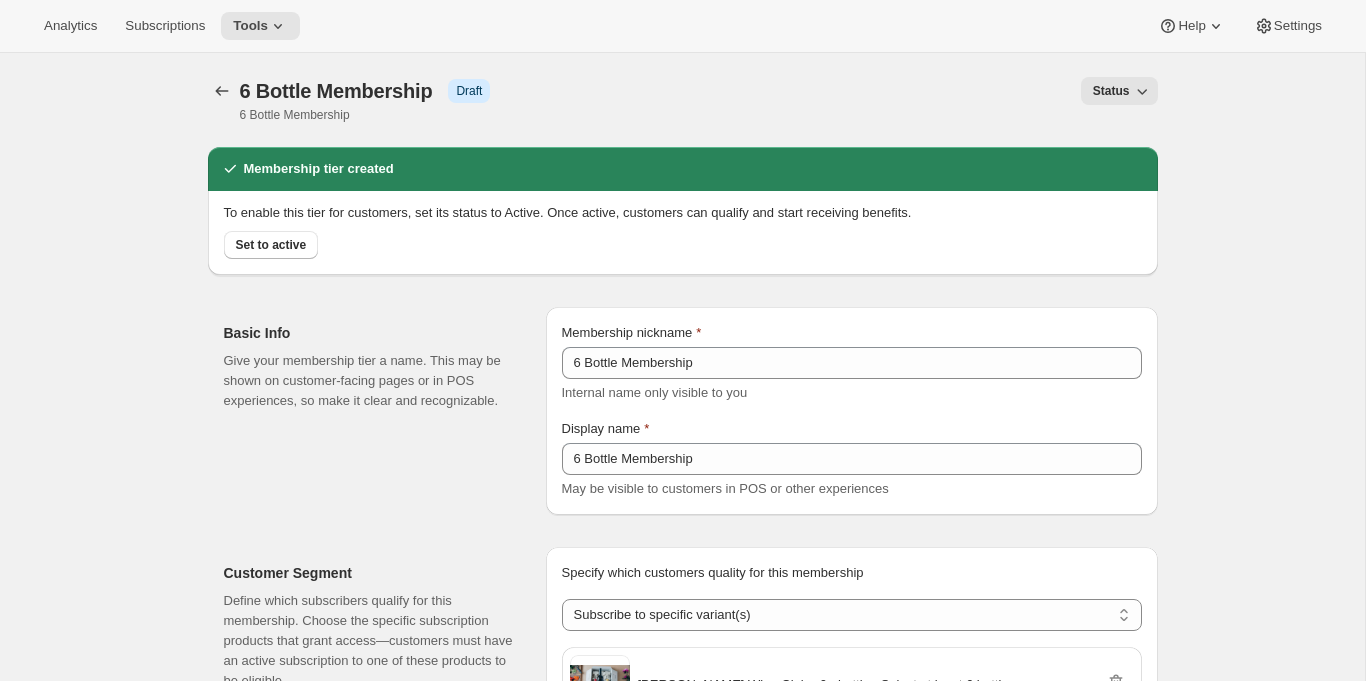 click on "Set to active" at bounding box center (271, 245) 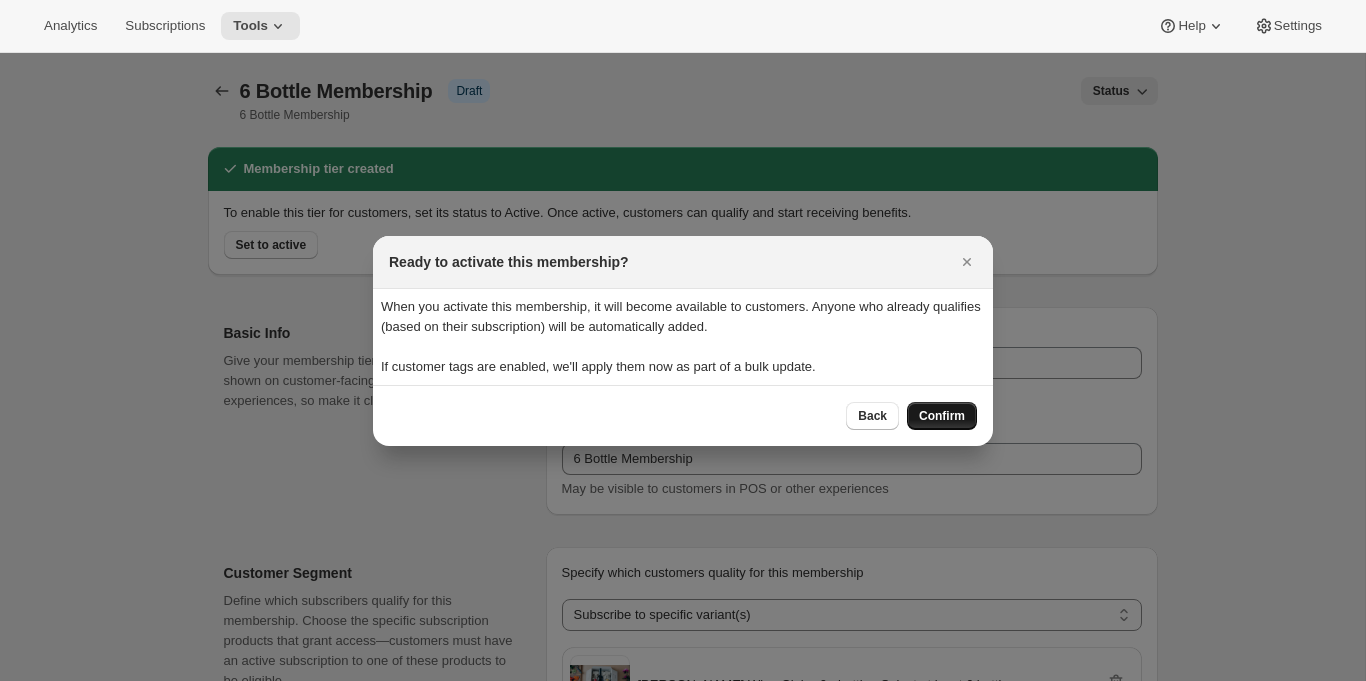 drag, startPoint x: 1136, startPoint y: 474, endPoint x: 929, endPoint y: 421, distance: 213.67732 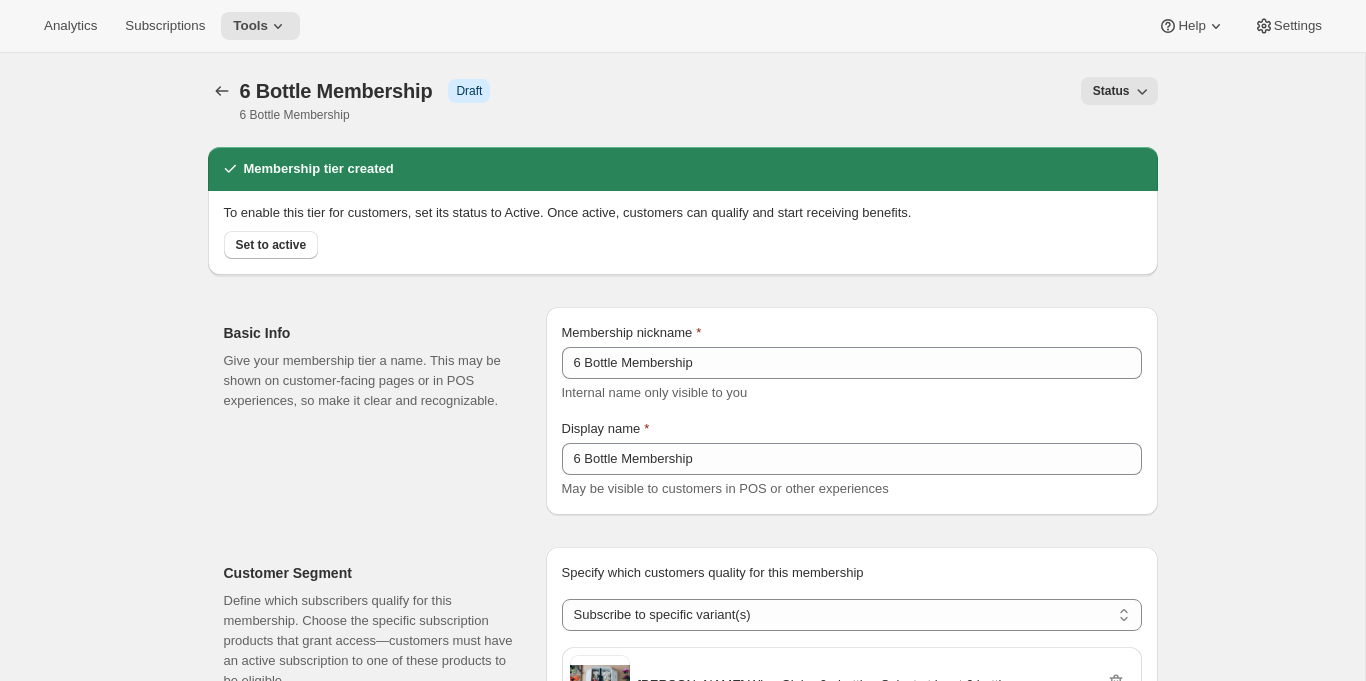 type 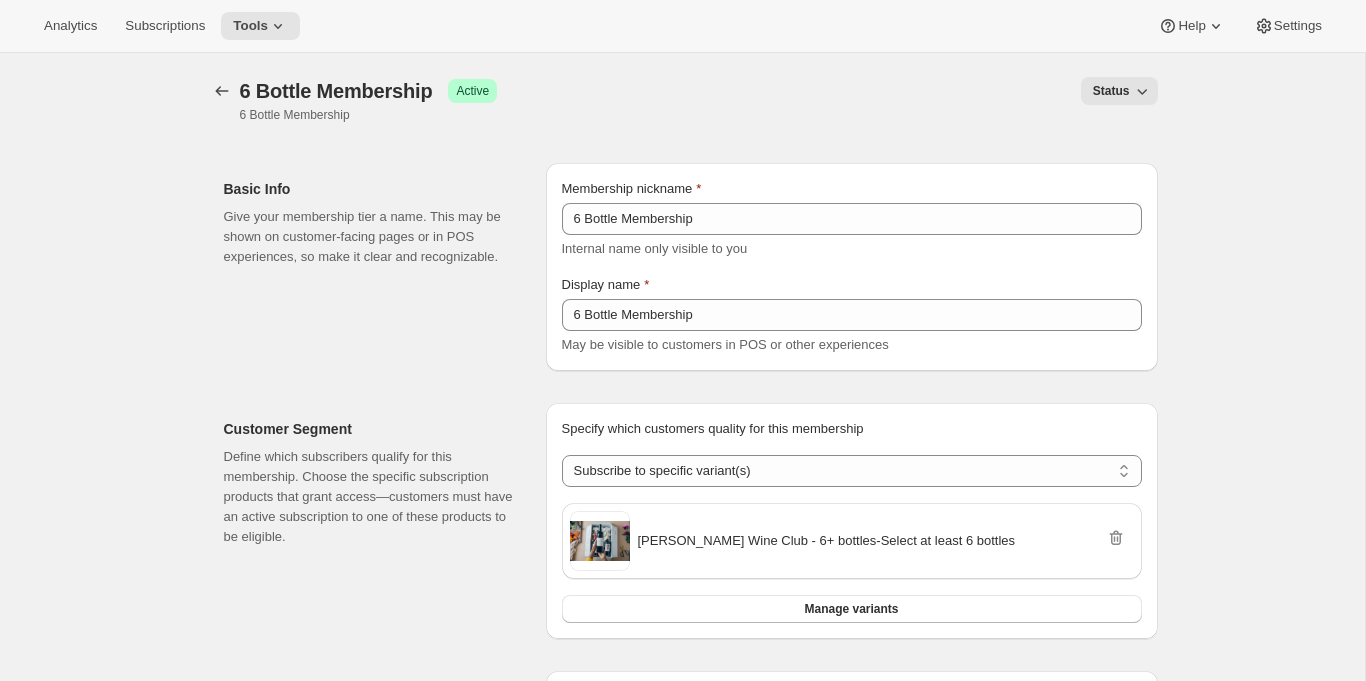 click 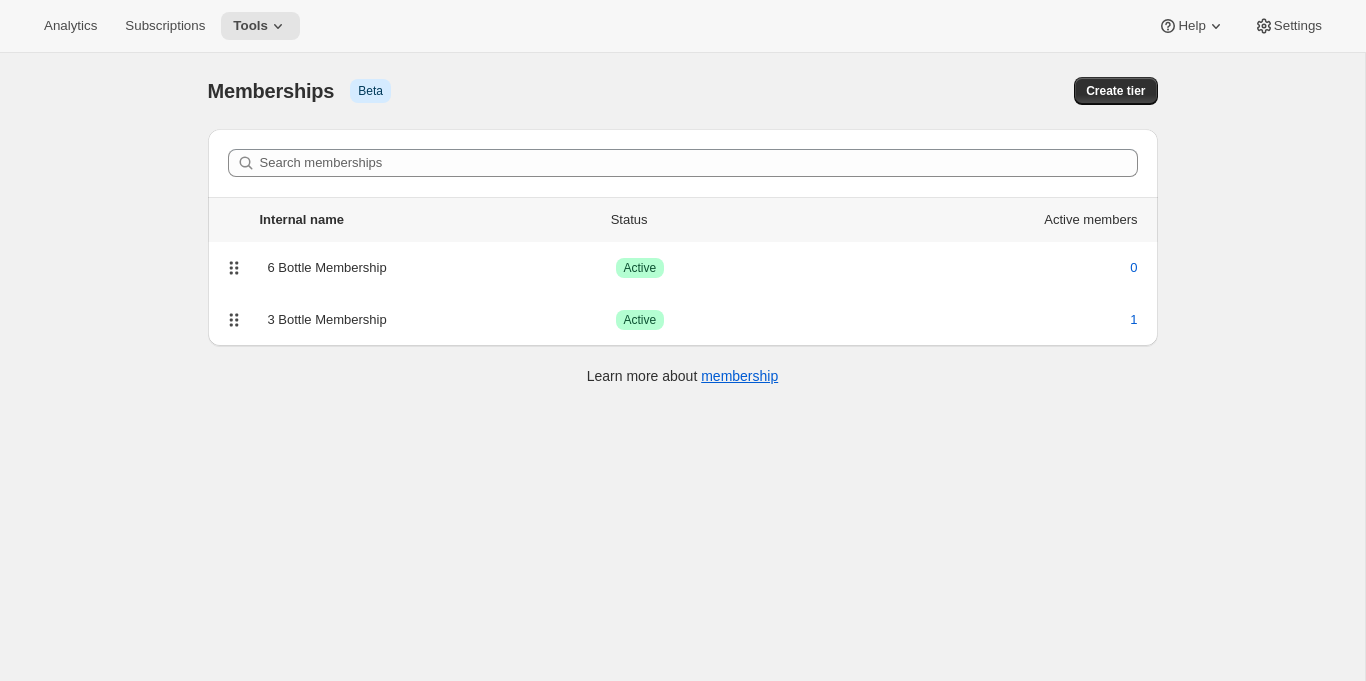 click on "Create tier" at bounding box center [1115, 91] 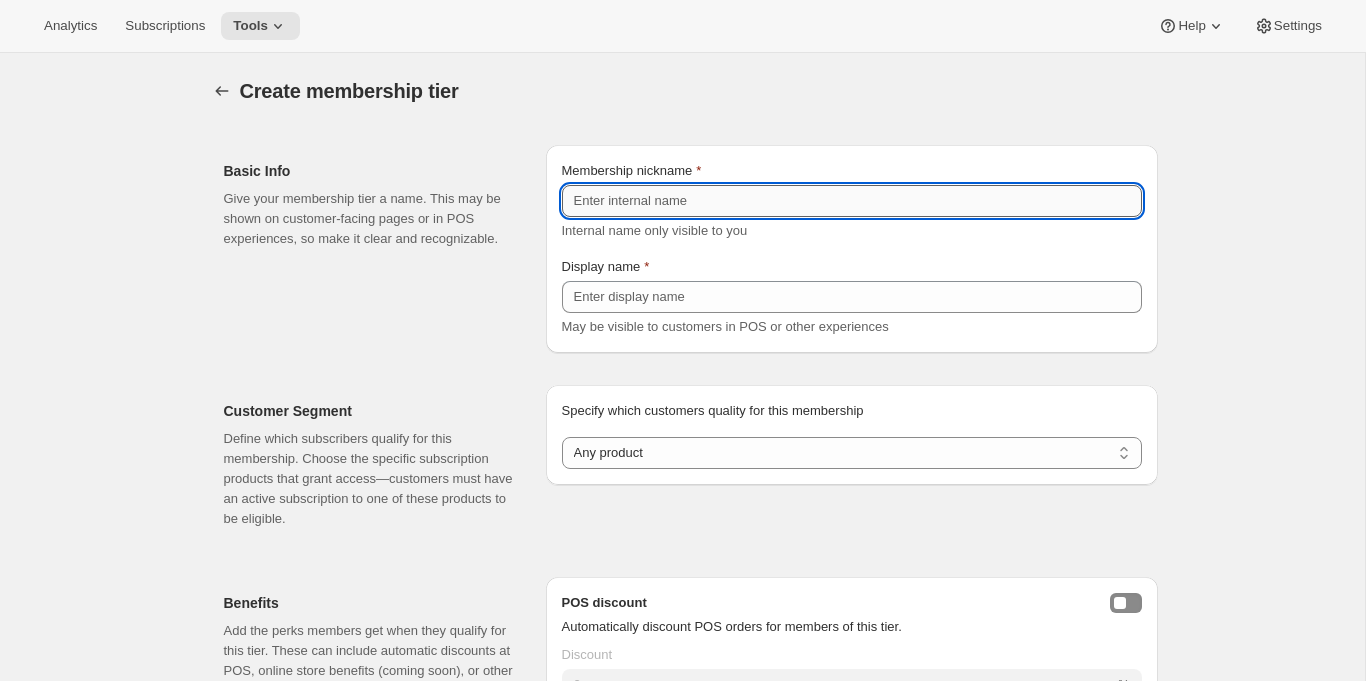 drag, startPoint x: 929, startPoint y: 421, endPoint x: 730, endPoint y: 198, distance: 298.88126 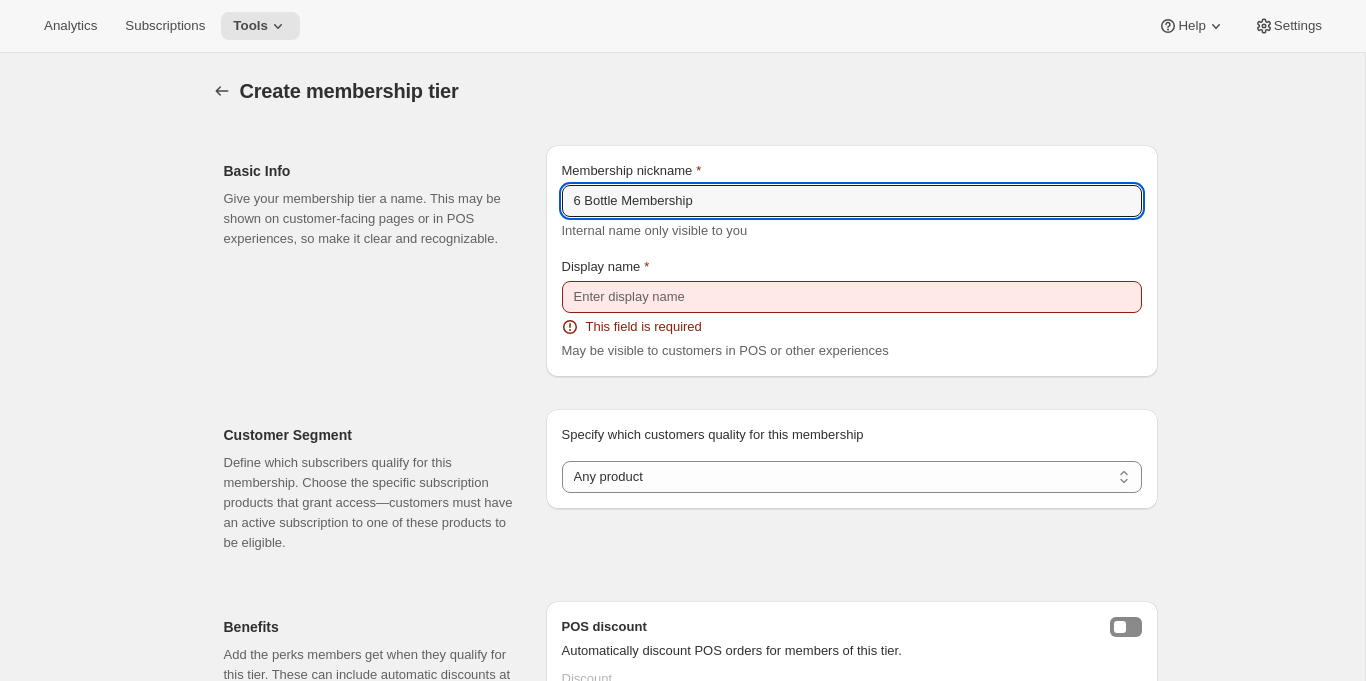 drag, startPoint x: 730, startPoint y: 198, endPoint x: 547, endPoint y: 203, distance: 183.0683 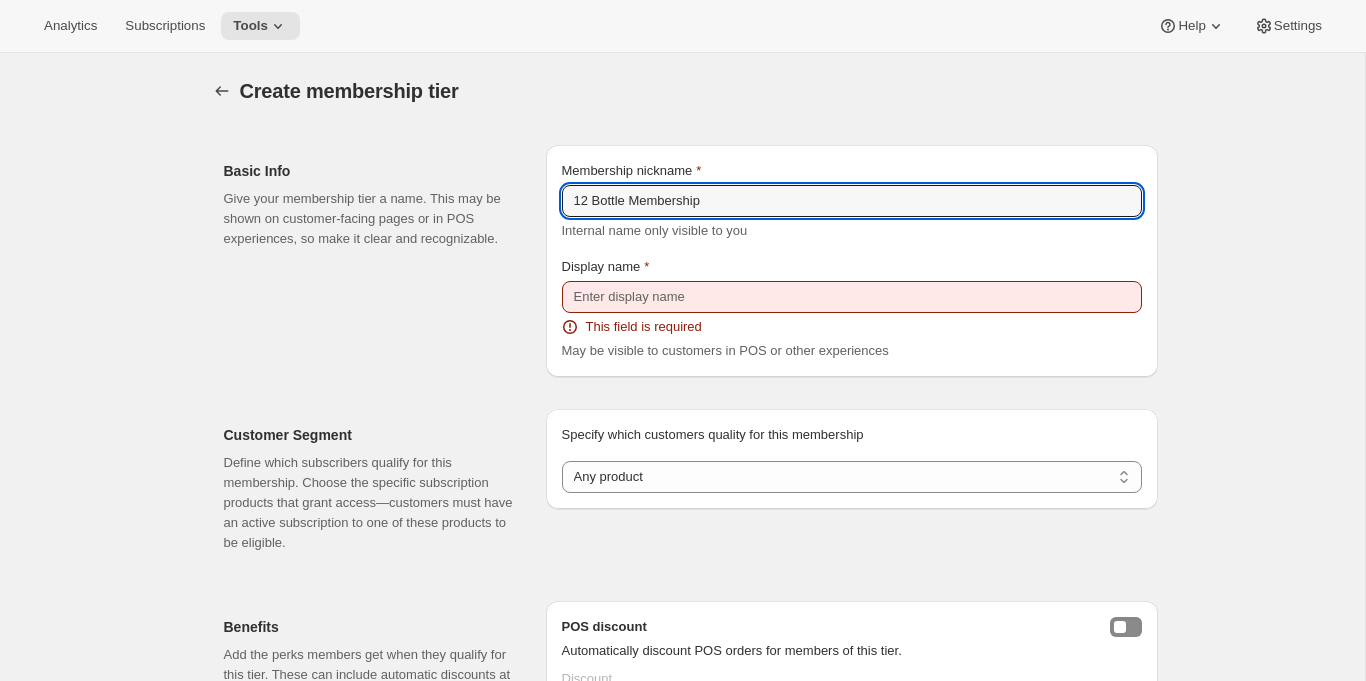 type on "12 Bottle Membership" 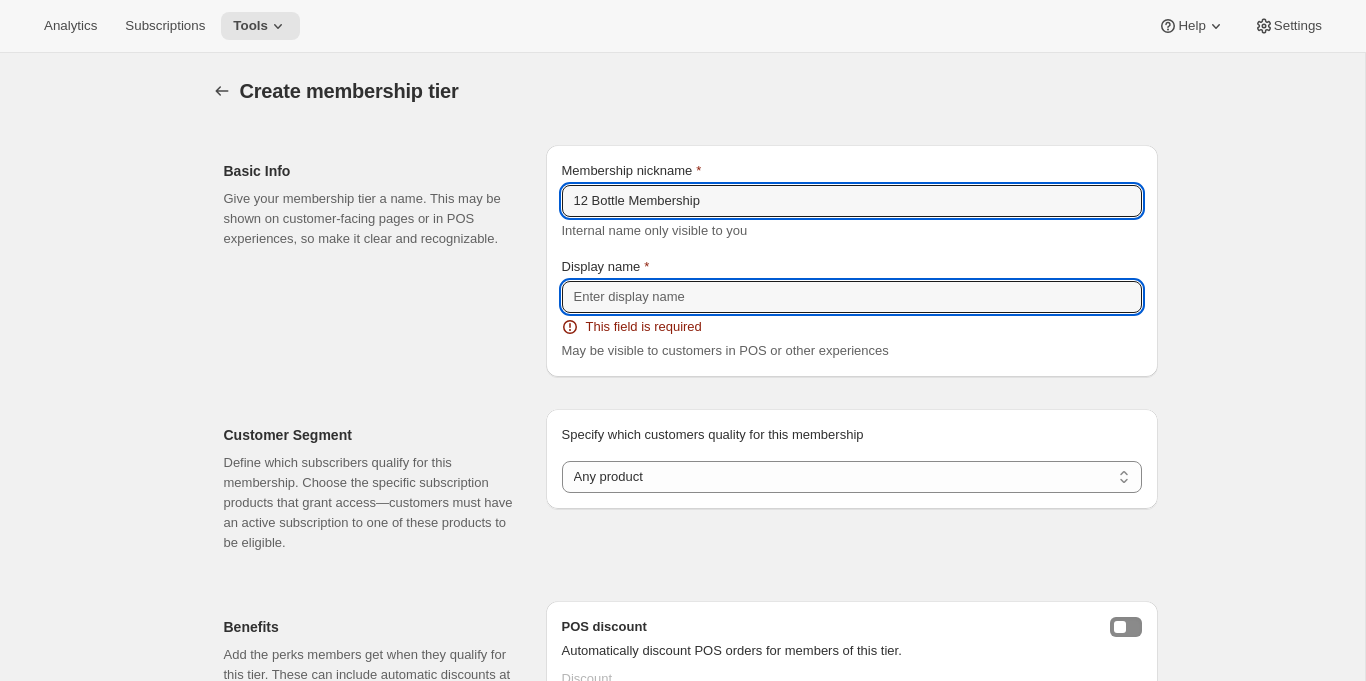 click on "Display name" at bounding box center (852, 297) 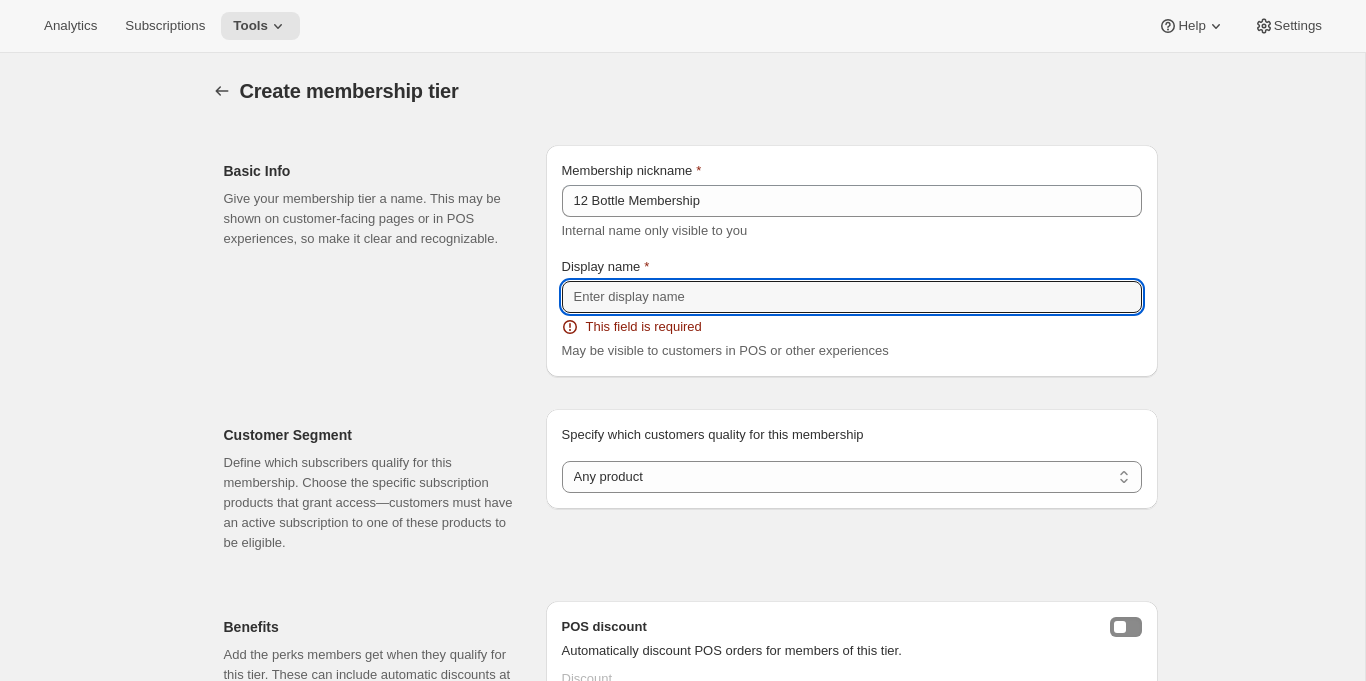 paste on "6 Bottle Membership" 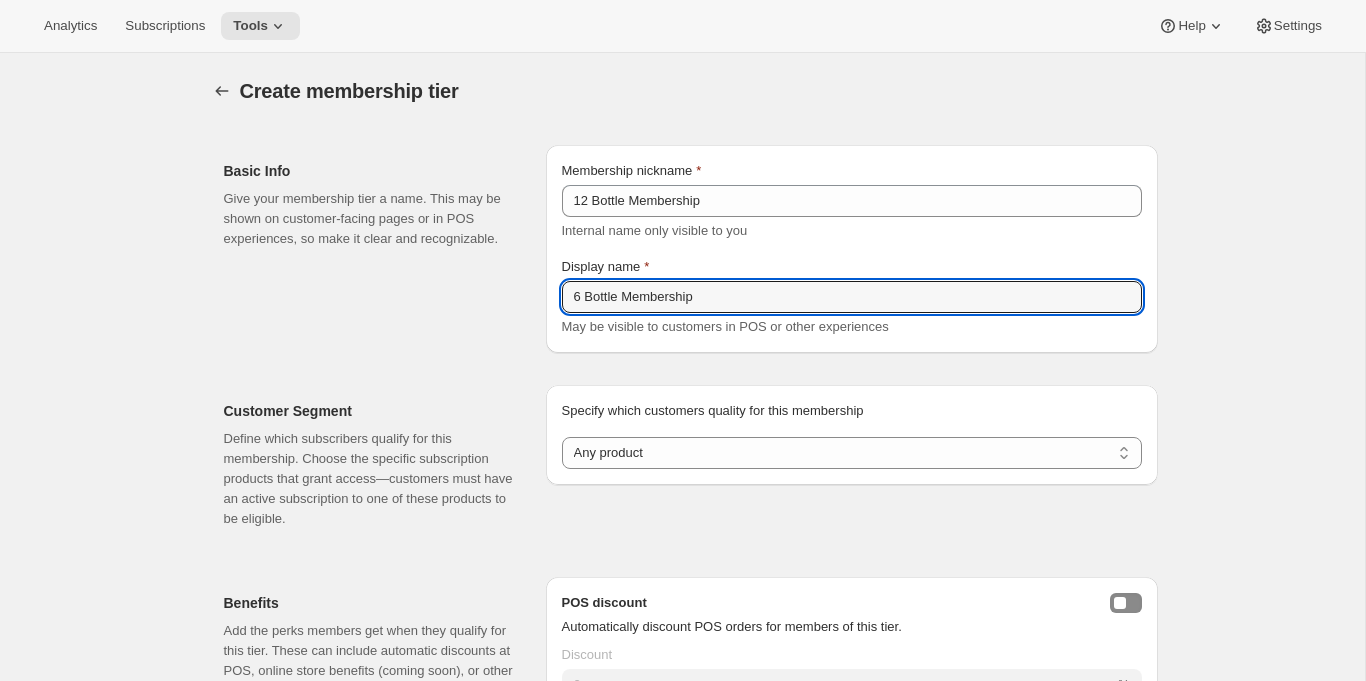 drag, startPoint x: 547, startPoint y: 203, endPoint x: 555, endPoint y: 297, distance: 94.33981 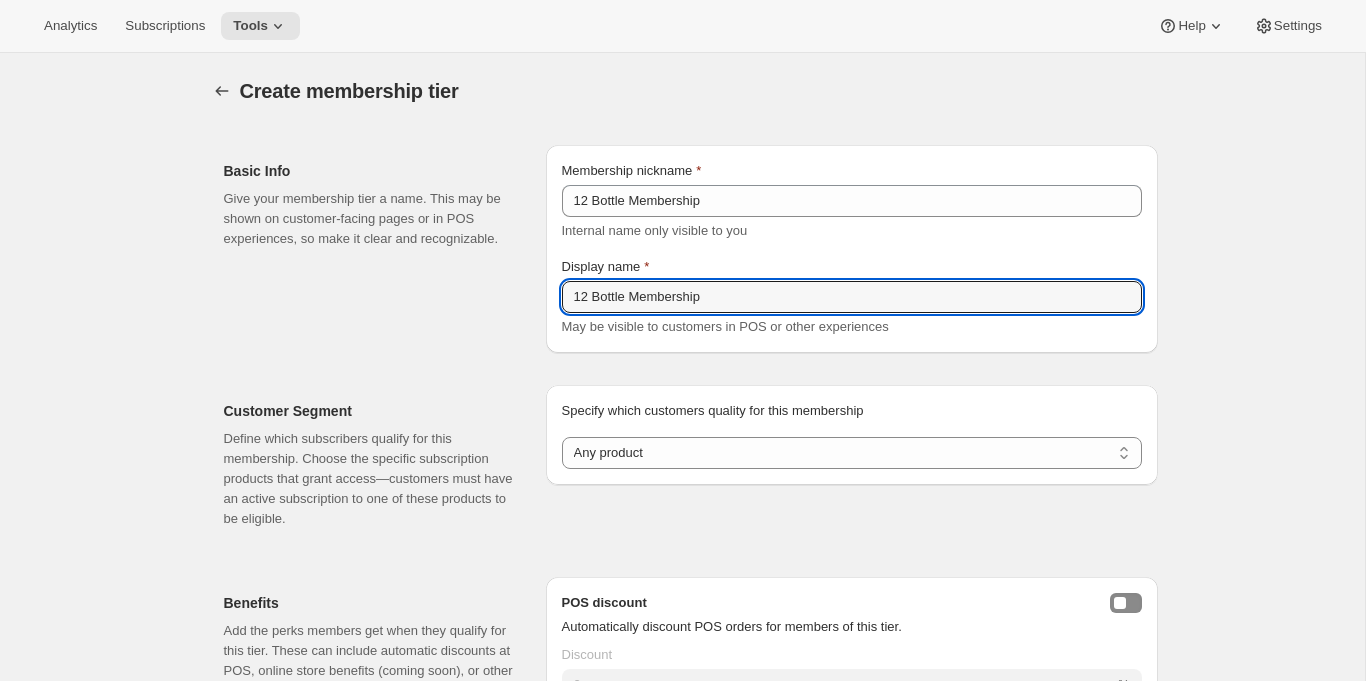 type on "12 Bottle Membership" 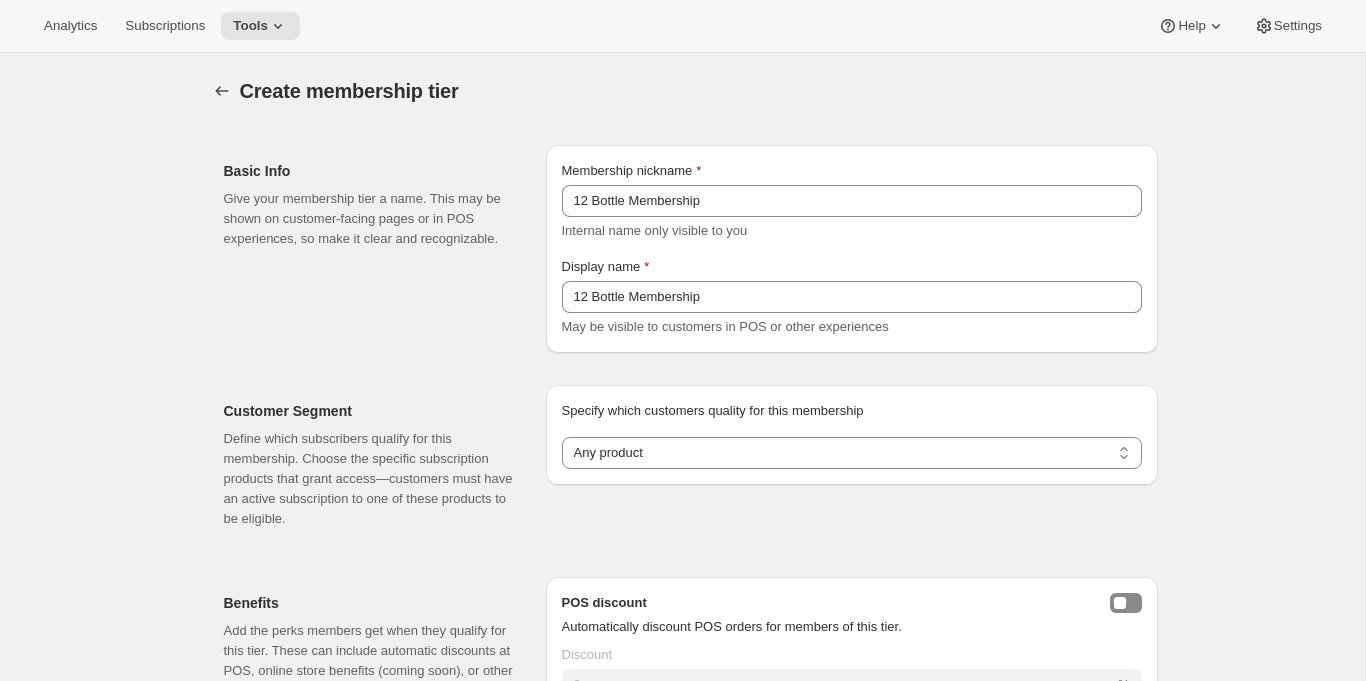 select on "variants" 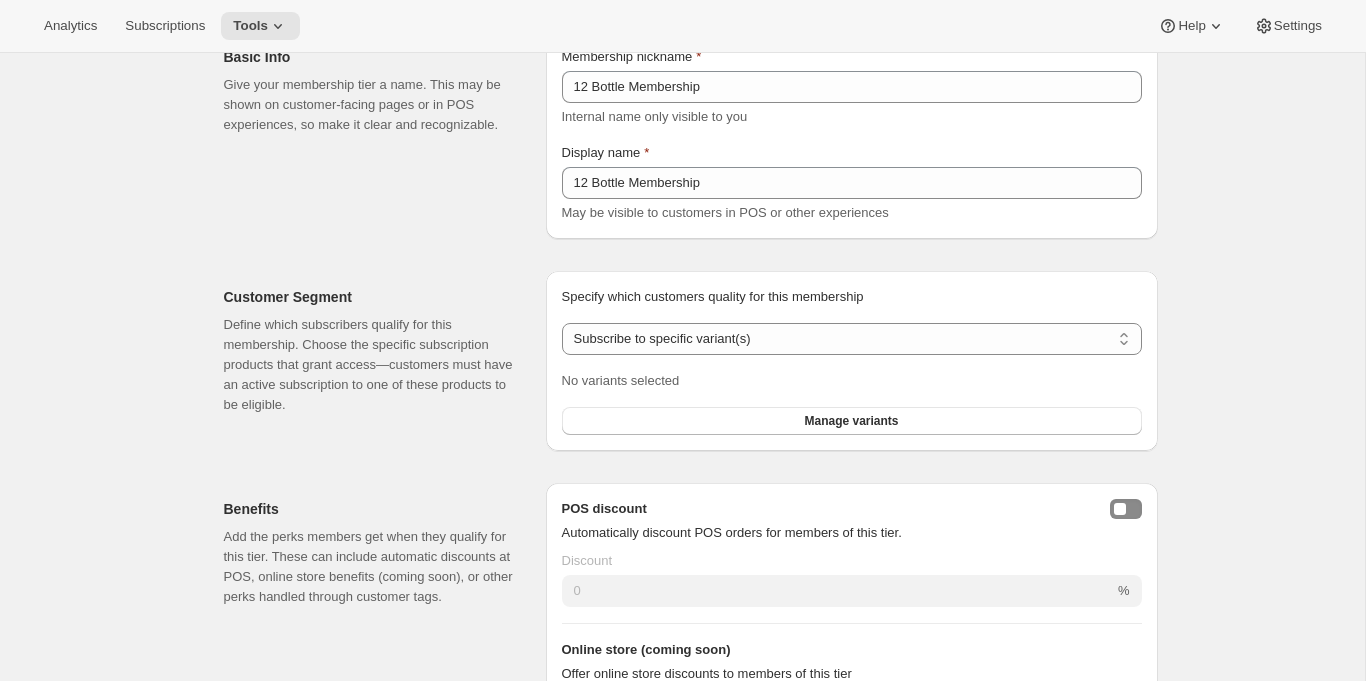 scroll, scrollTop: 113, scrollLeft: 0, axis: vertical 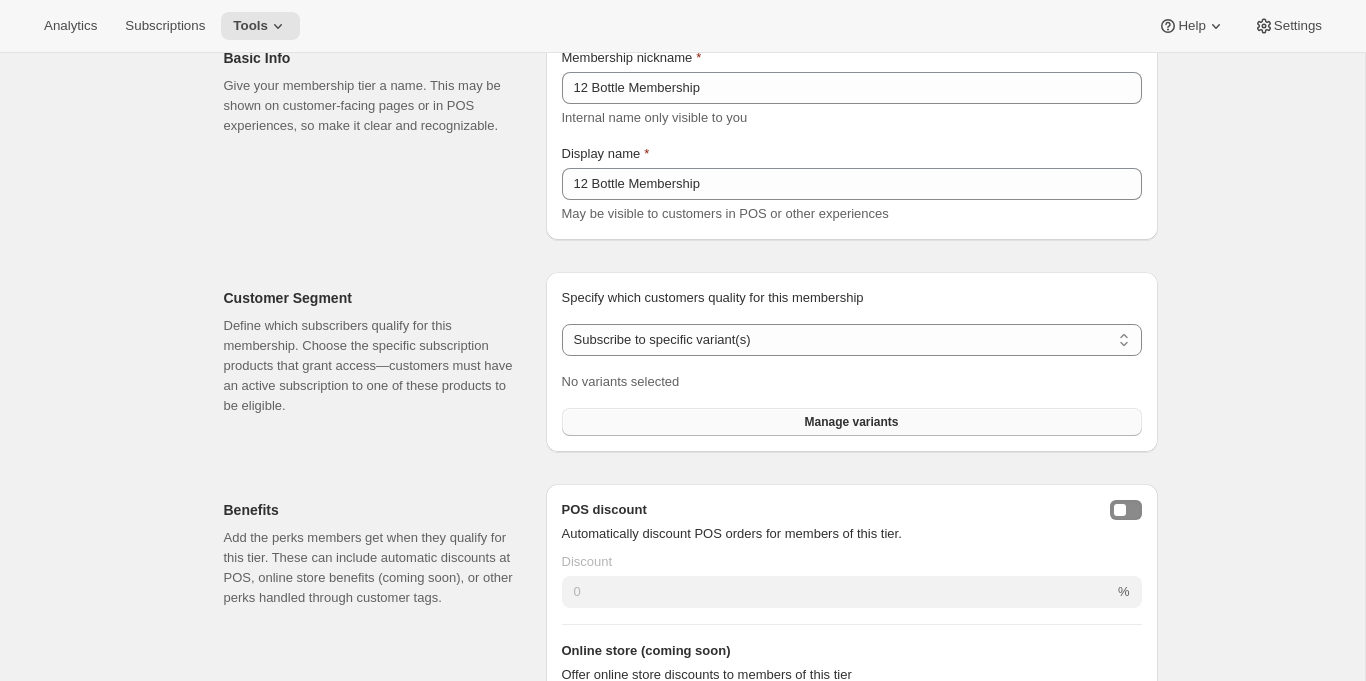 click on "Manage variants" at bounding box center (852, 422) 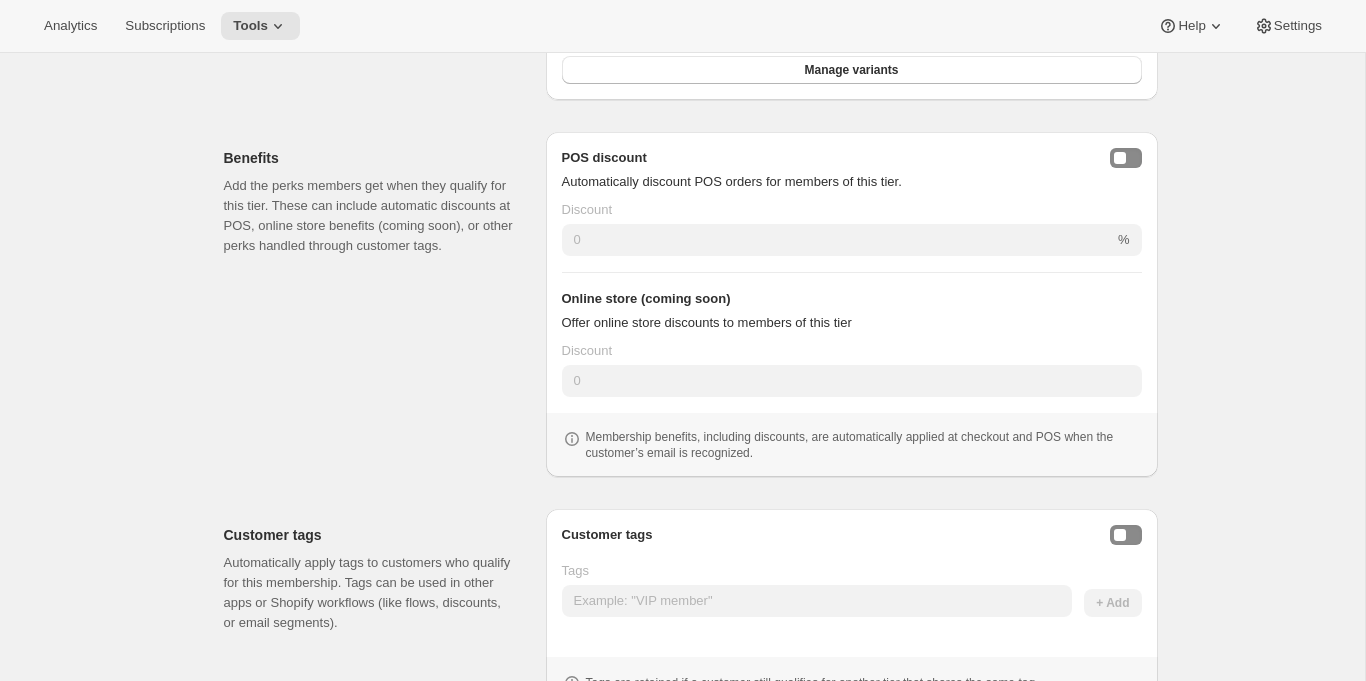 scroll, scrollTop: 564, scrollLeft: 0, axis: vertical 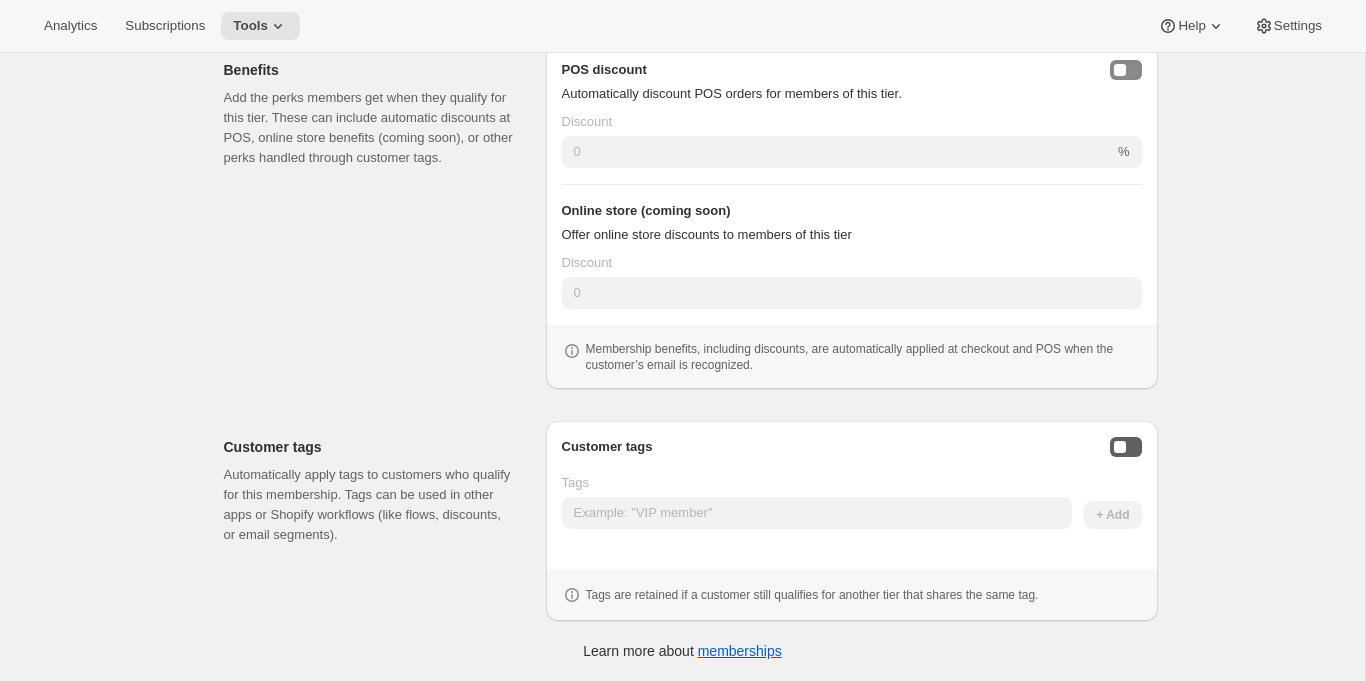 click at bounding box center (1126, 447) 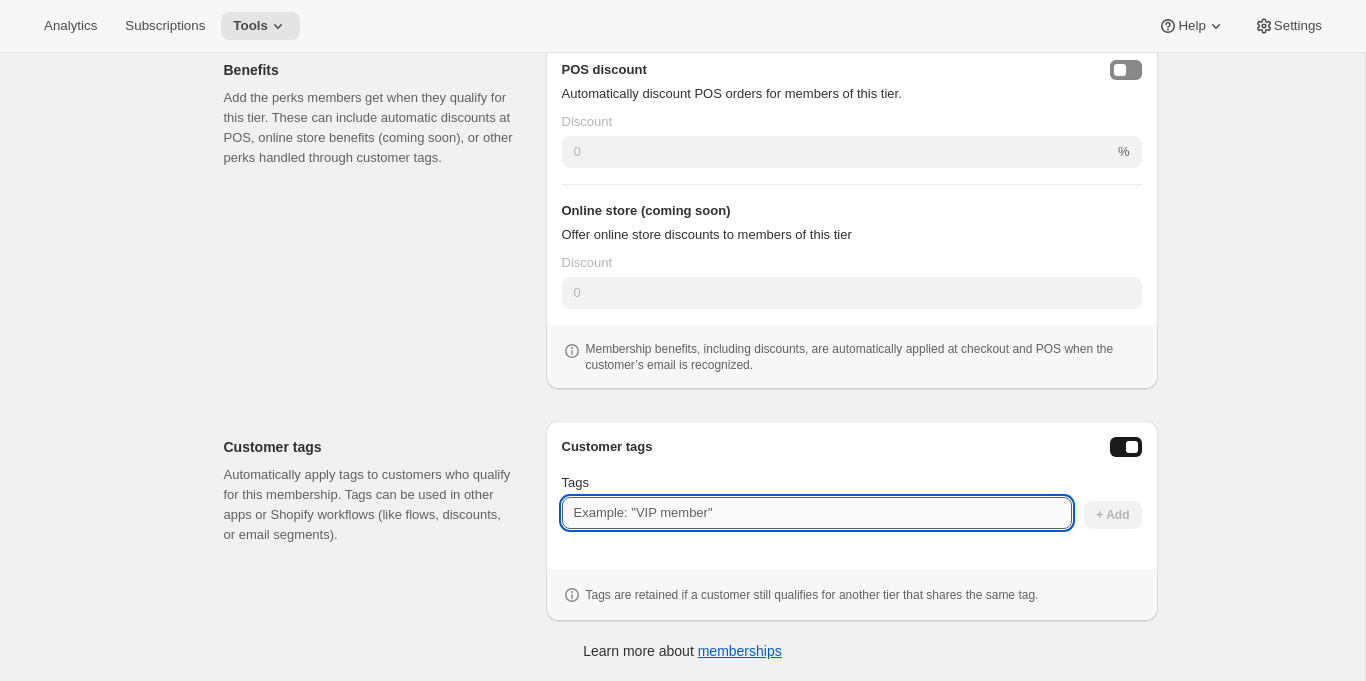 click on "Tags" at bounding box center [817, 513] 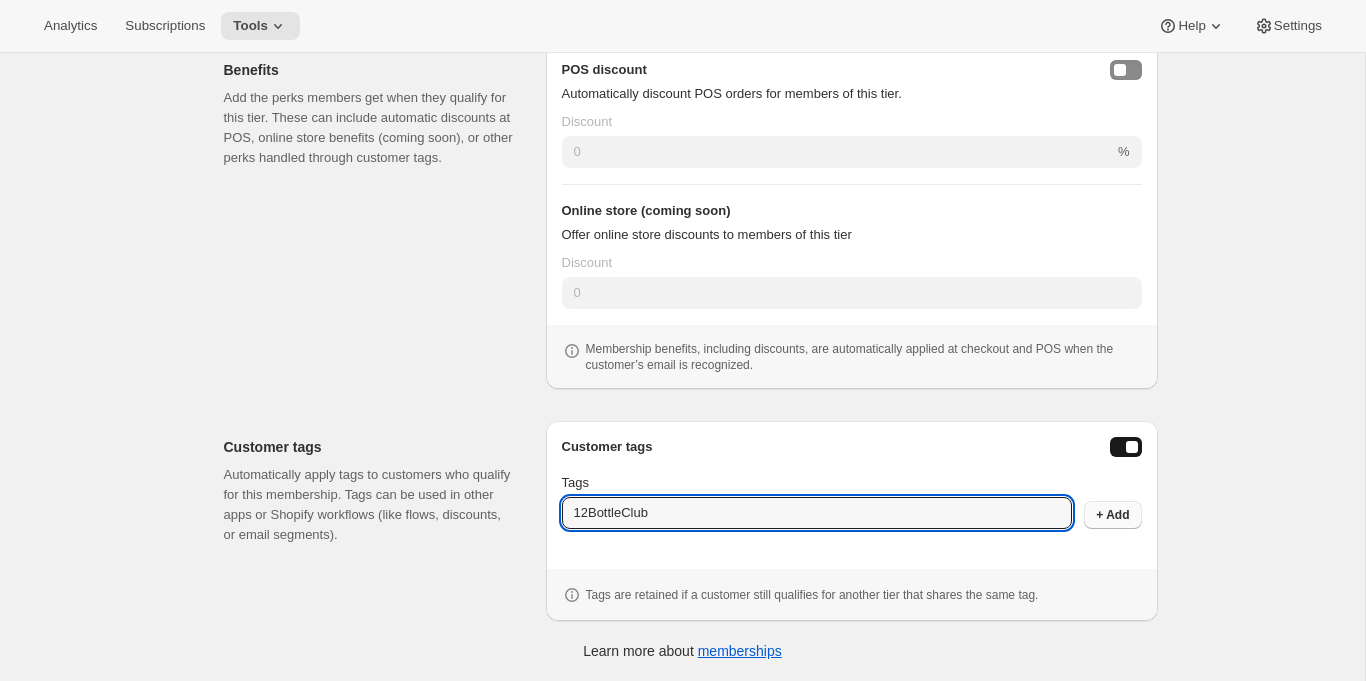 type on "12BottleClub" 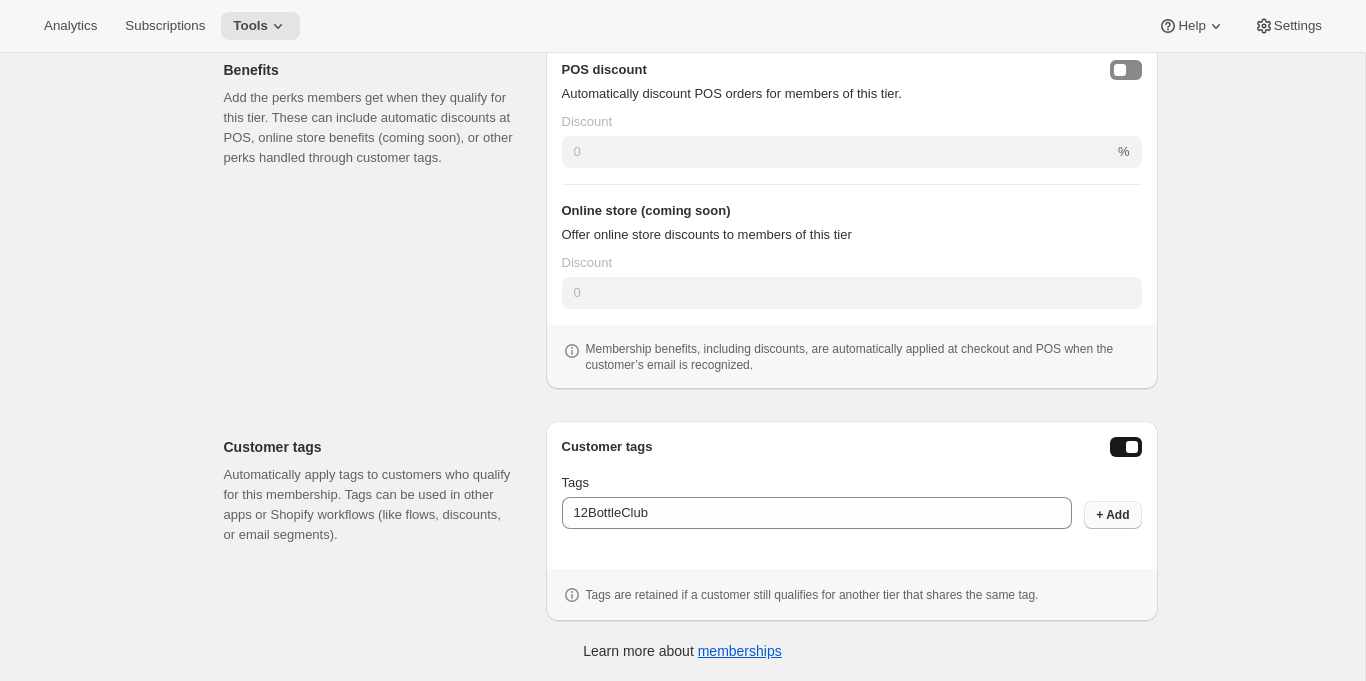 click on "+ Add" at bounding box center [1112, 515] 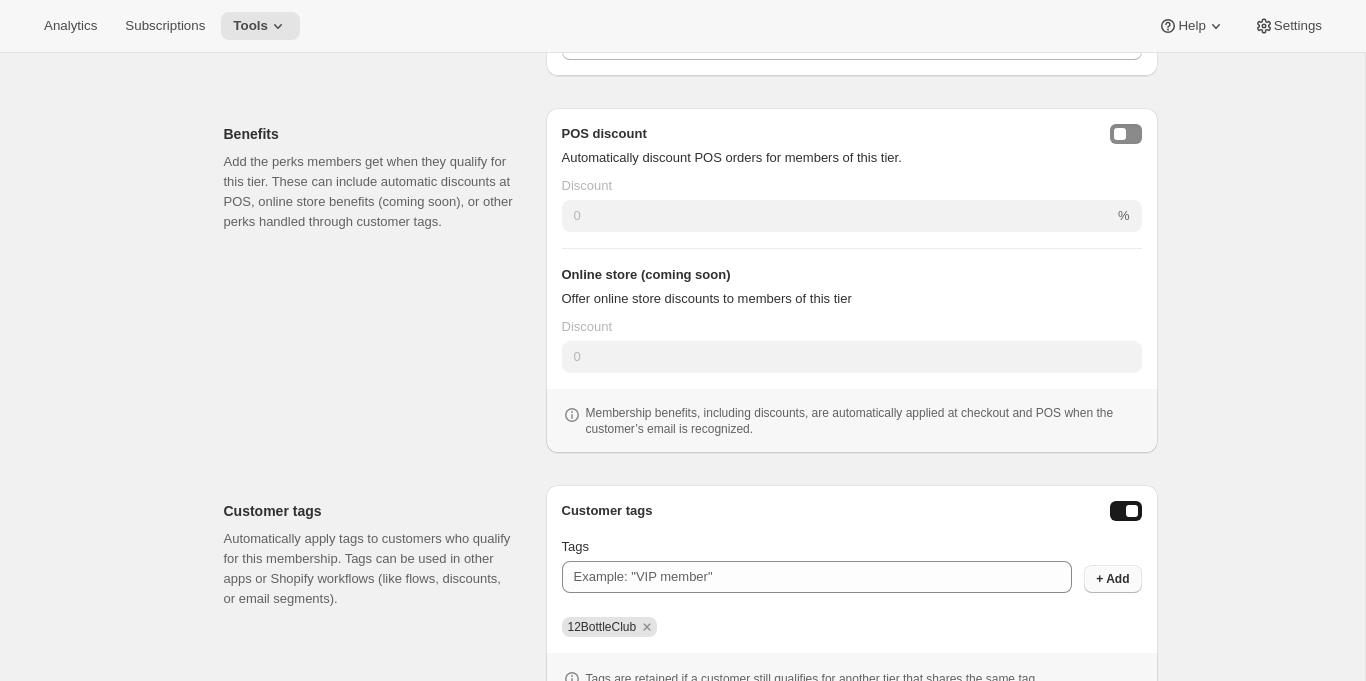 scroll, scrollTop: 609, scrollLeft: 0, axis: vertical 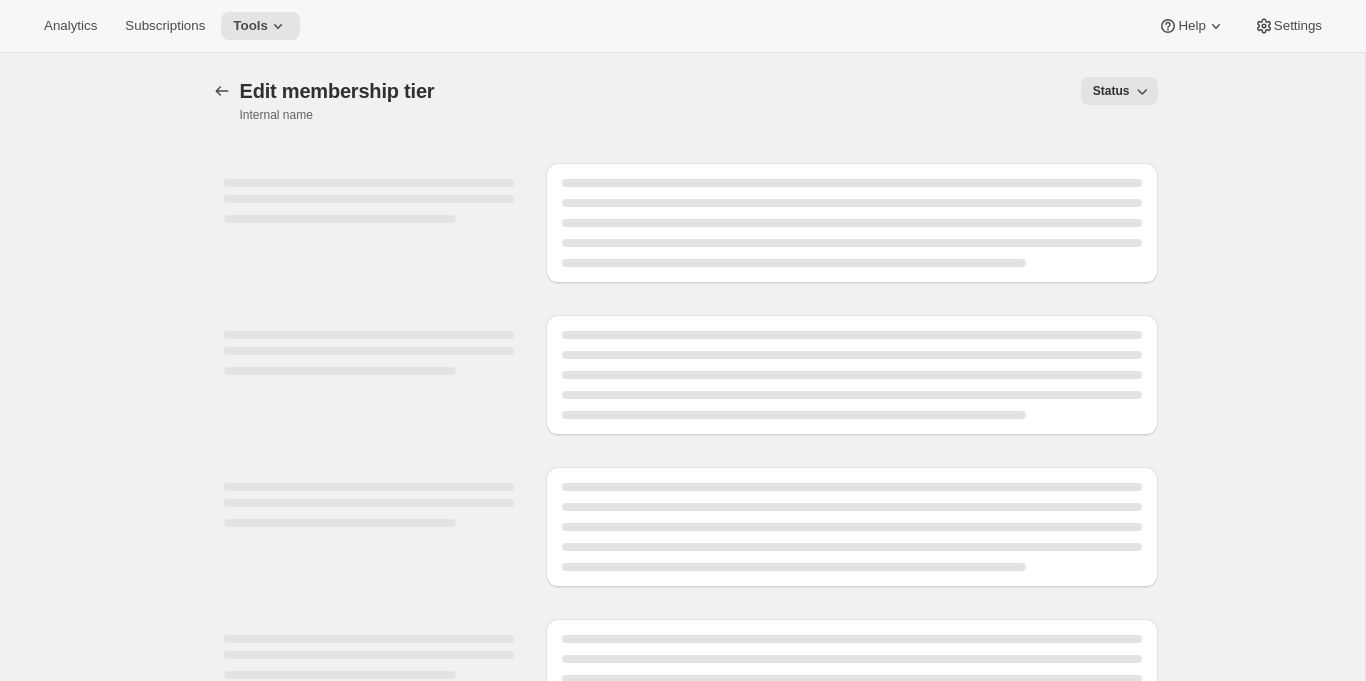 select on "variants" 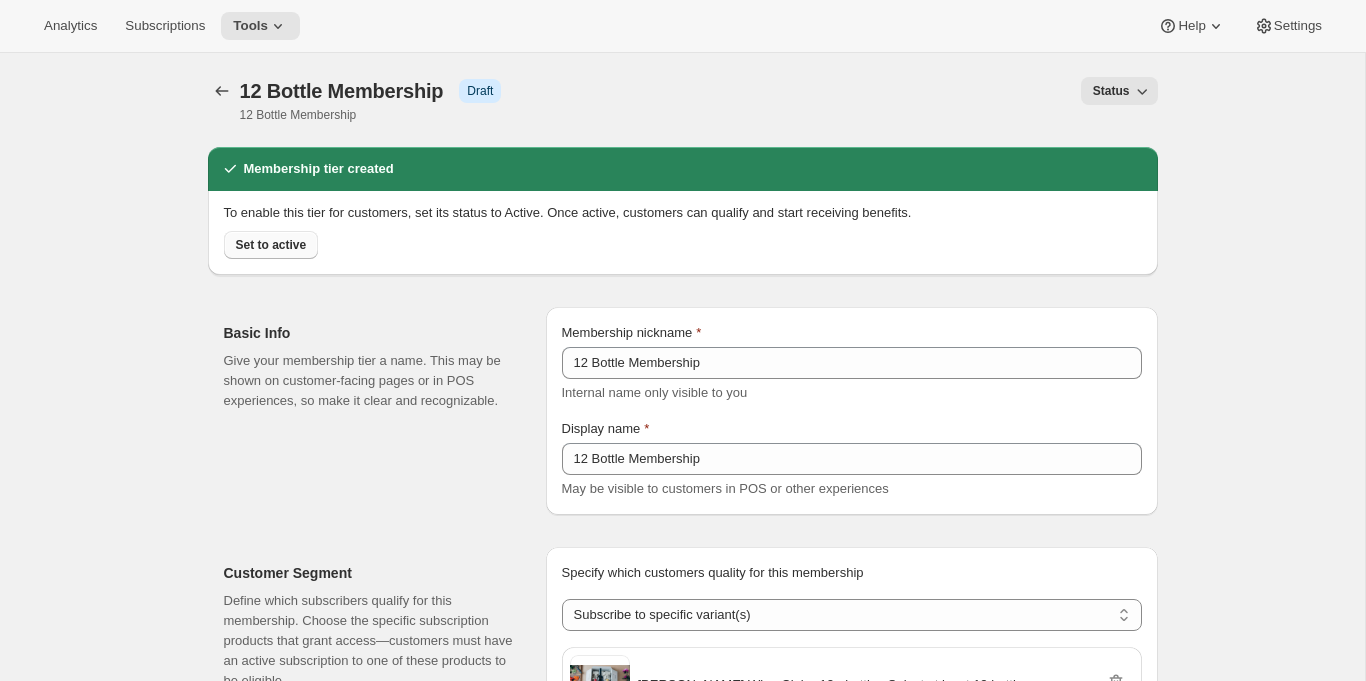 click on "Set to active" at bounding box center (271, 245) 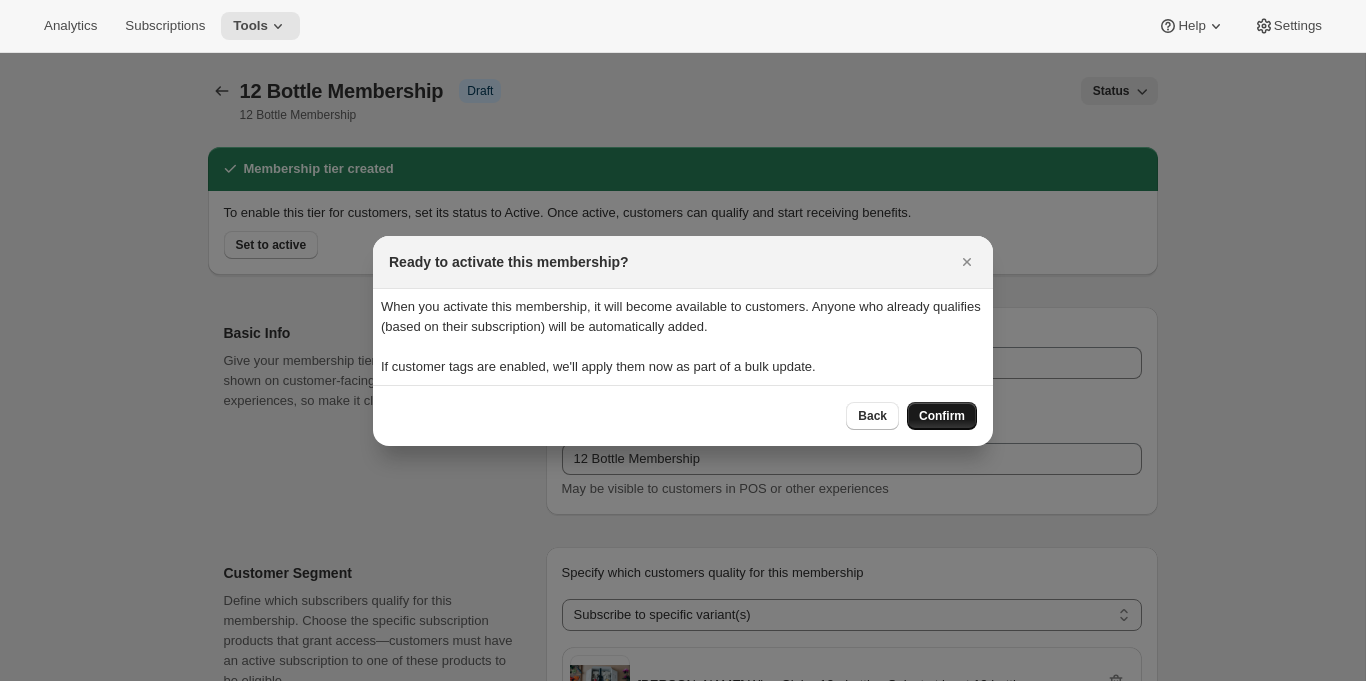 click on "Confirm" at bounding box center [942, 416] 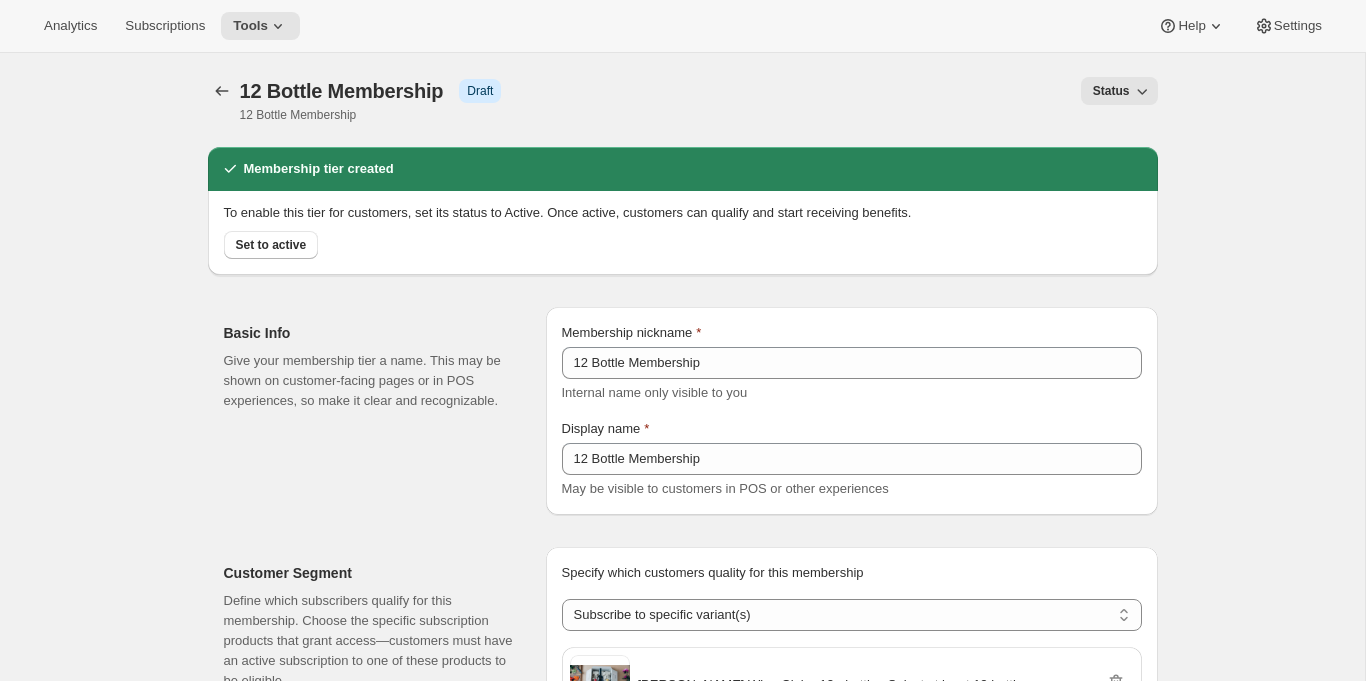 type 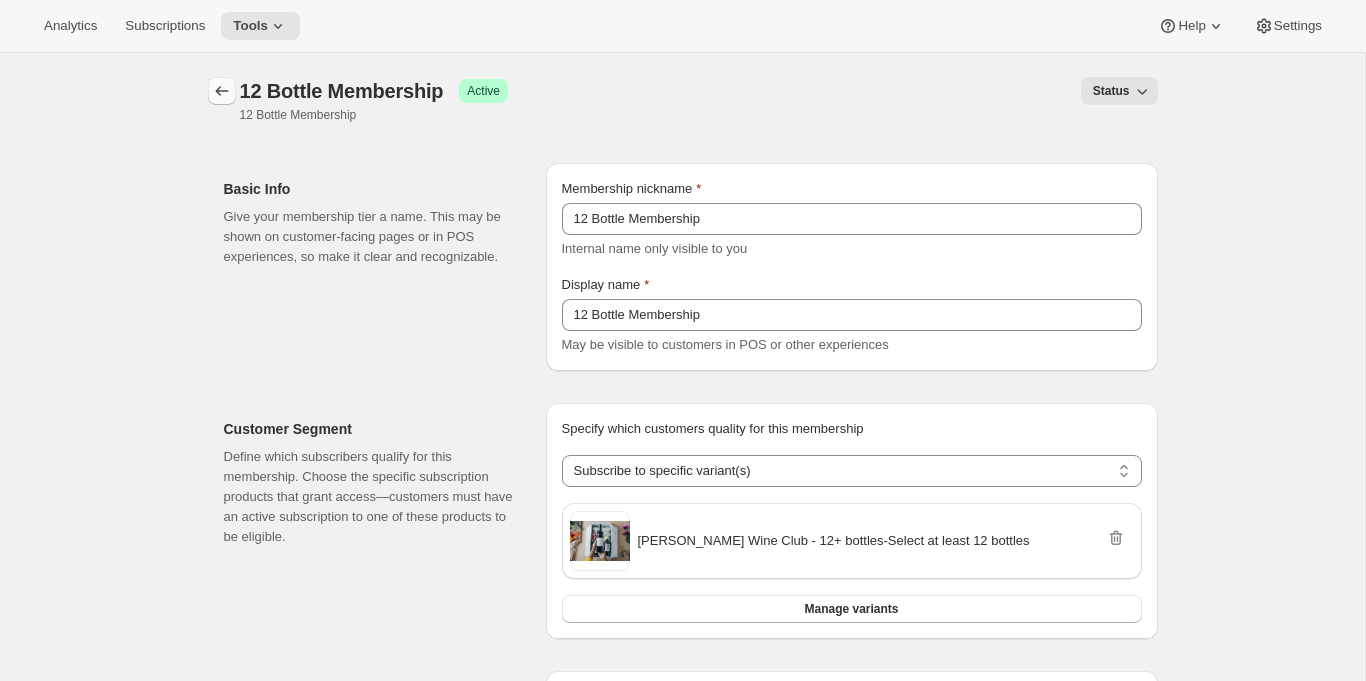 click 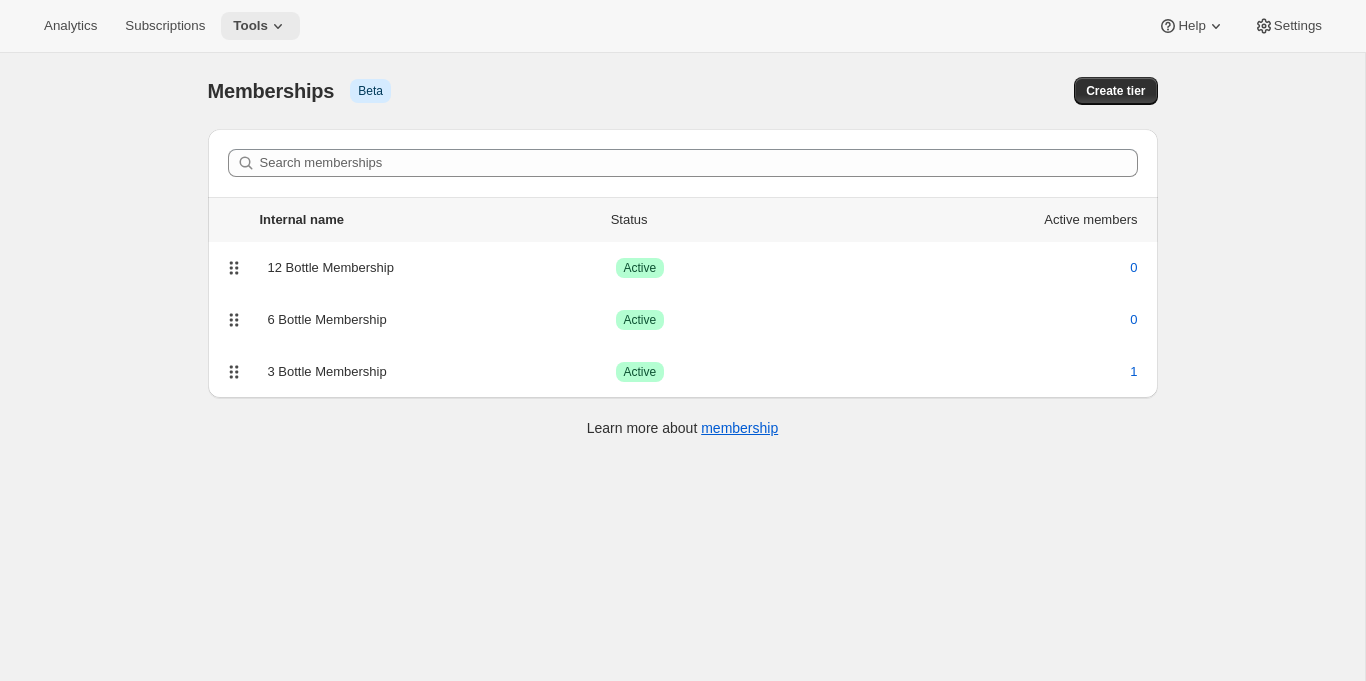 click 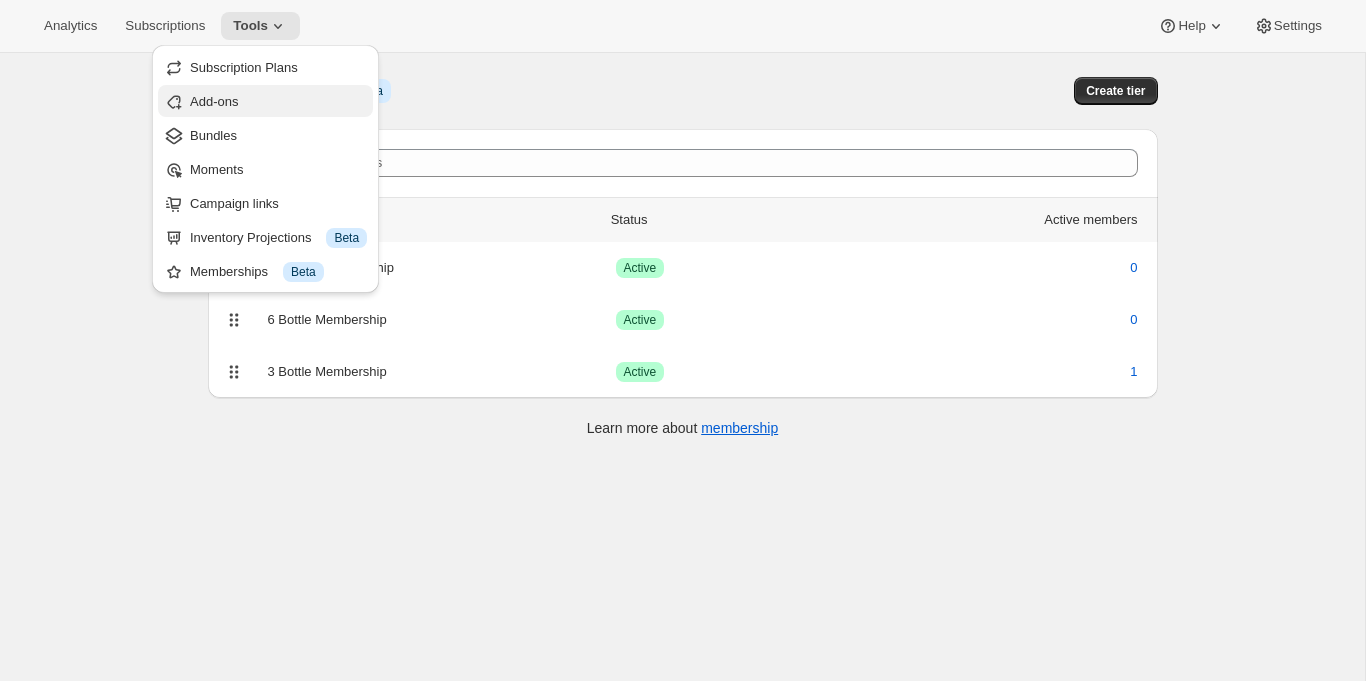 click on "Add-ons" at bounding box center [278, 102] 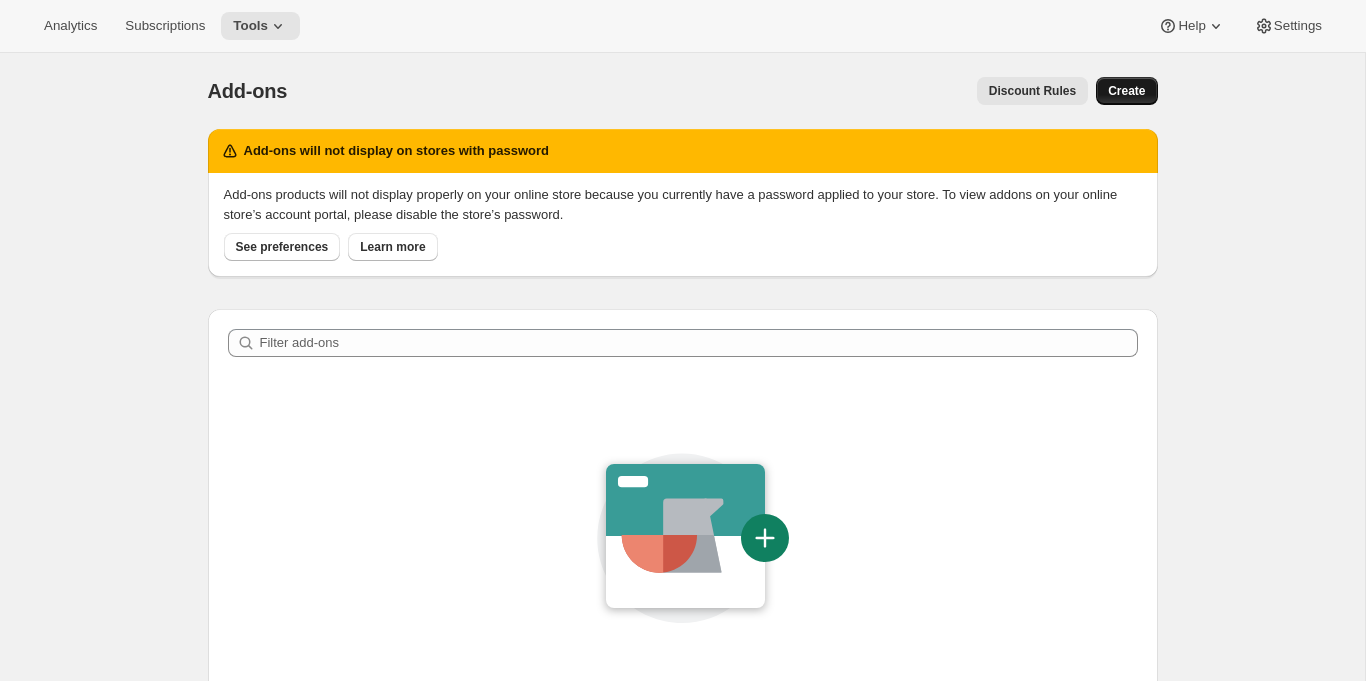 click on "Create" at bounding box center (1126, 91) 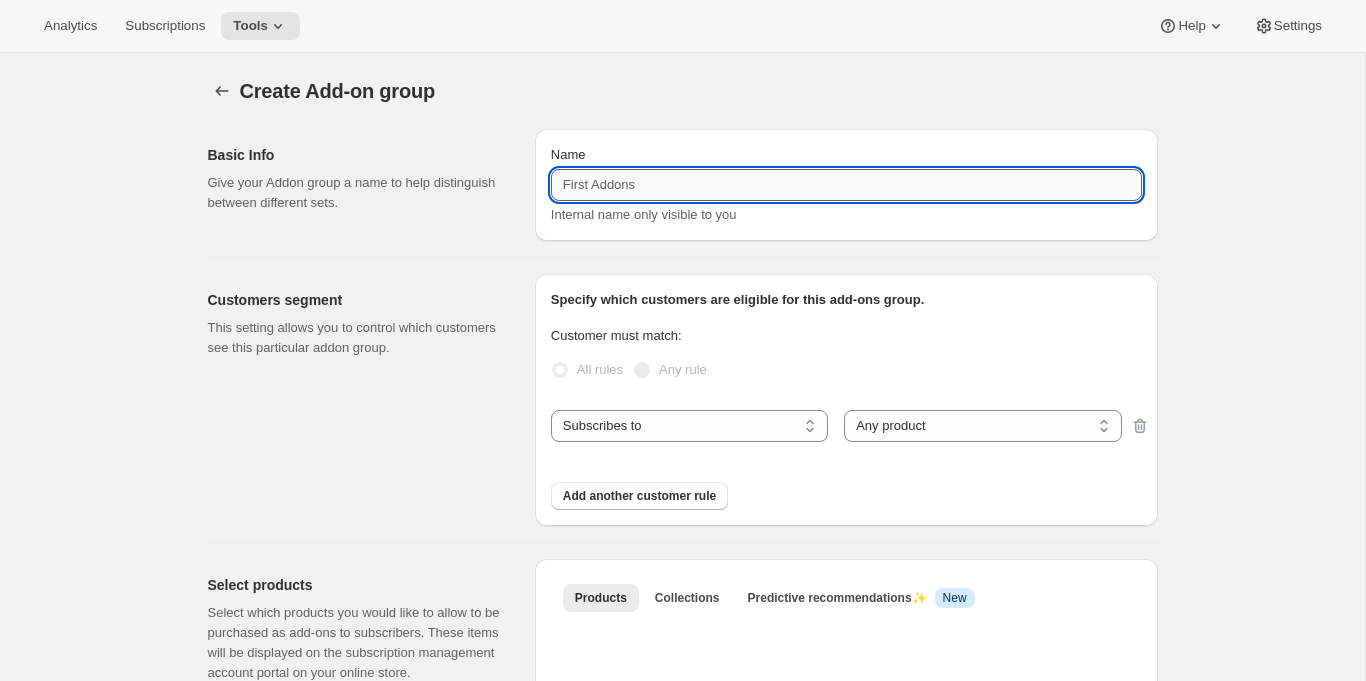 click on "Name" at bounding box center [846, 185] 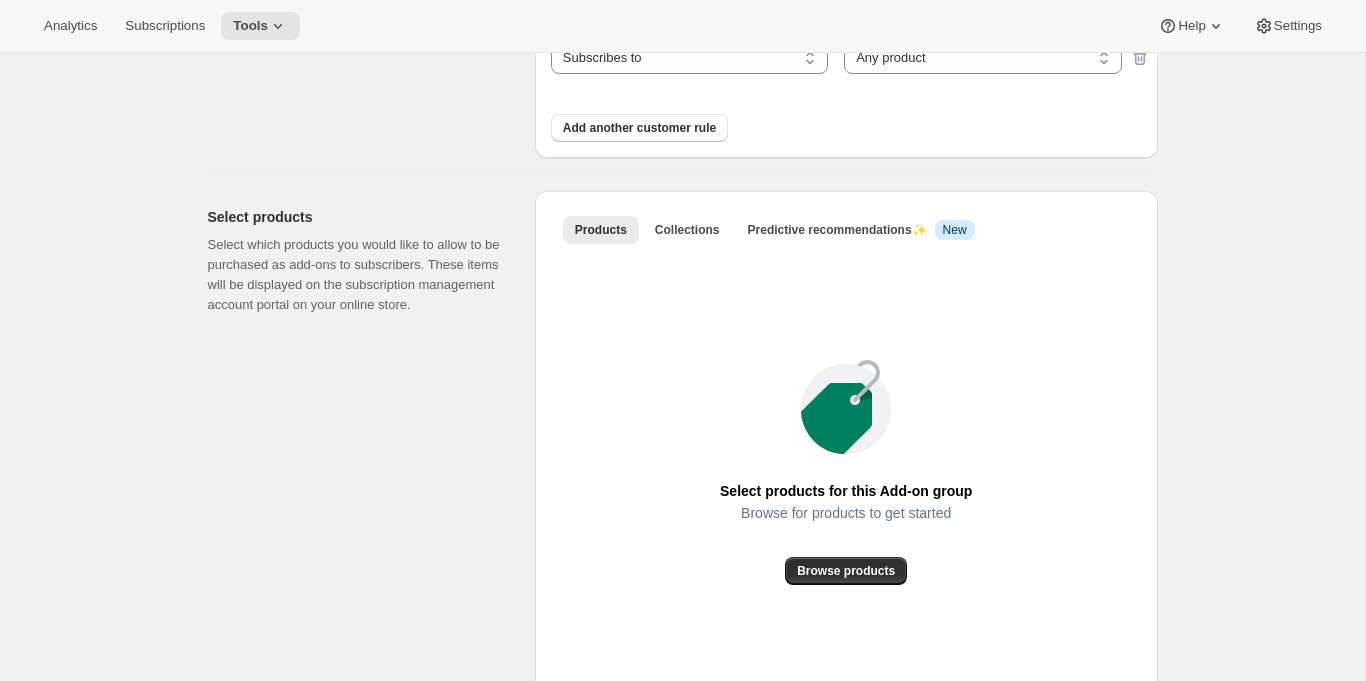 scroll, scrollTop: 500, scrollLeft: 0, axis: vertical 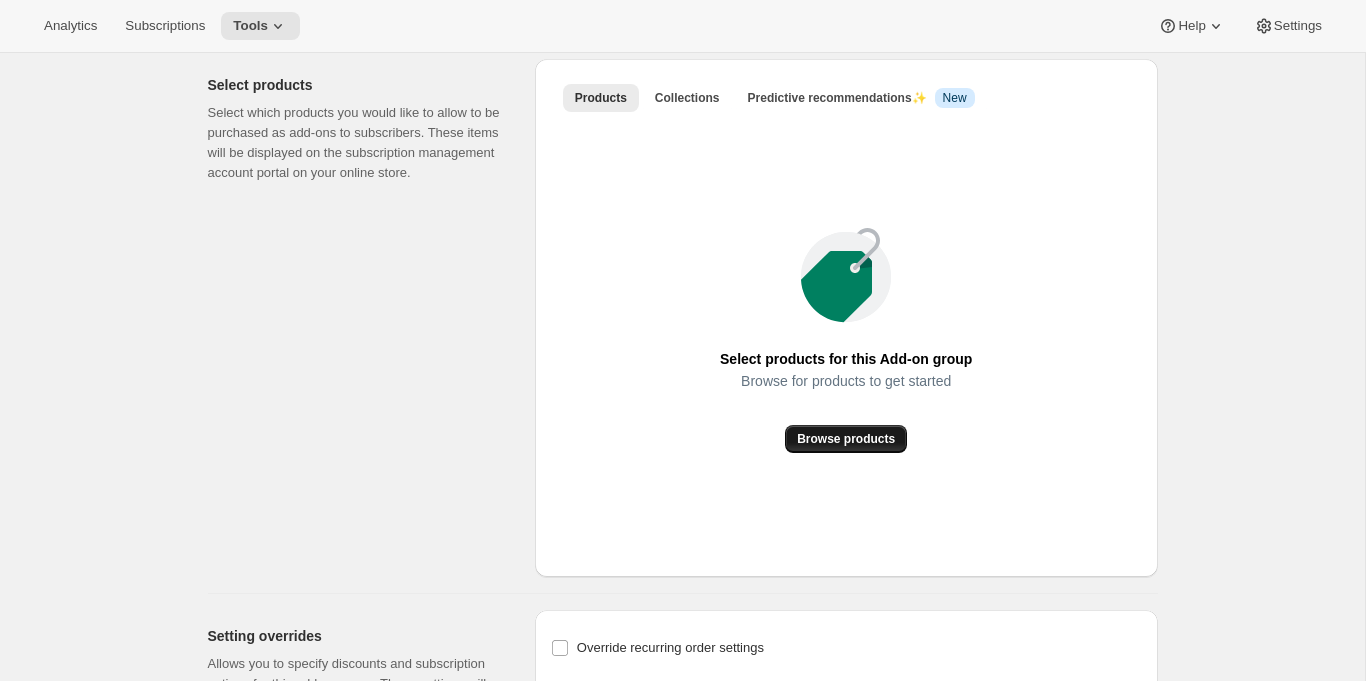 type on "Wine Add-ons" 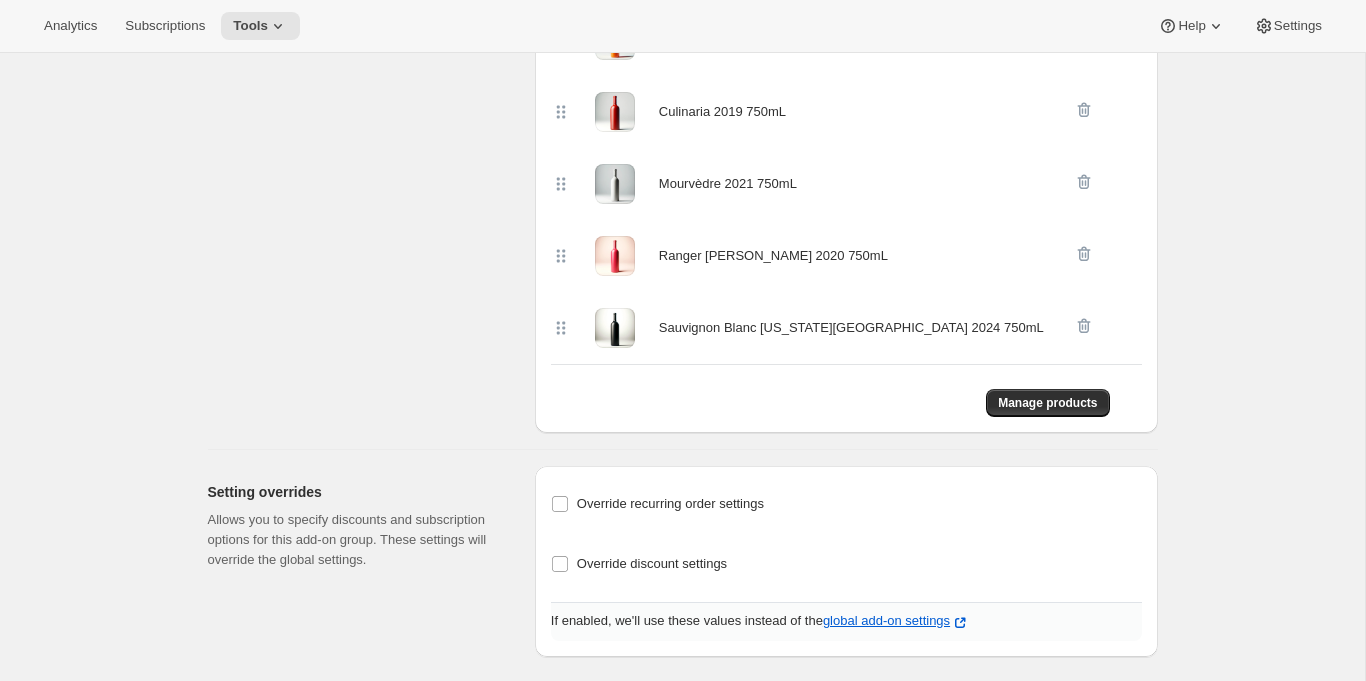 scroll, scrollTop: 795, scrollLeft: 0, axis: vertical 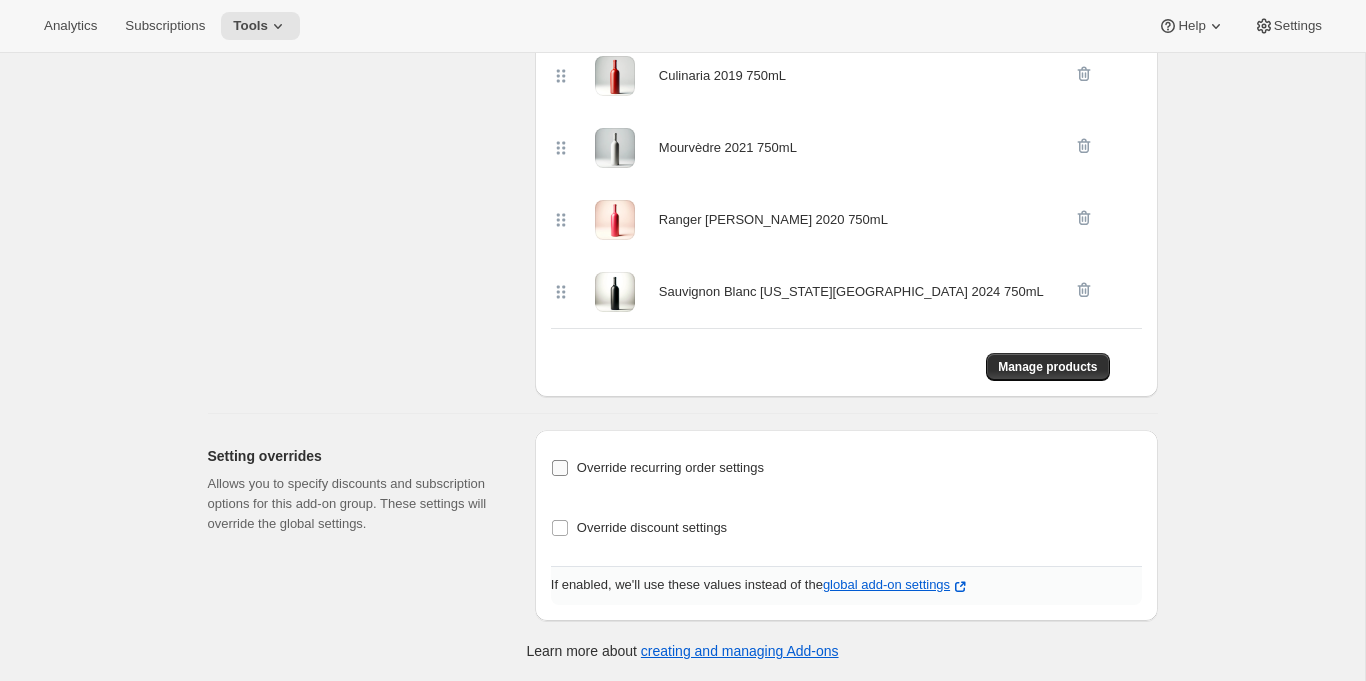 click on "Override recurring order settings" at bounding box center [670, 467] 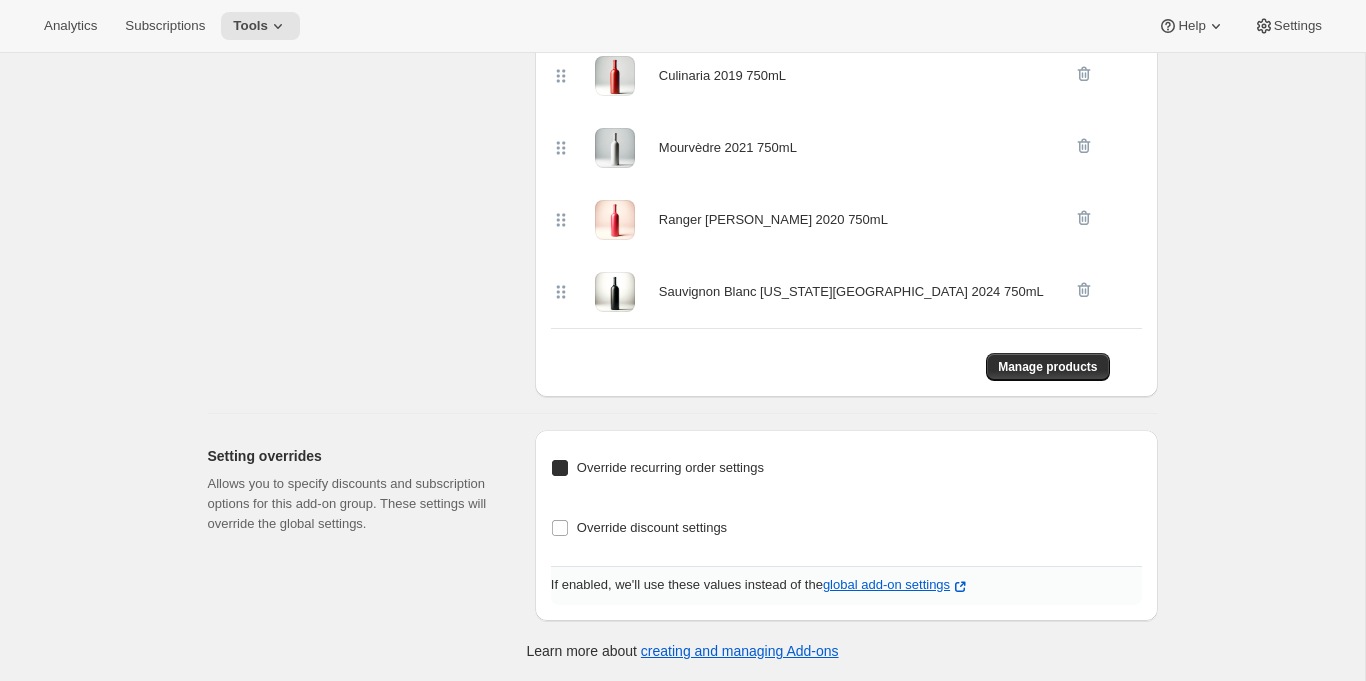 checkbox on "true" 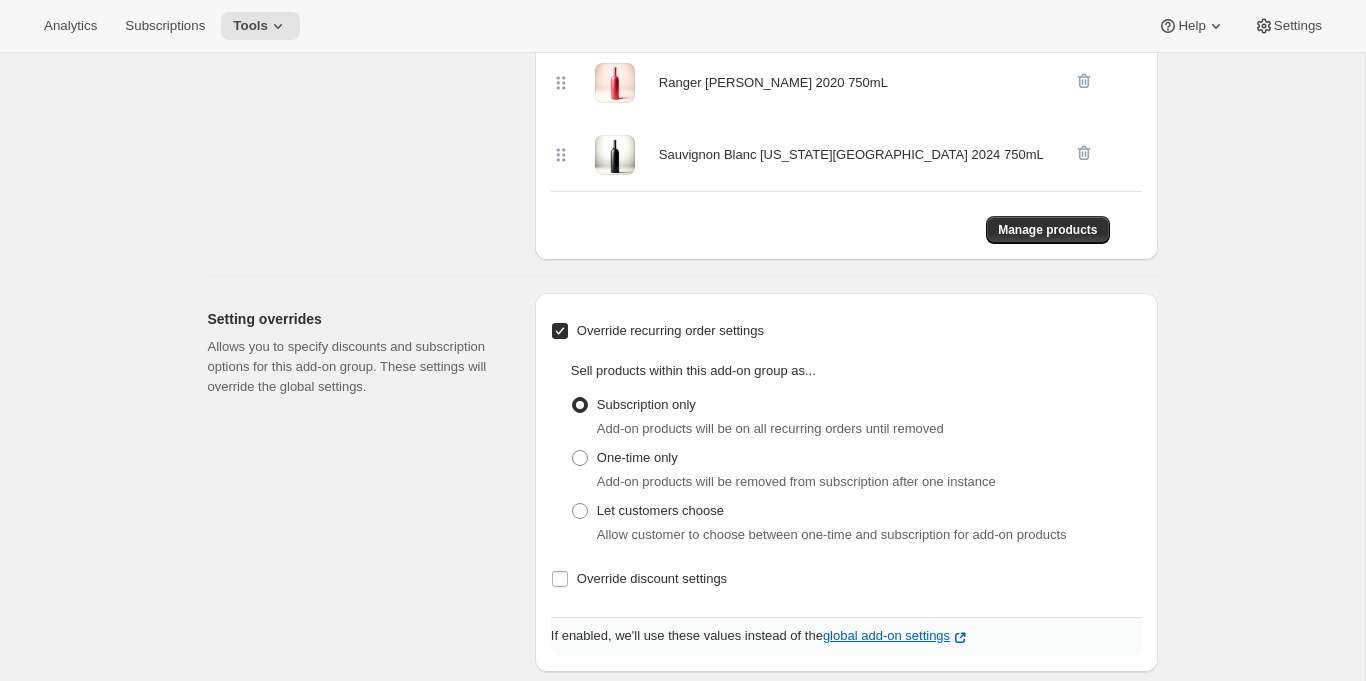 scroll, scrollTop: 983, scrollLeft: 0, axis: vertical 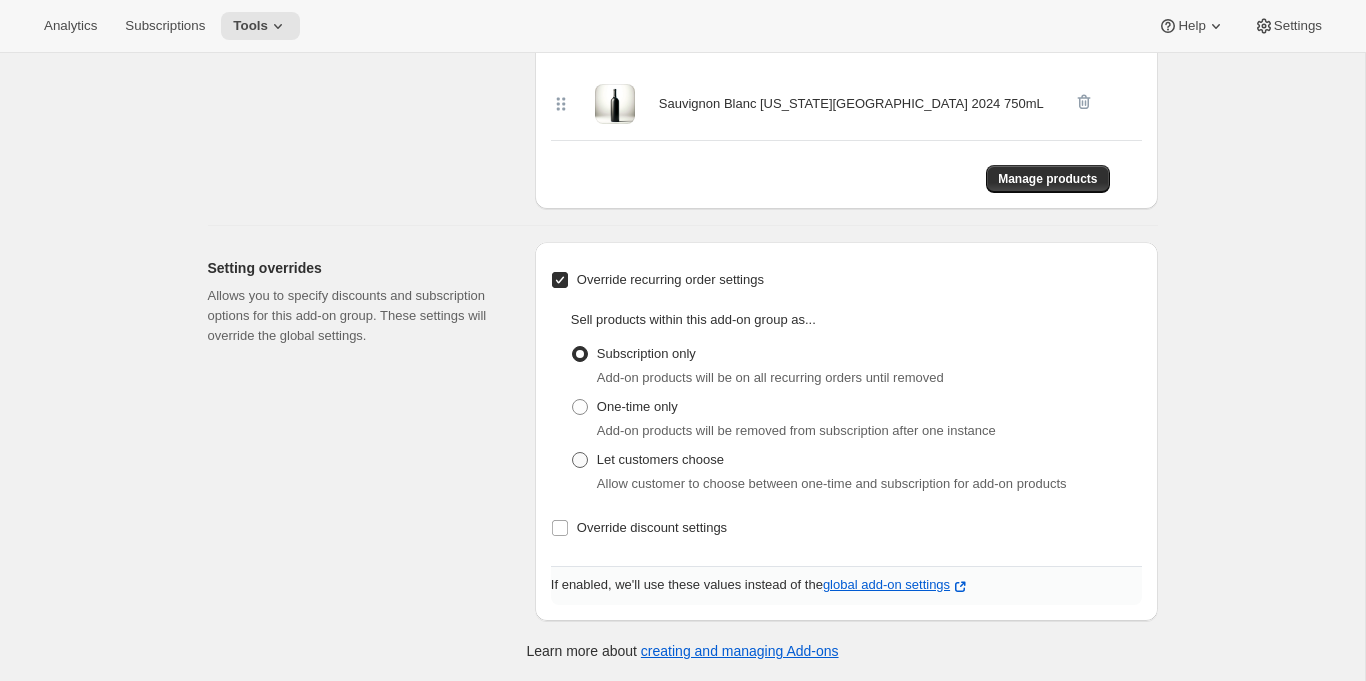 click on "Let customers choose" at bounding box center (660, 459) 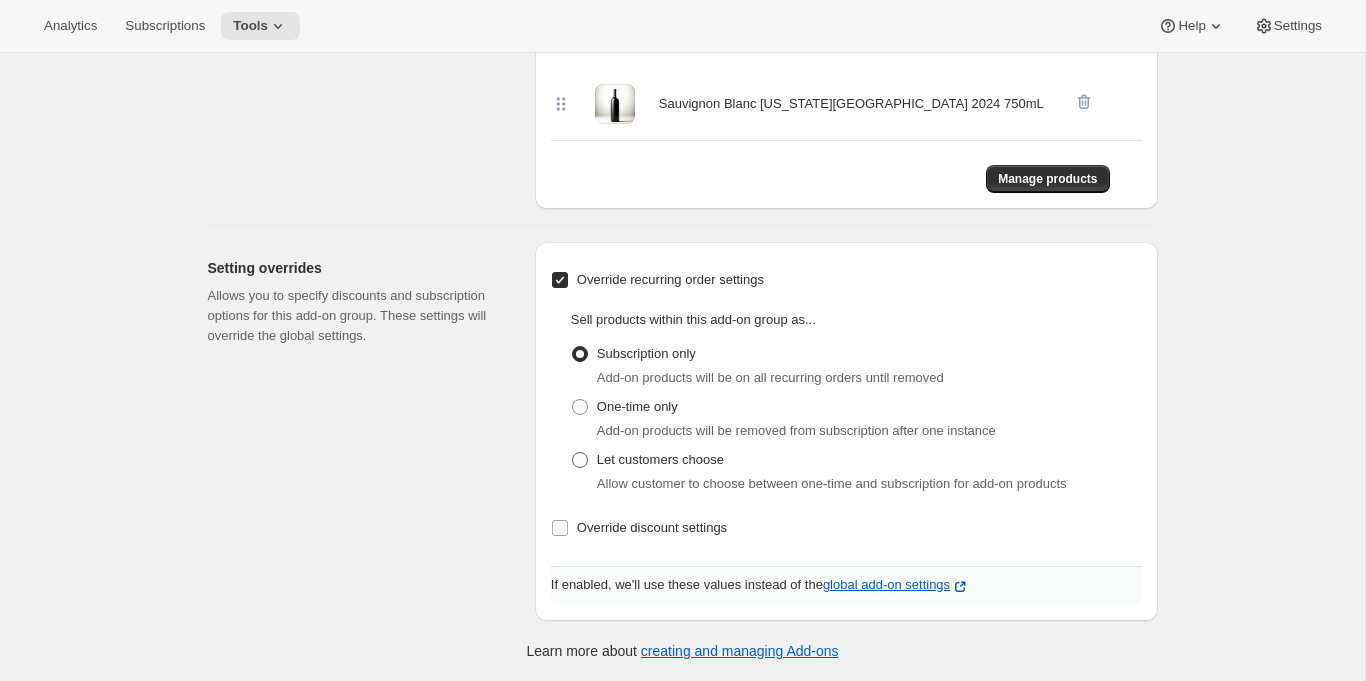 radio on "true" 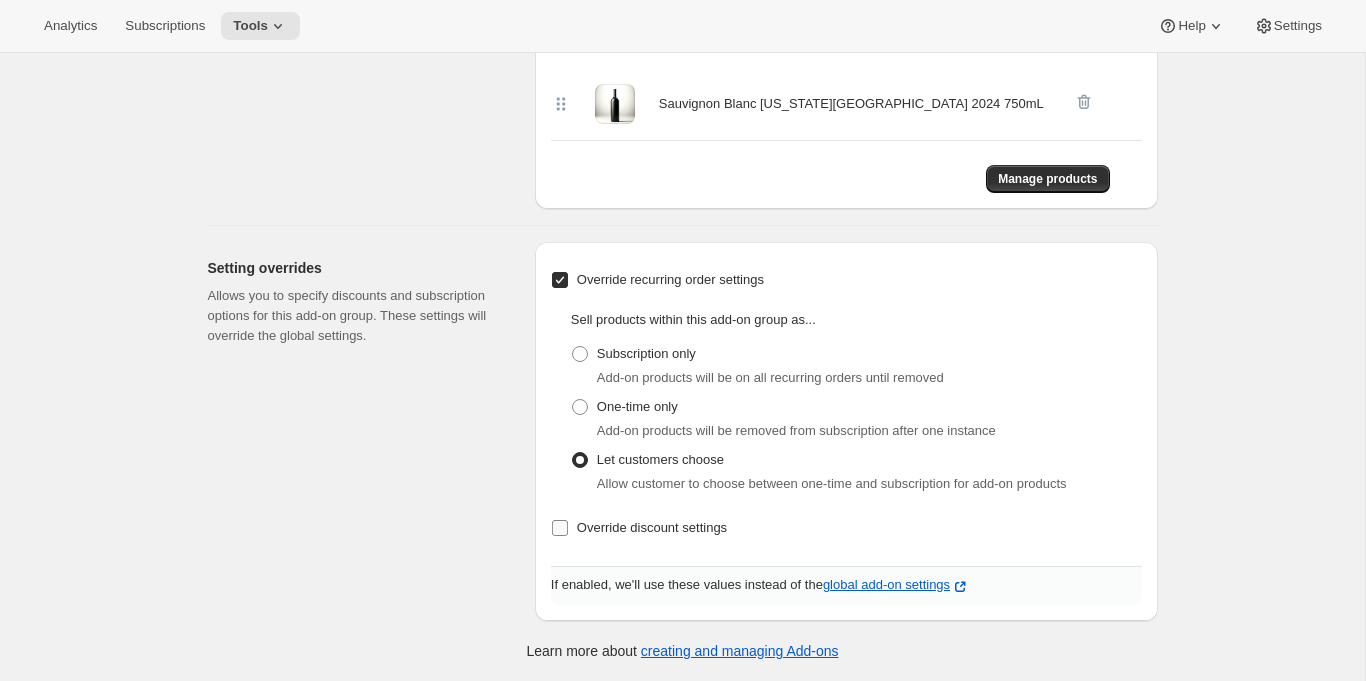 click on "Override discount settings" at bounding box center (652, 527) 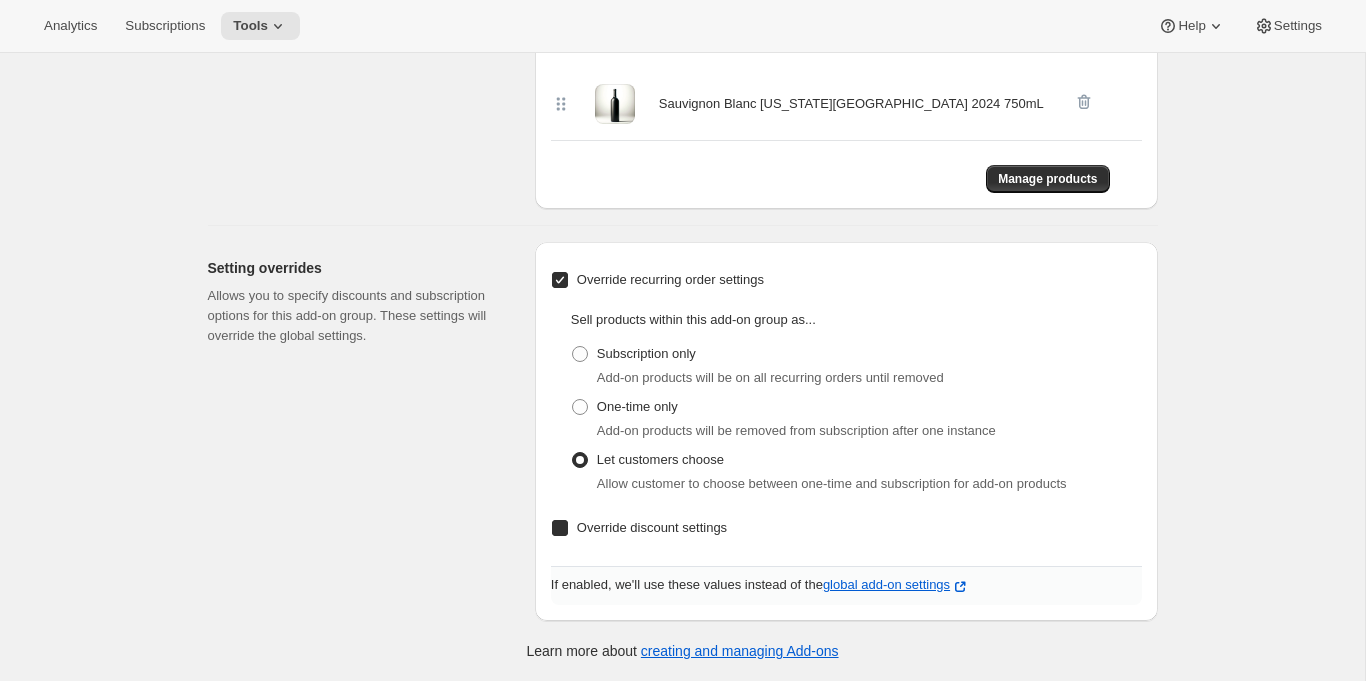 checkbox on "true" 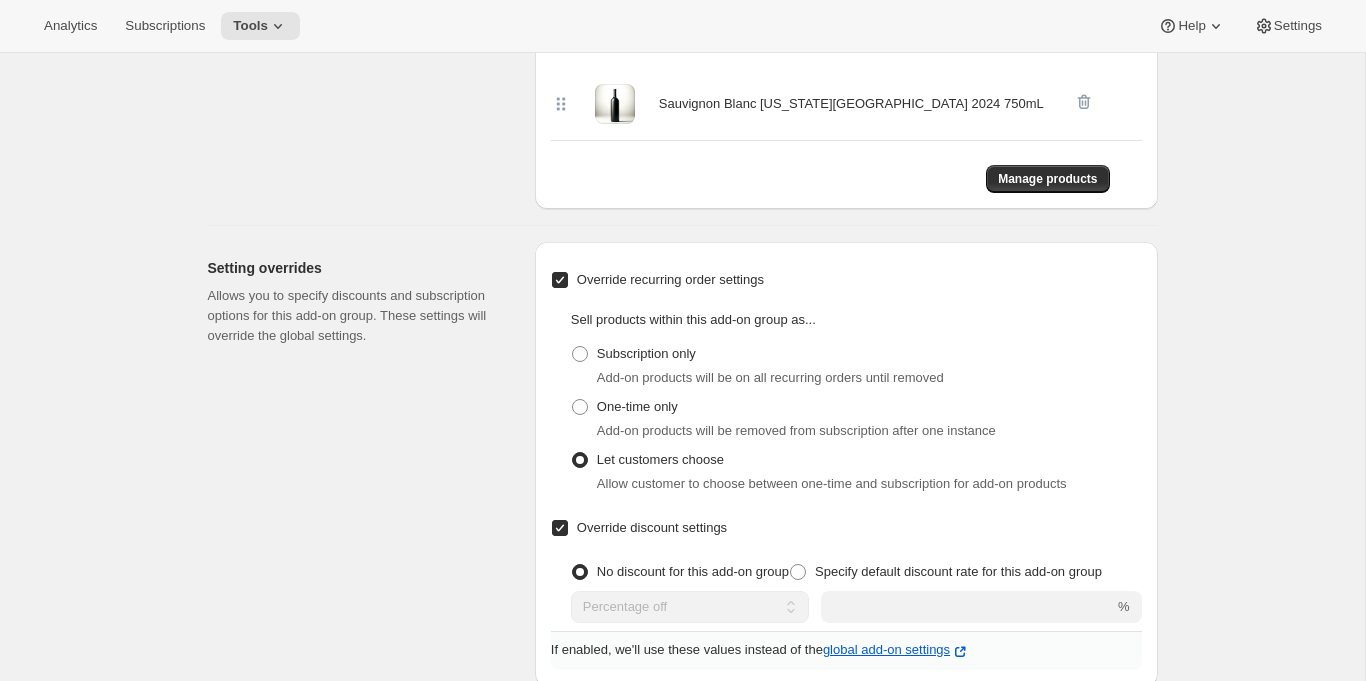 scroll, scrollTop: 1045, scrollLeft: 0, axis: vertical 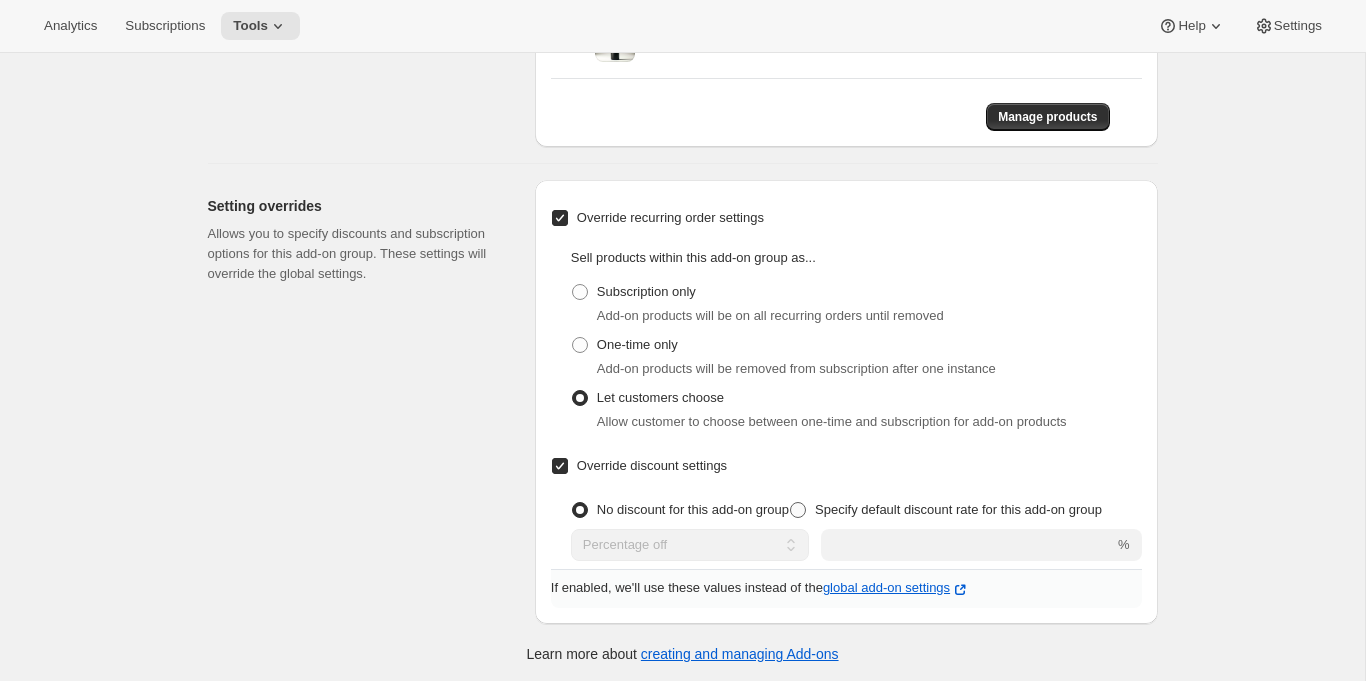 click on "Specify default discount rate for this add-on group" at bounding box center [958, 509] 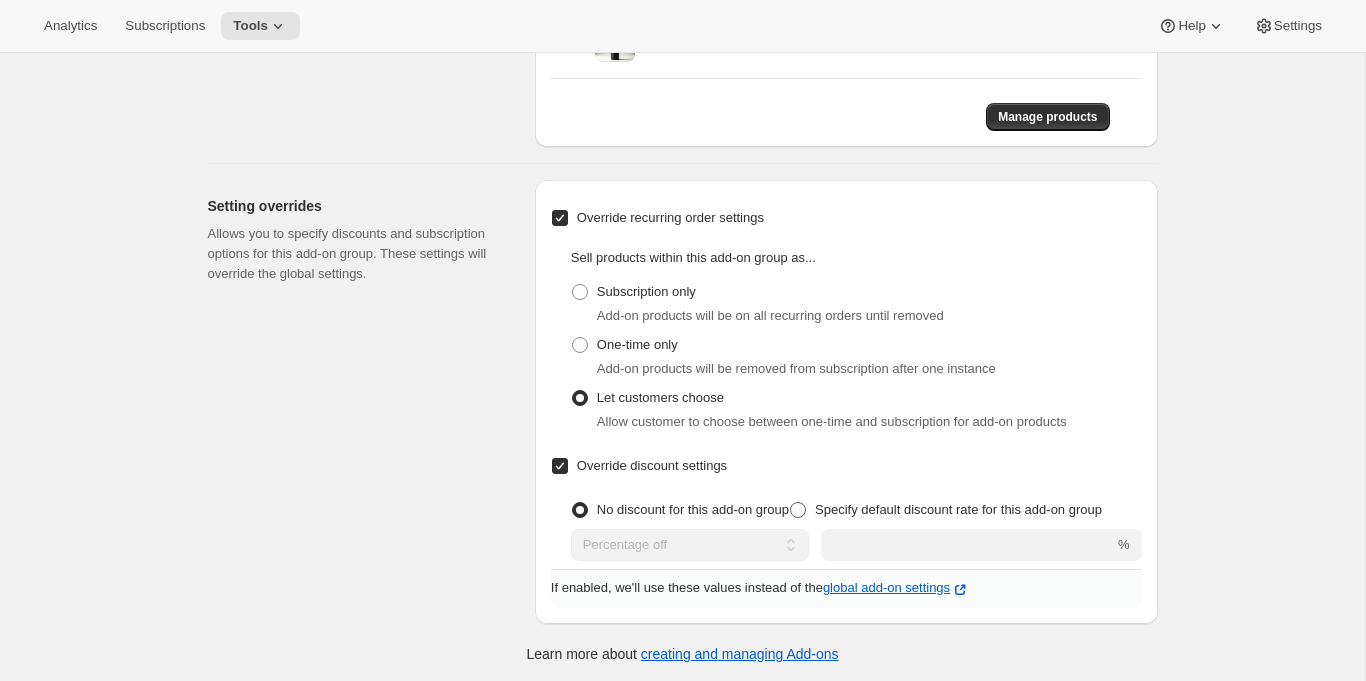 radio on "true" 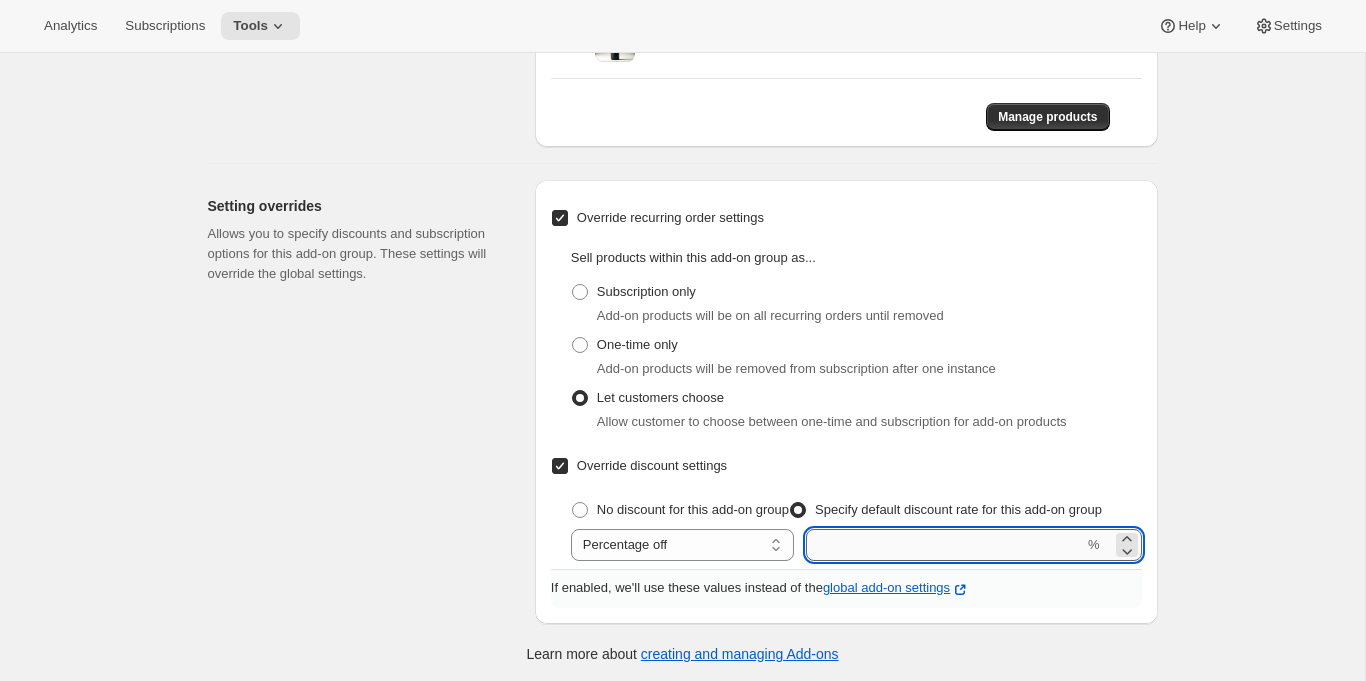 click at bounding box center [945, 545] 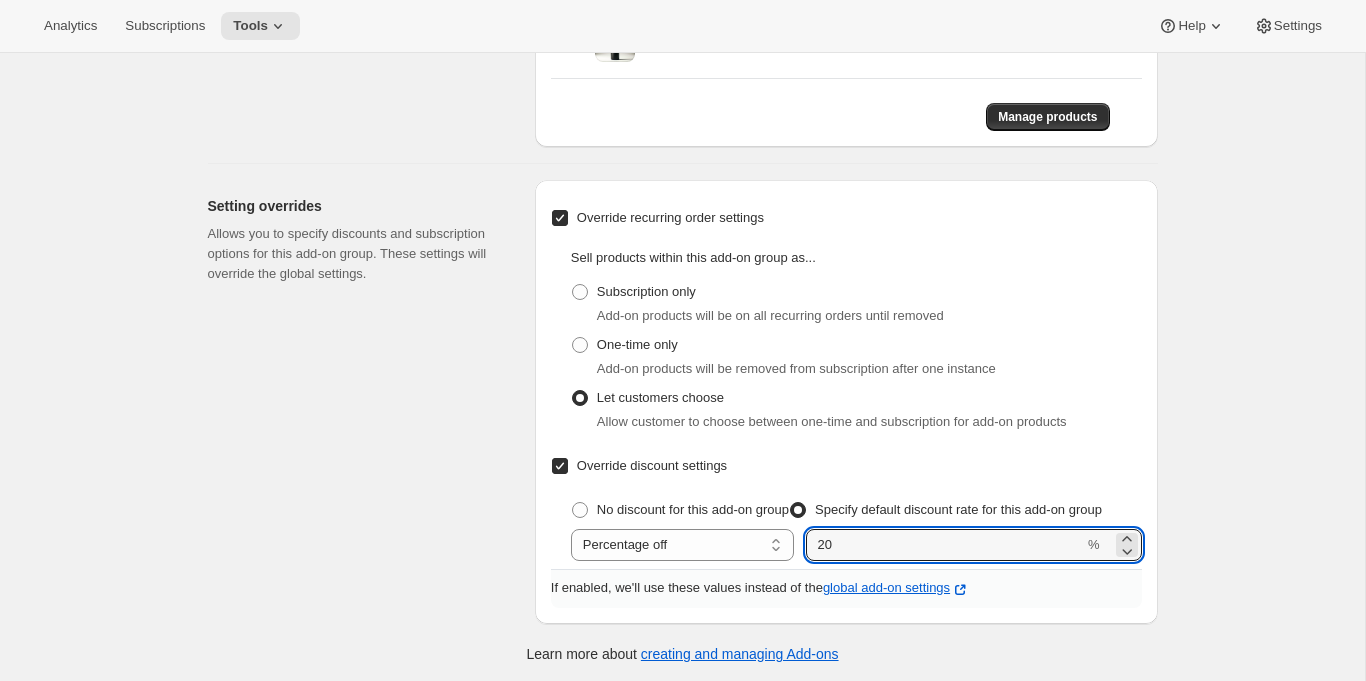 type on "20" 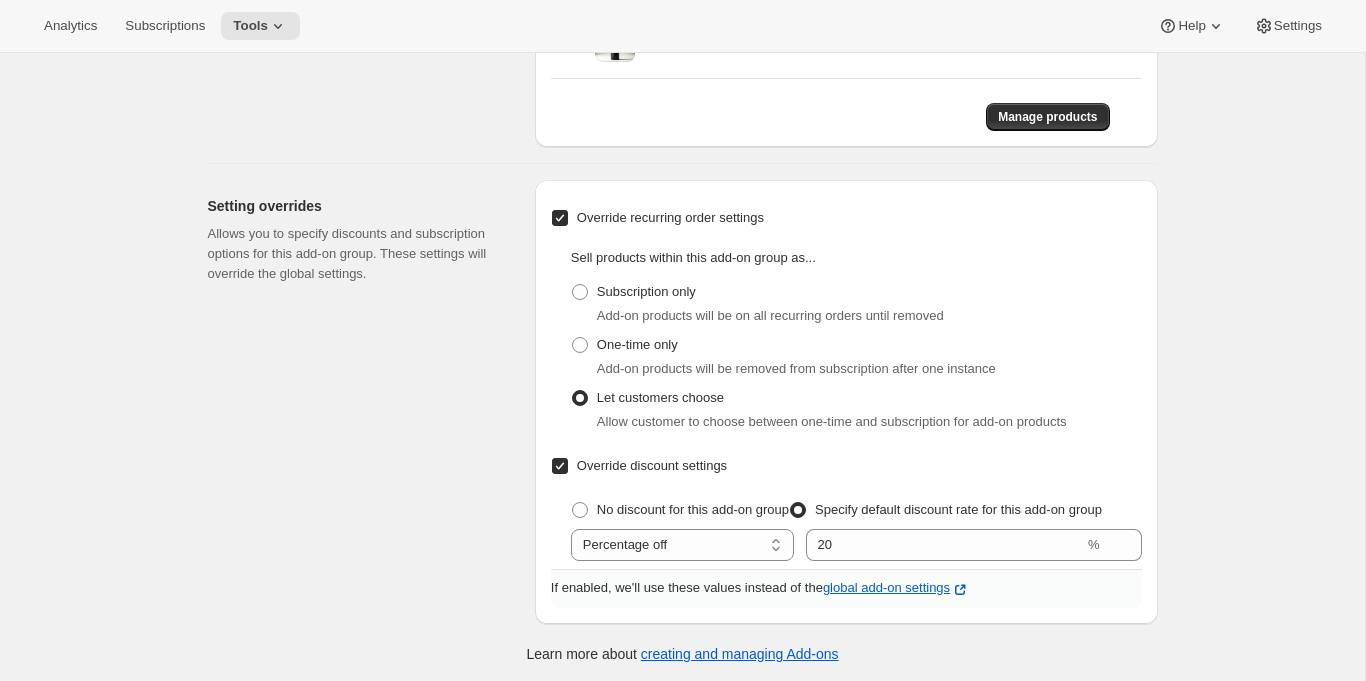 scroll, scrollTop: 0, scrollLeft: 0, axis: both 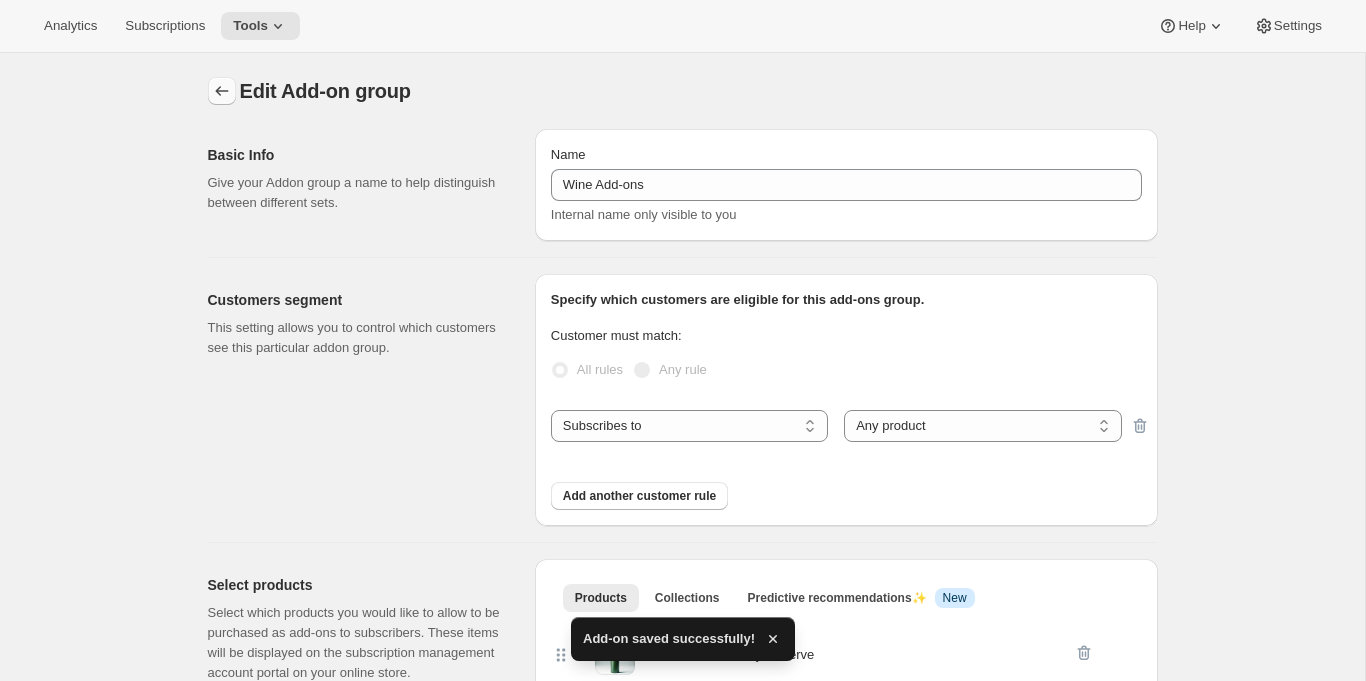 click 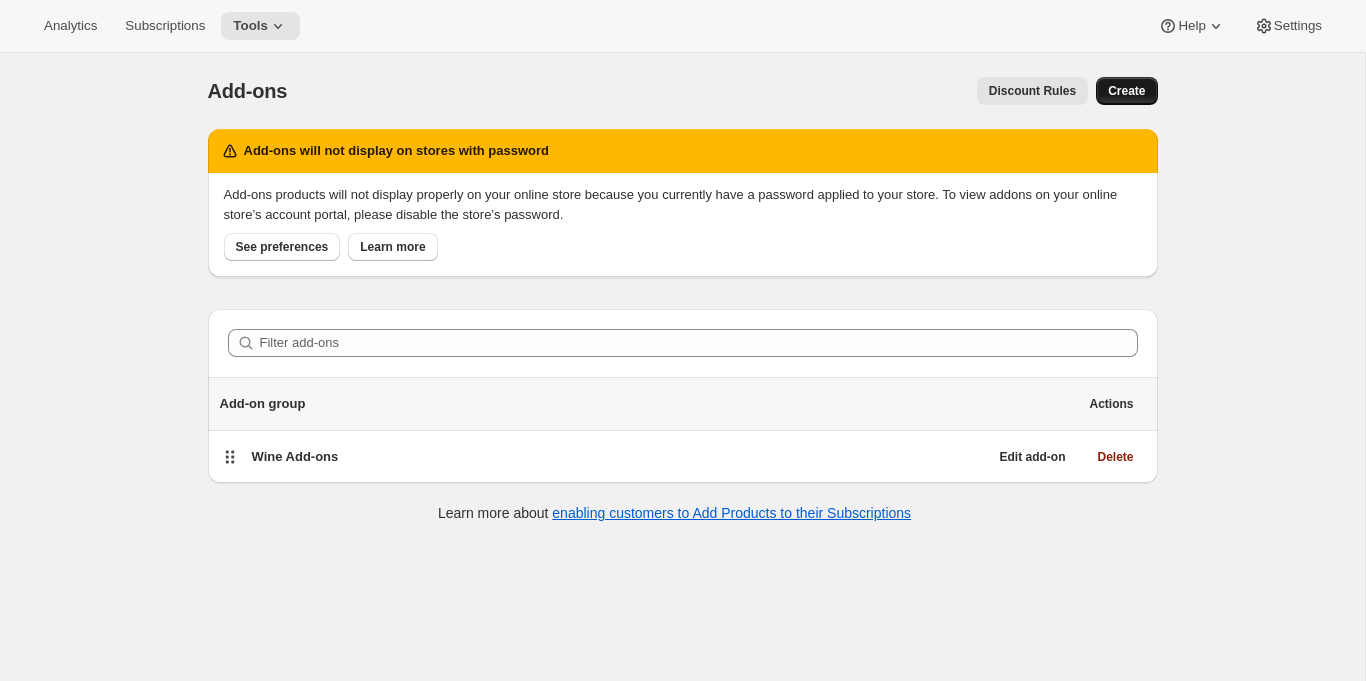 click on "Create" at bounding box center [1126, 91] 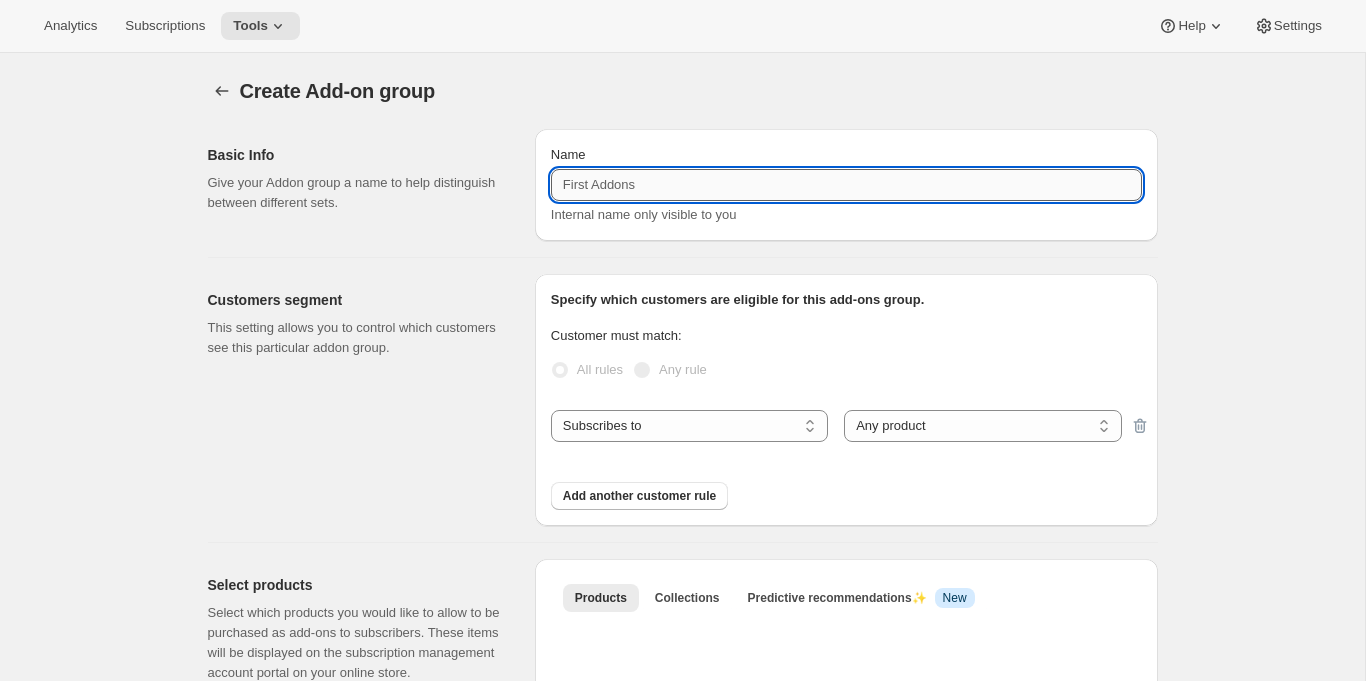 click on "Name" at bounding box center [846, 185] 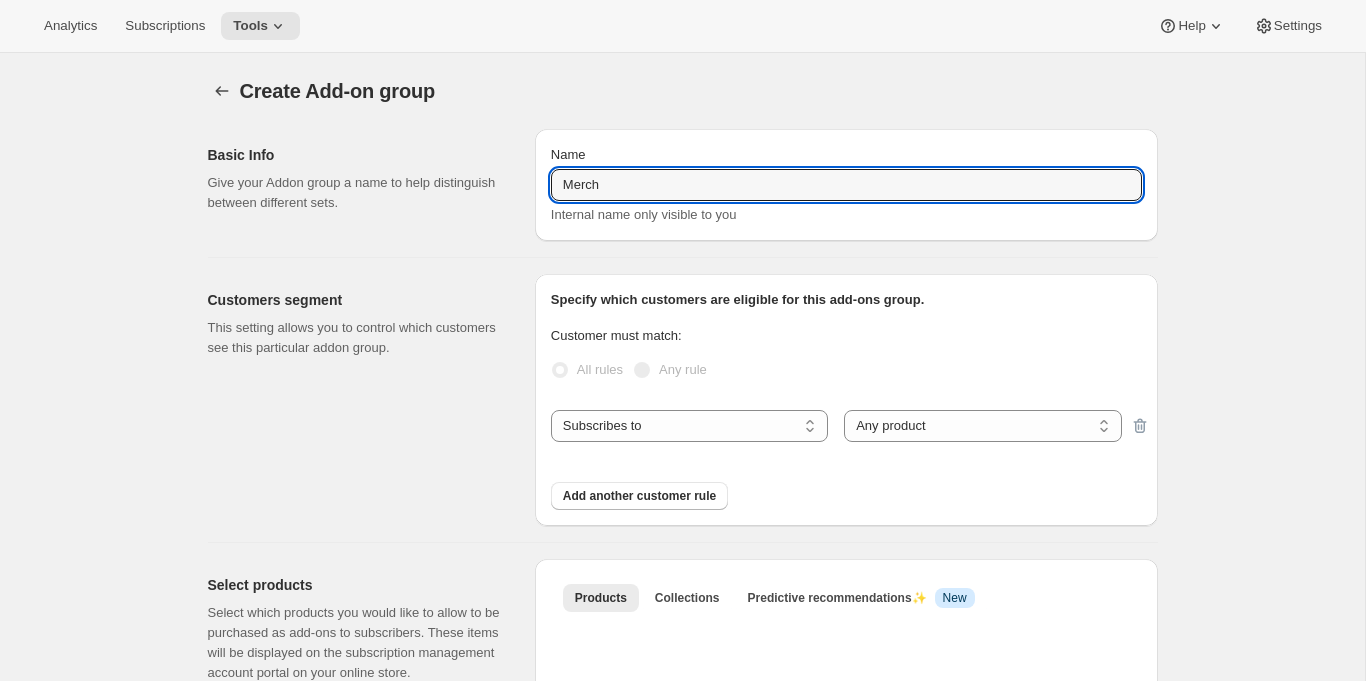 type on "Merch" 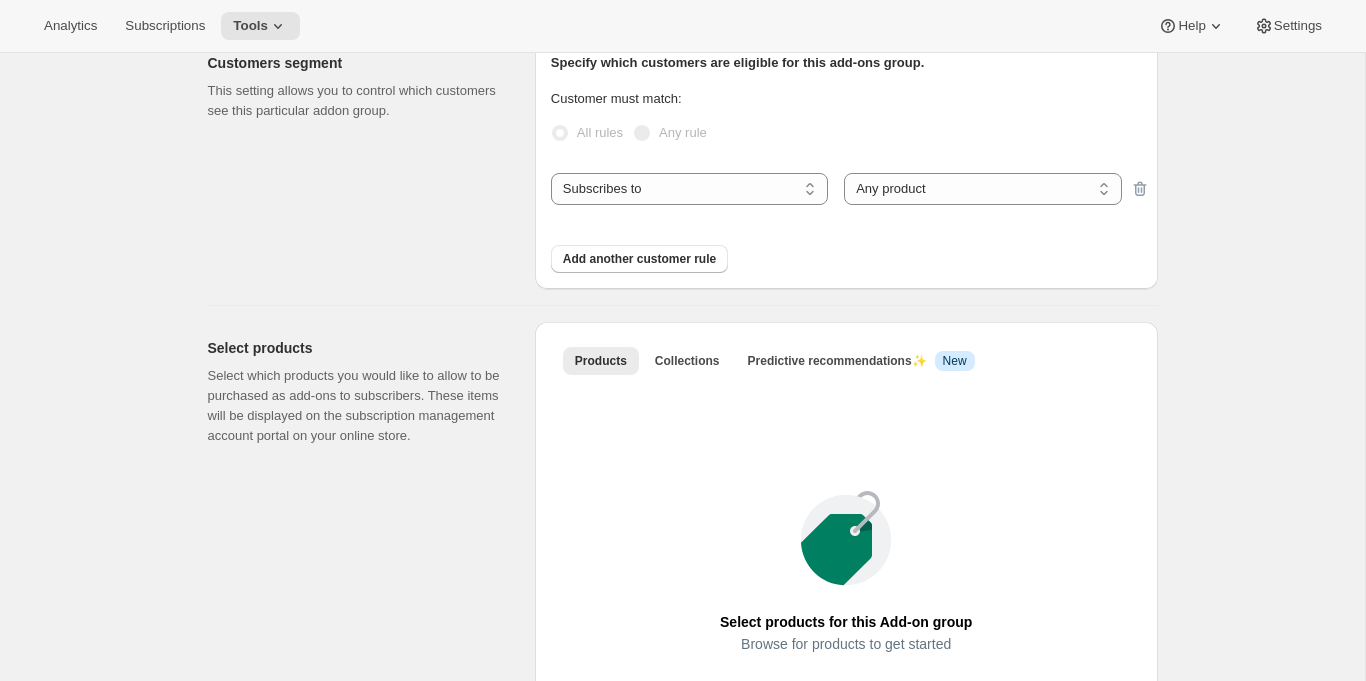 scroll, scrollTop: 511, scrollLeft: 0, axis: vertical 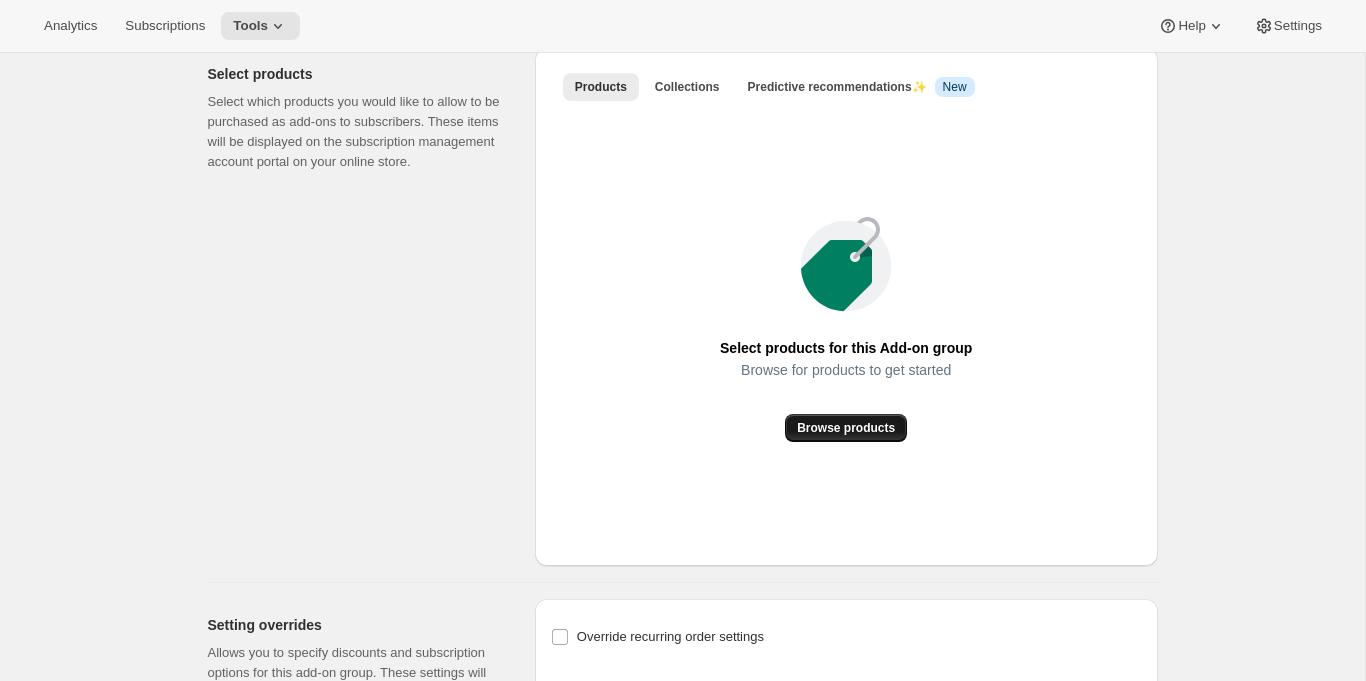 click on "Browse products" at bounding box center [846, 428] 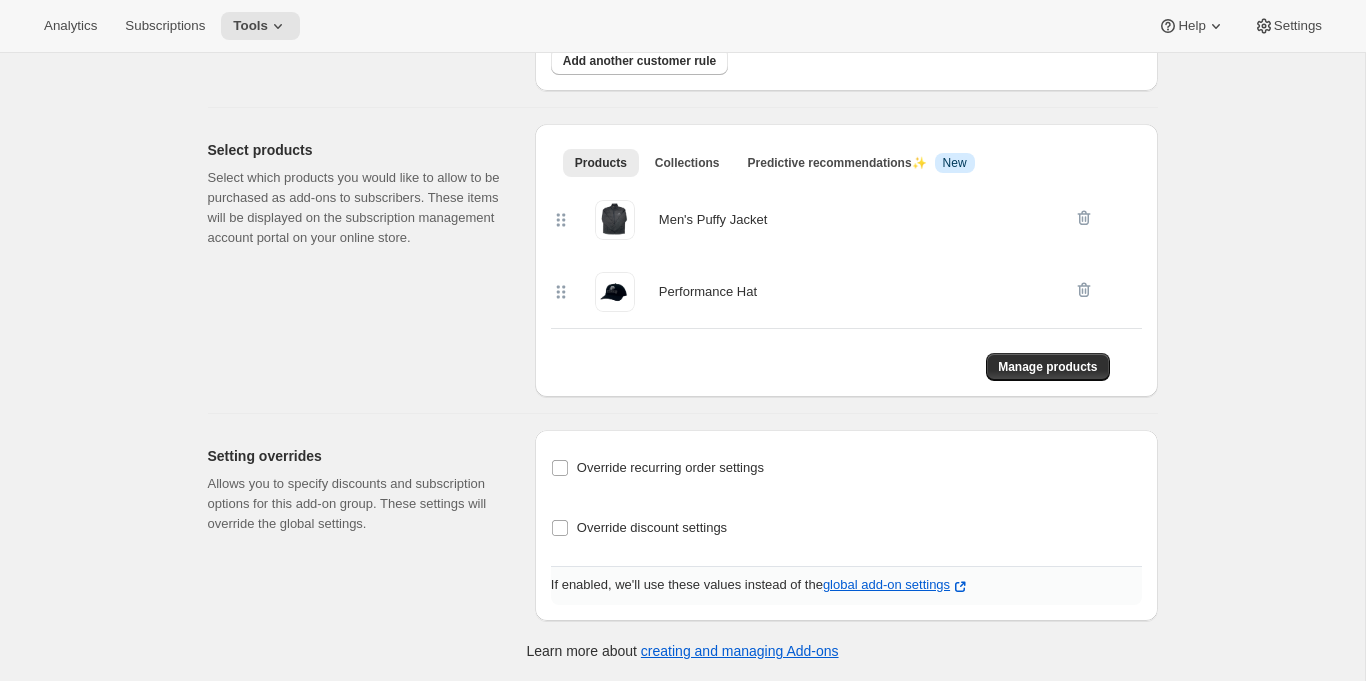 scroll, scrollTop: 435, scrollLeft: 0, axis: vertical 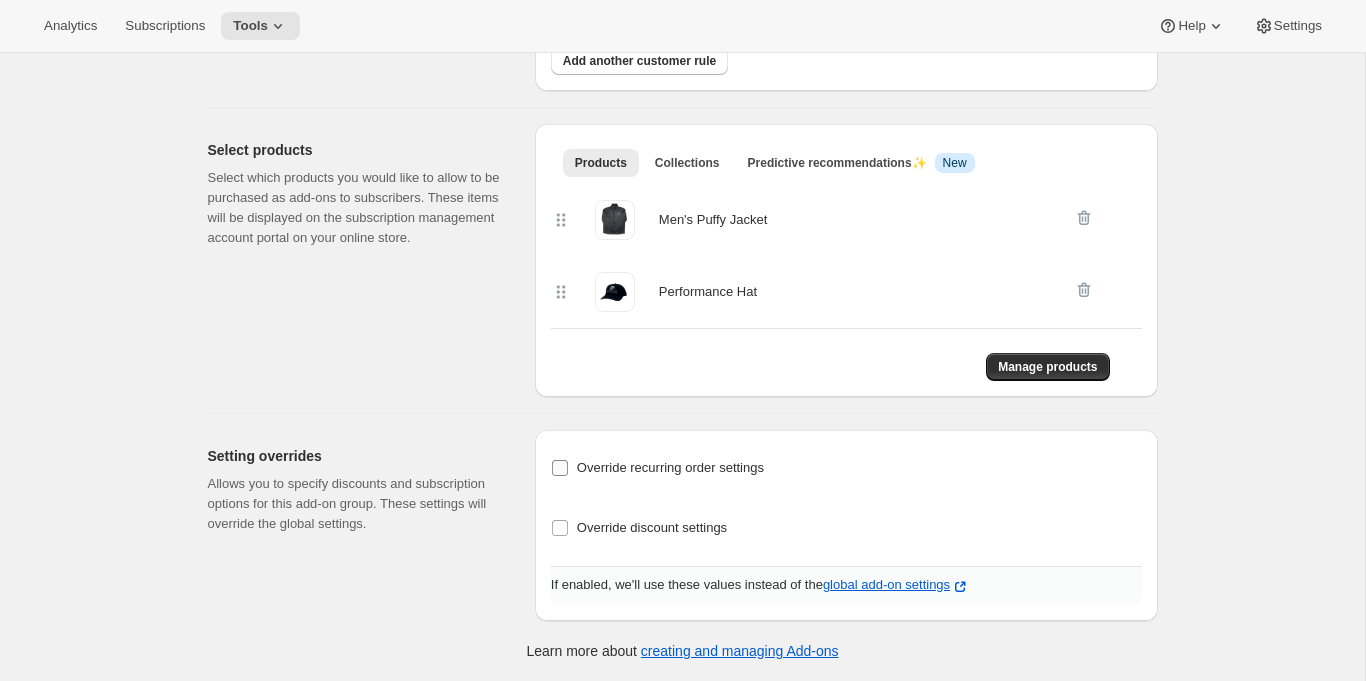 click on "Override recurring order settings" at bounding box center (670, 467) 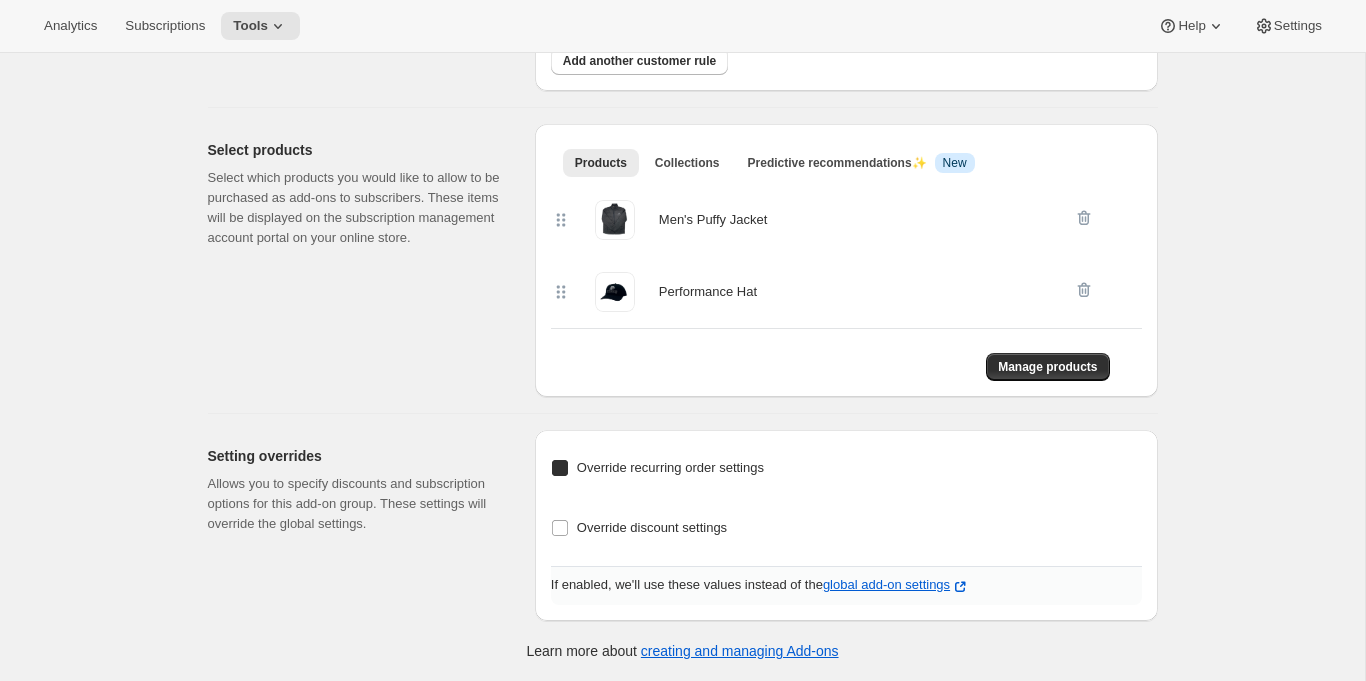 checkbox on "true" 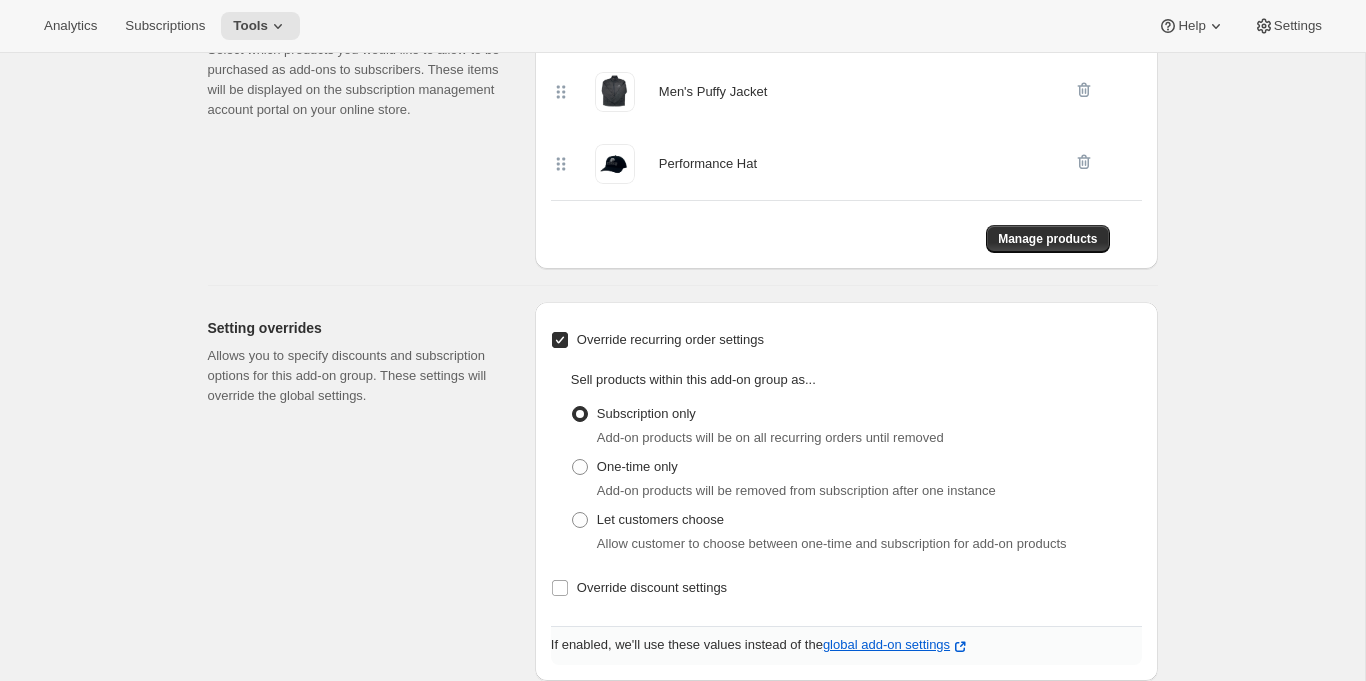 scroll, scrollTop: 623, scrollLeft: 0, axis: vertical 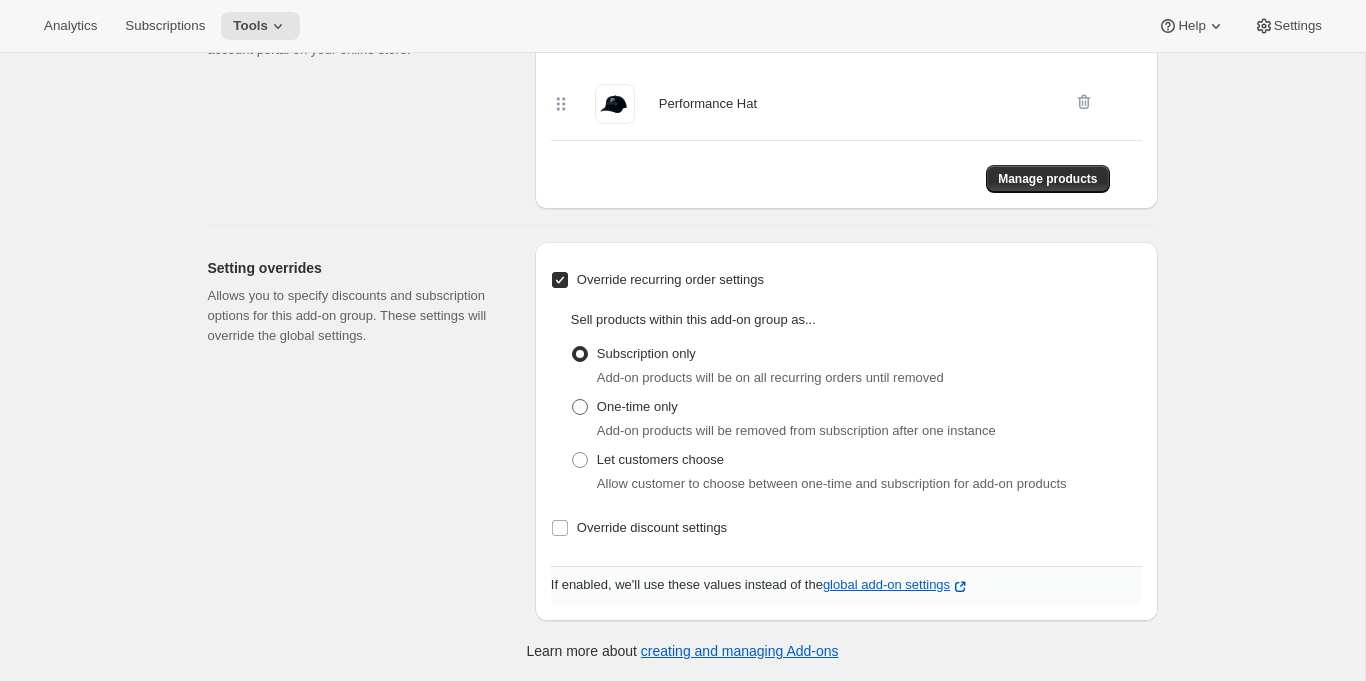 click on "One-time only" at bounding box center [637, 406] 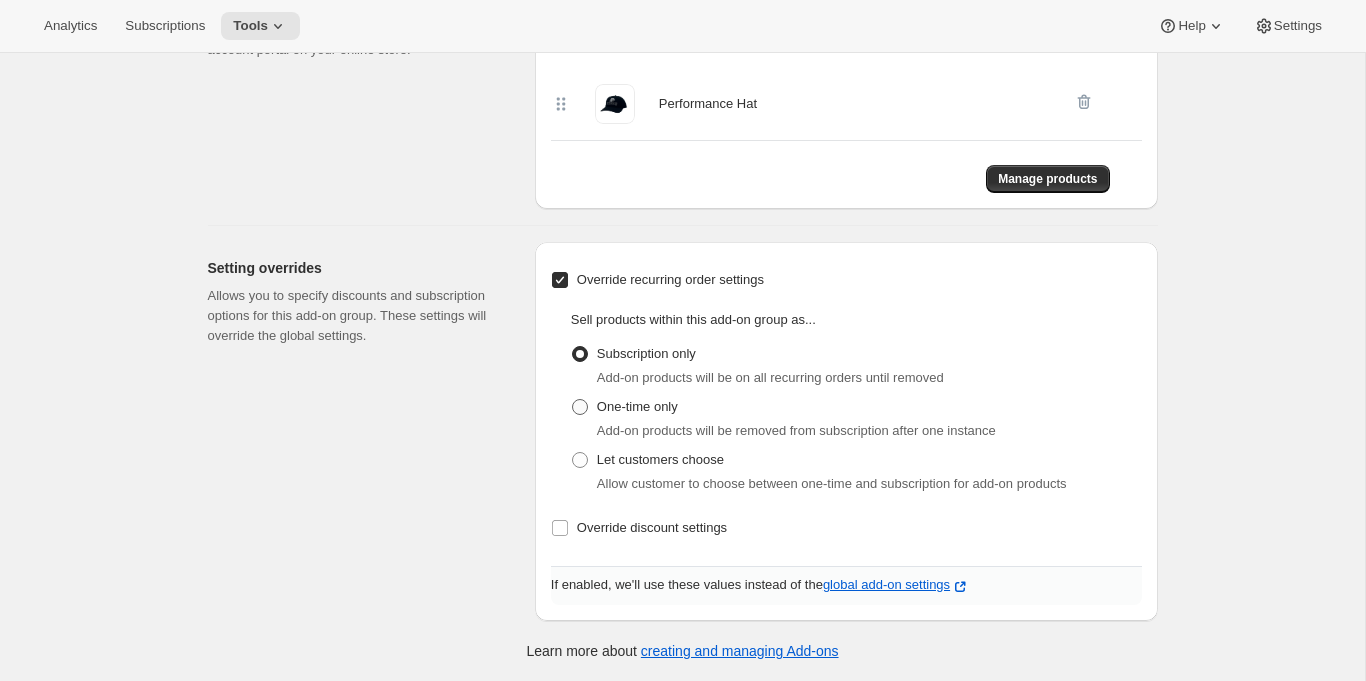radio on "true" 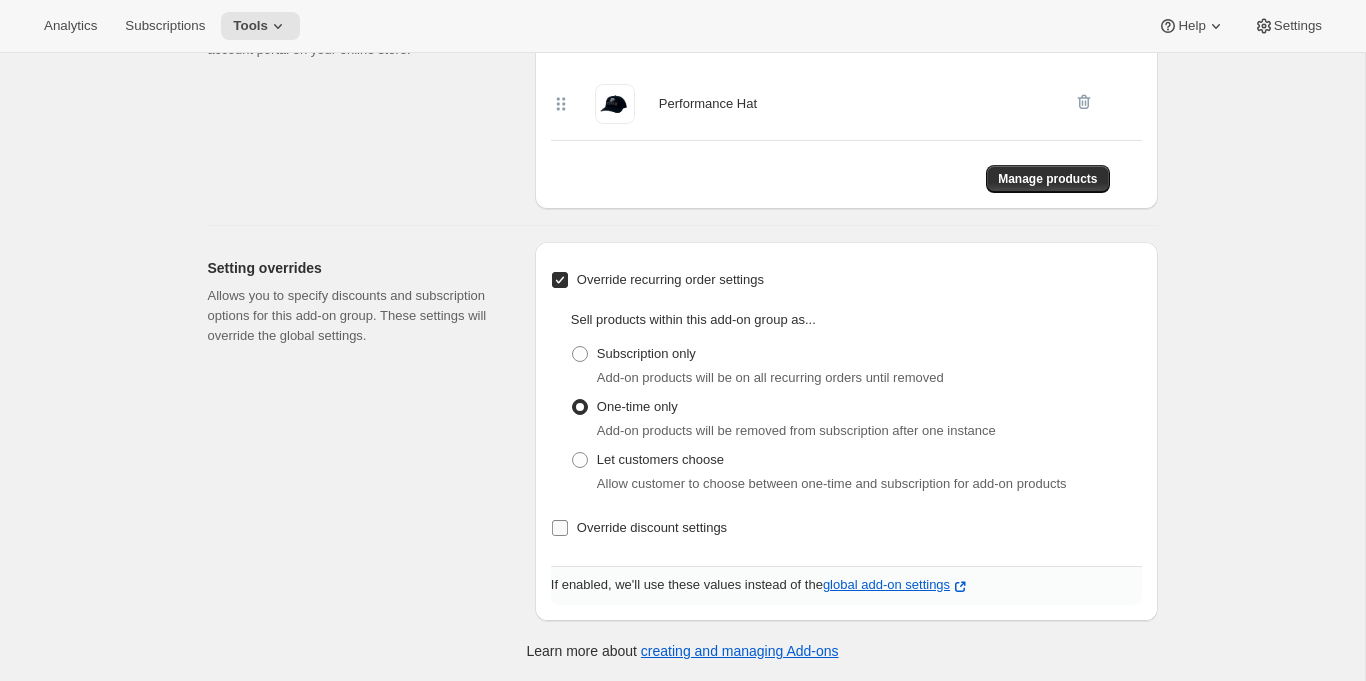 click on "Override discount settings" at bounding box center [652, 527] 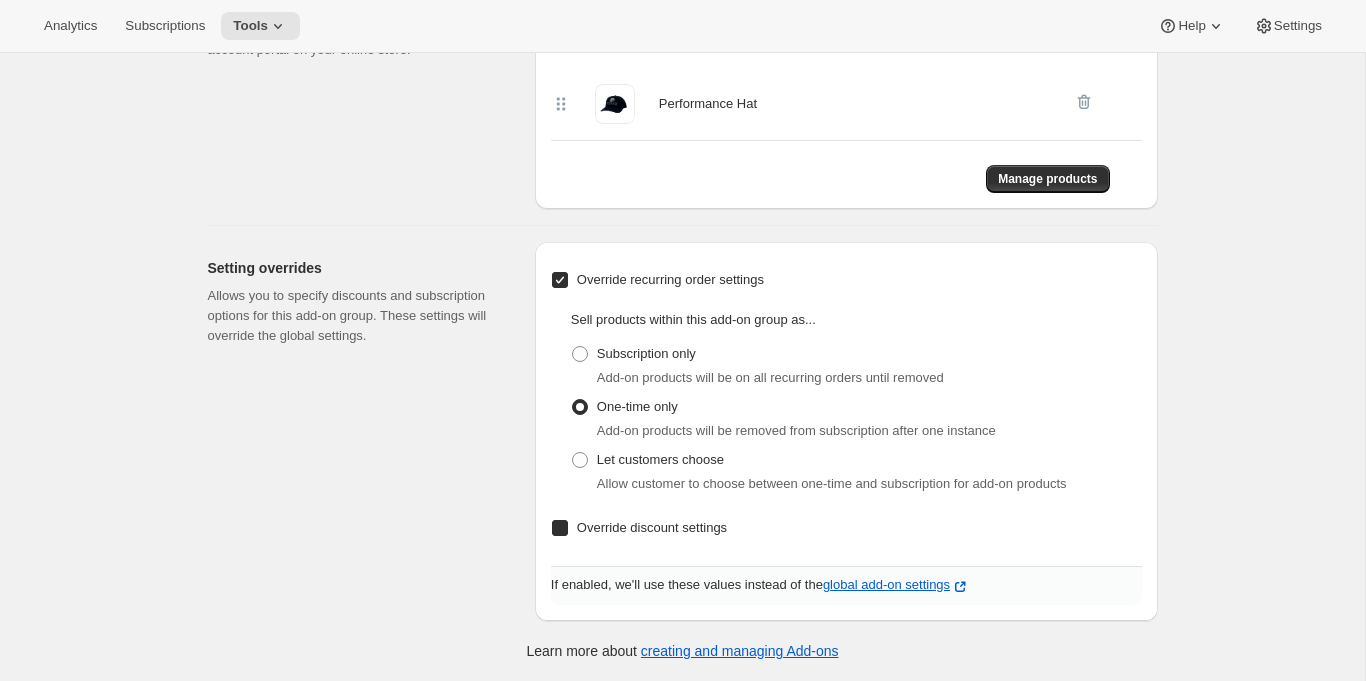 checkbox on "true" 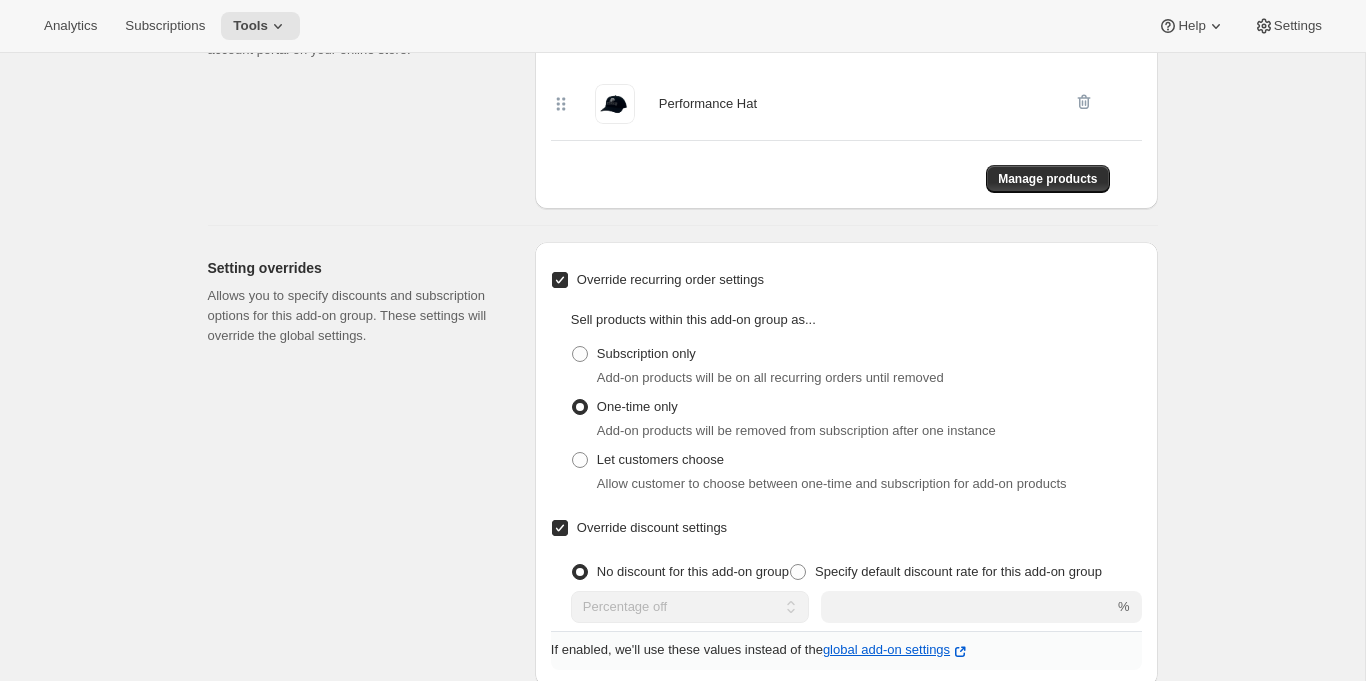 scroll, scrollTop: 688, scrollLeft: 0, axis: vertical 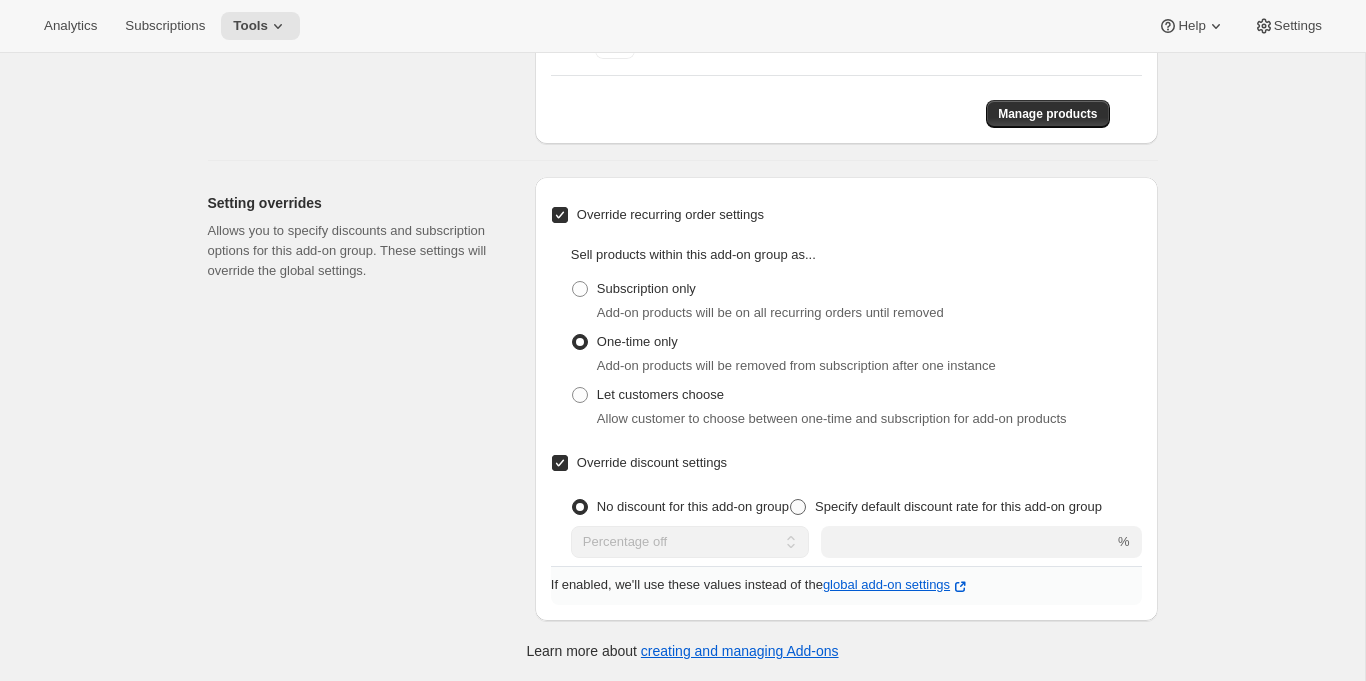 click on "Specify default discount rate for this add-on group" at bounding box center [958, 506] 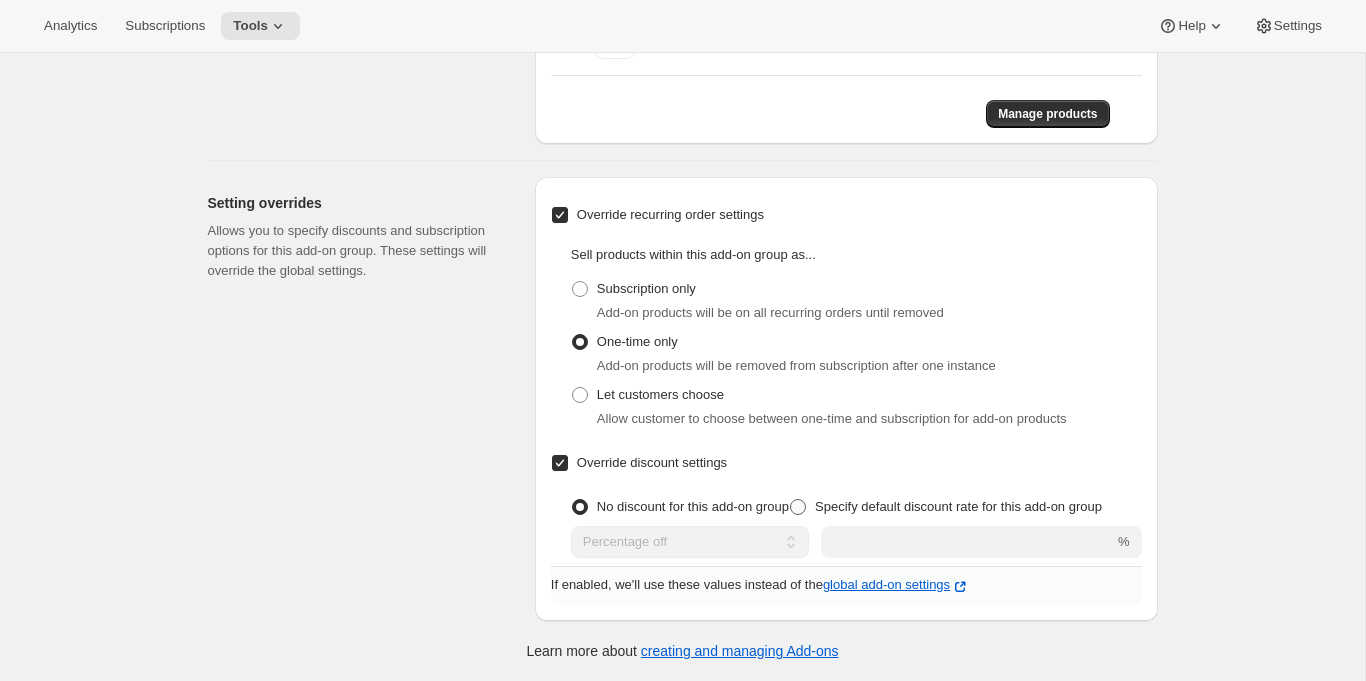radio on "true" 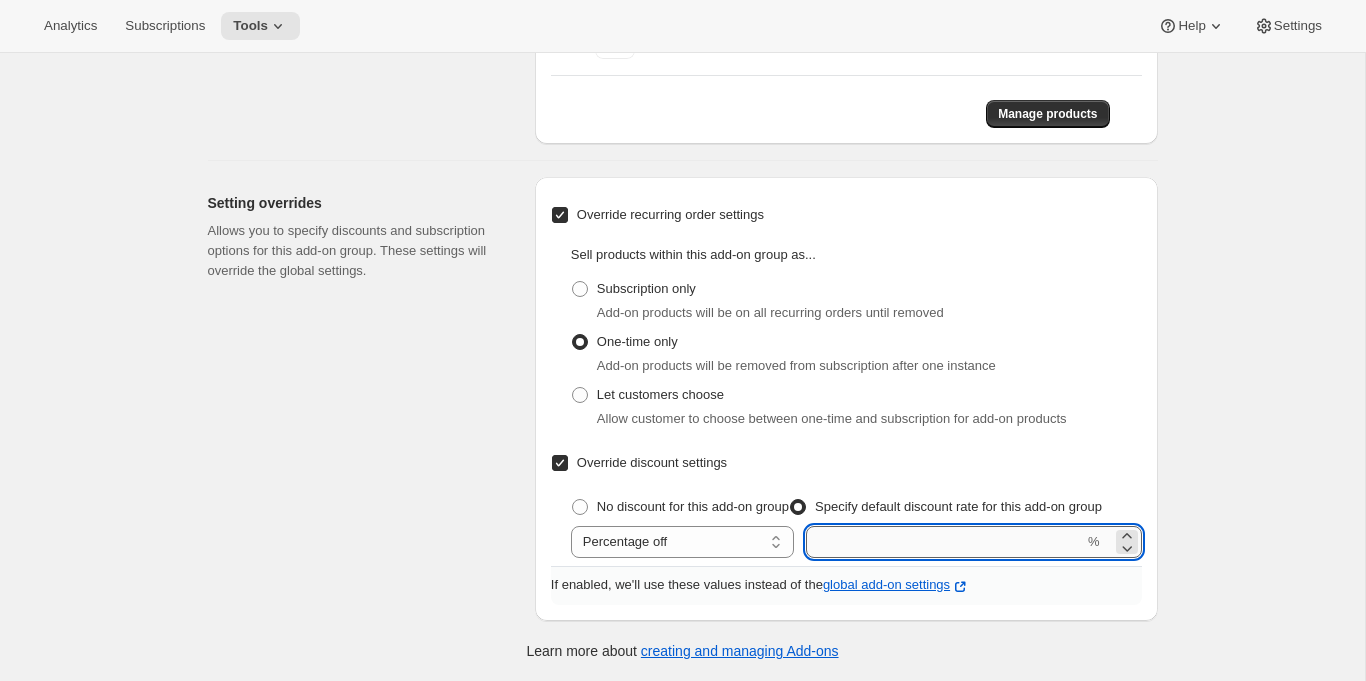 click at bounding box center (945, 542) 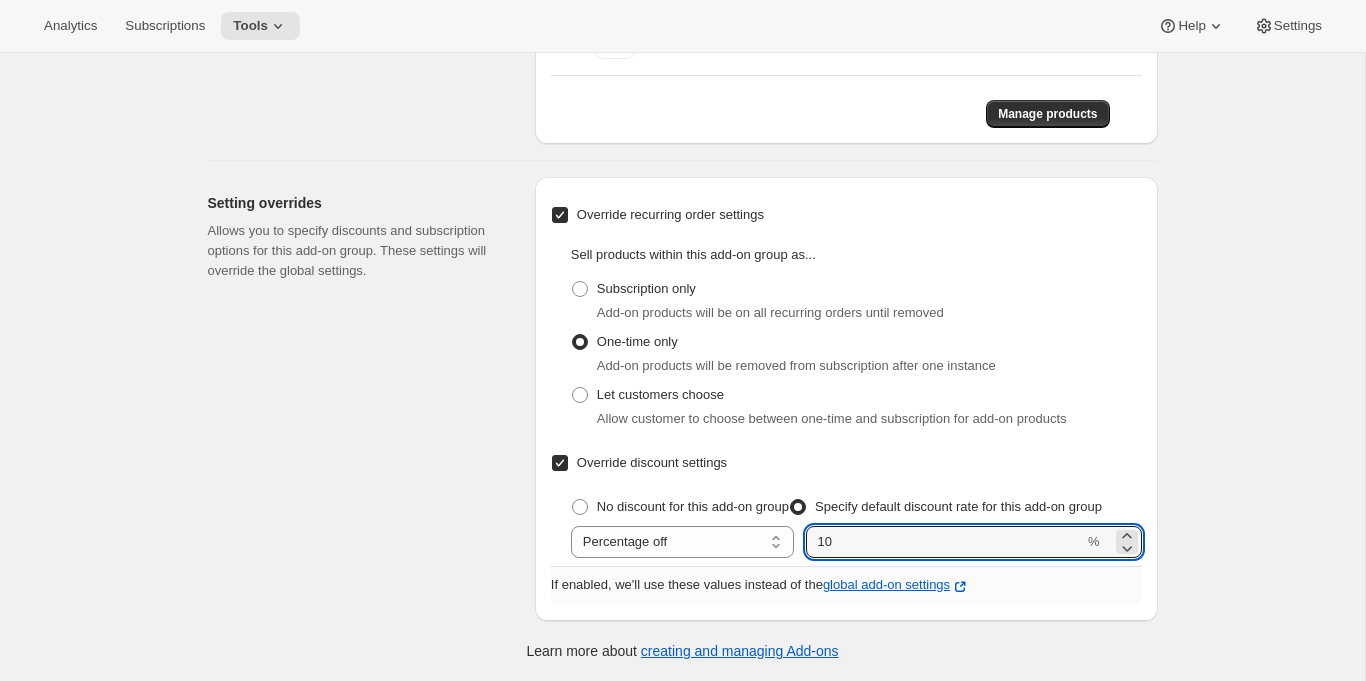 type on "10" 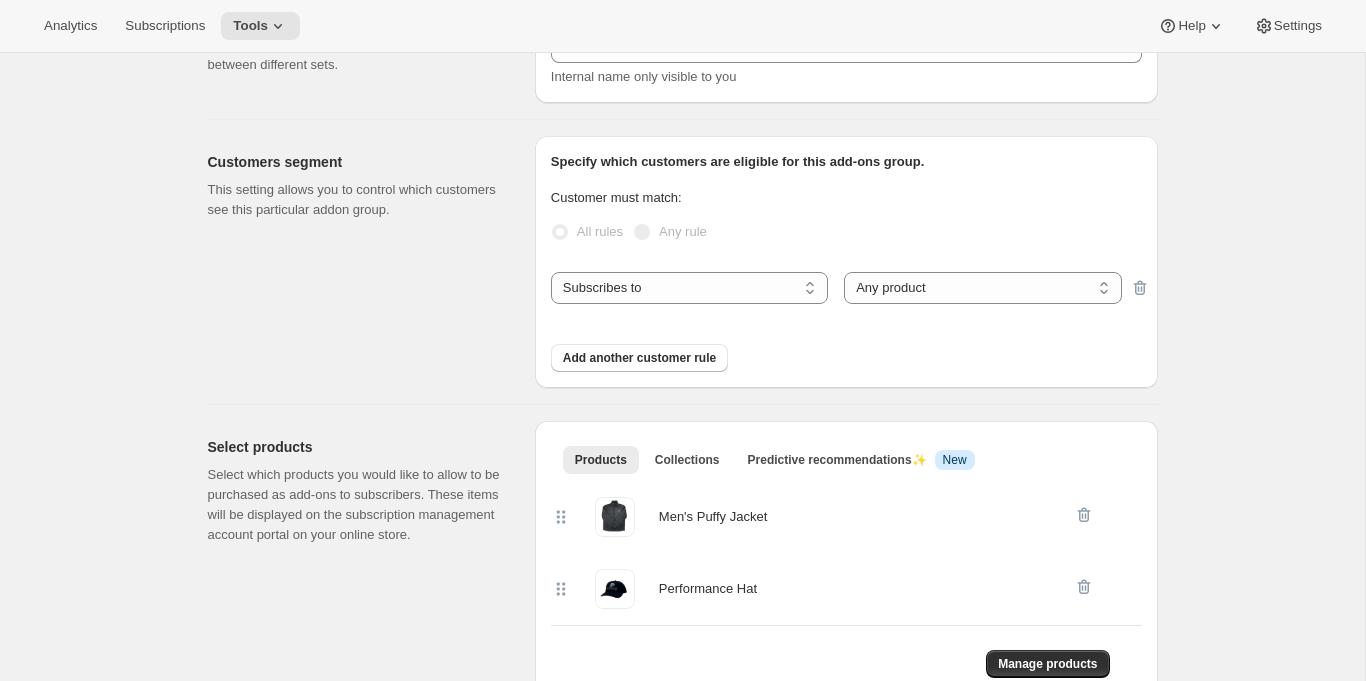 scroll, scrollTop: 0, scrollLeft: 0, axis: both 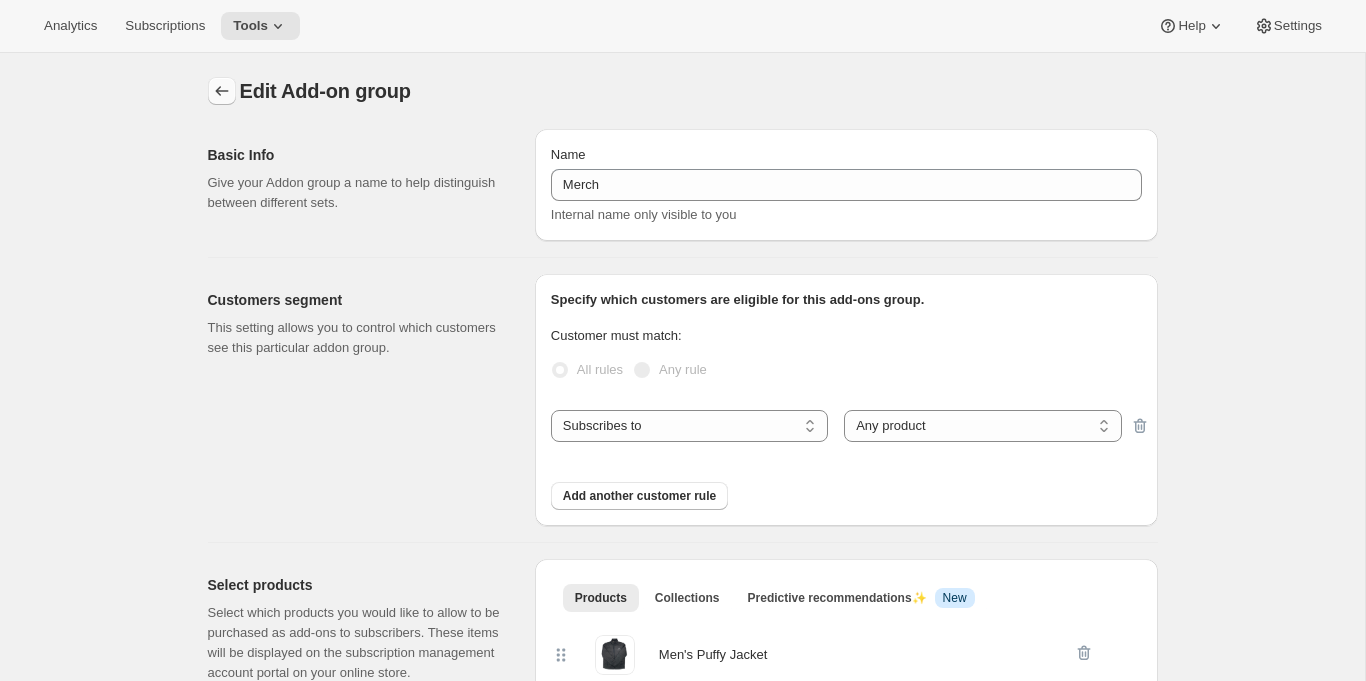 click 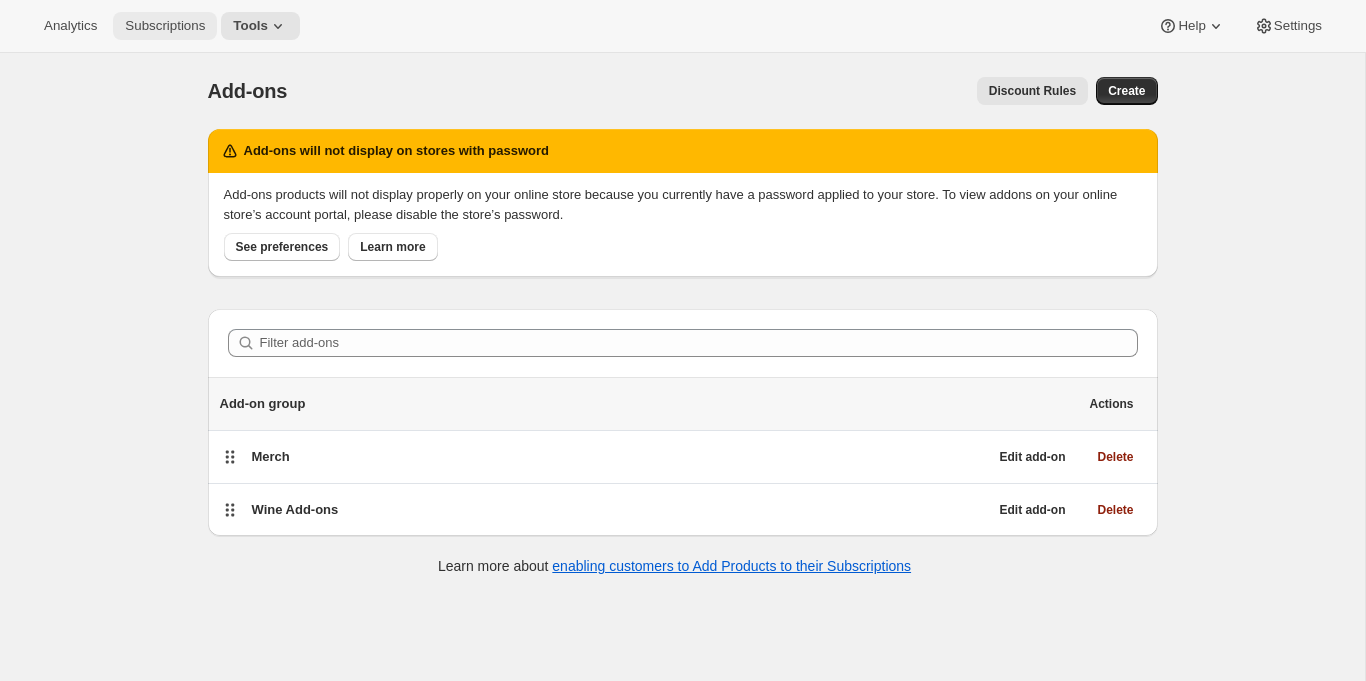 click on "Subscriptions" at bounding box center (165, 26) 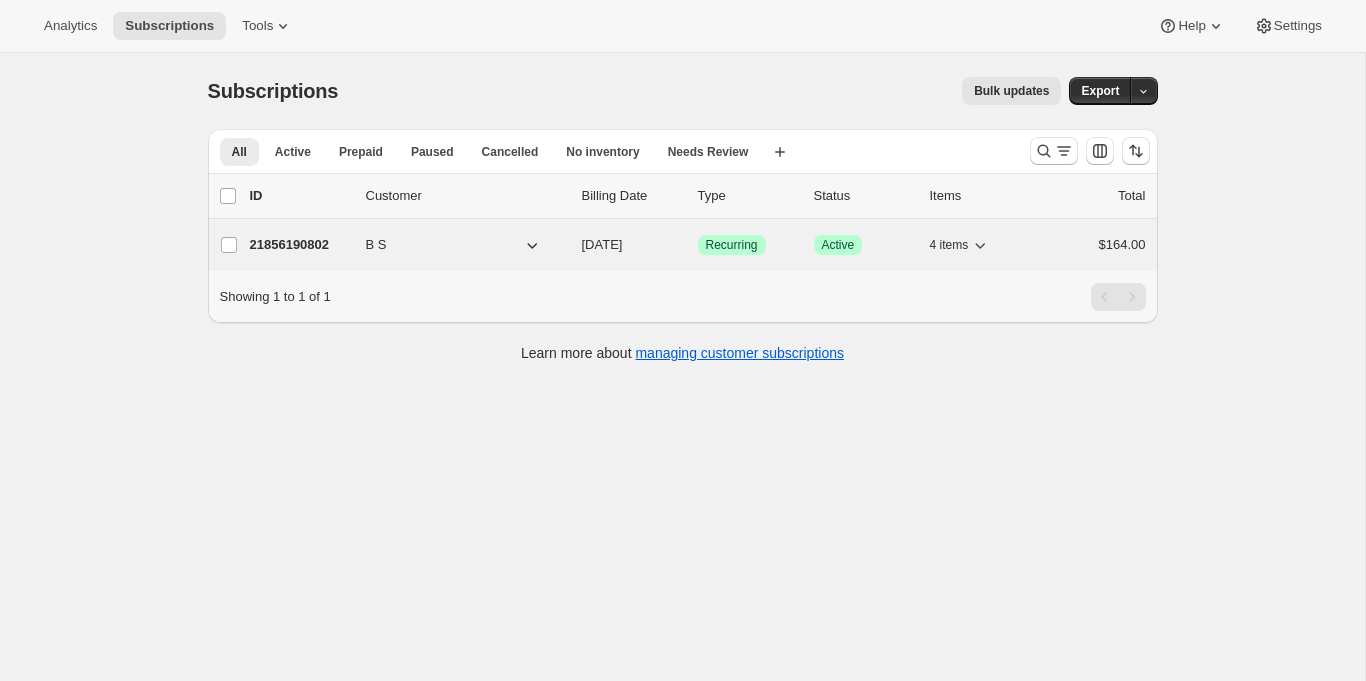 click on "21856190802 B S [DATE] Success Recurring Success Active 4   items $164.00" at bounding box center (698, 245) 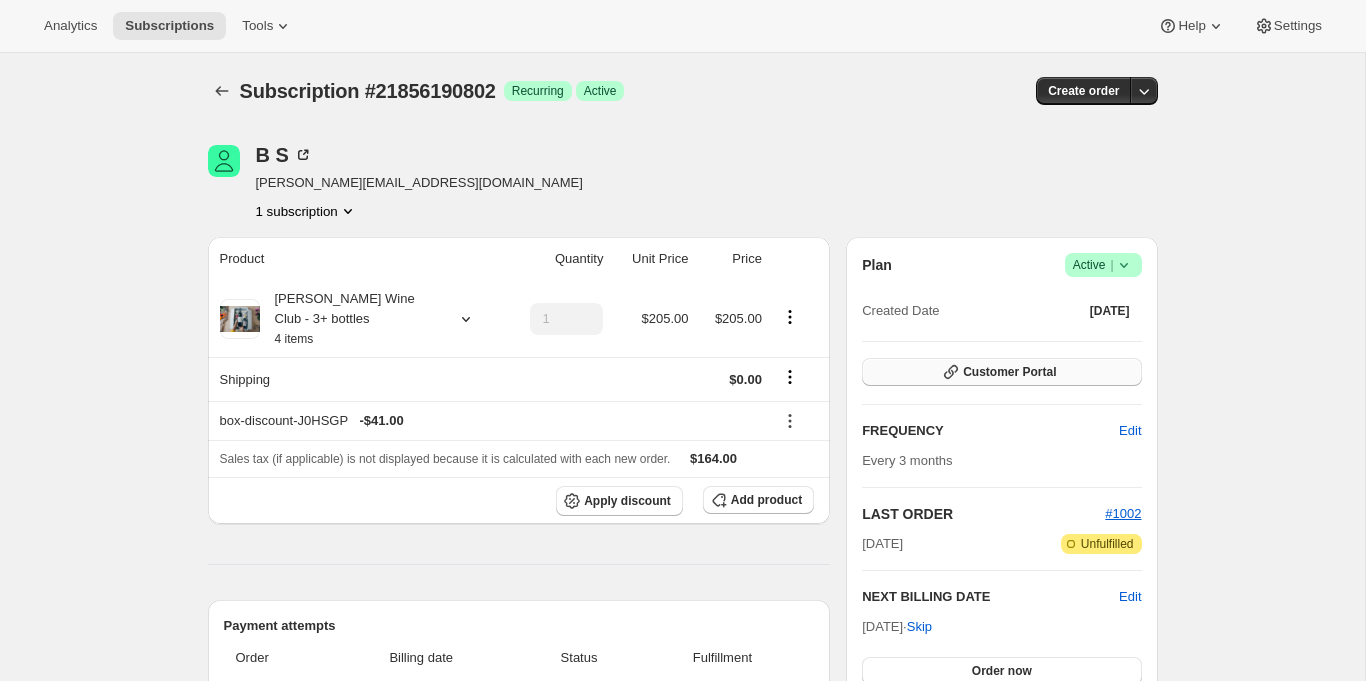 click on "Customer Portal" at bounding box center [1009, 372] 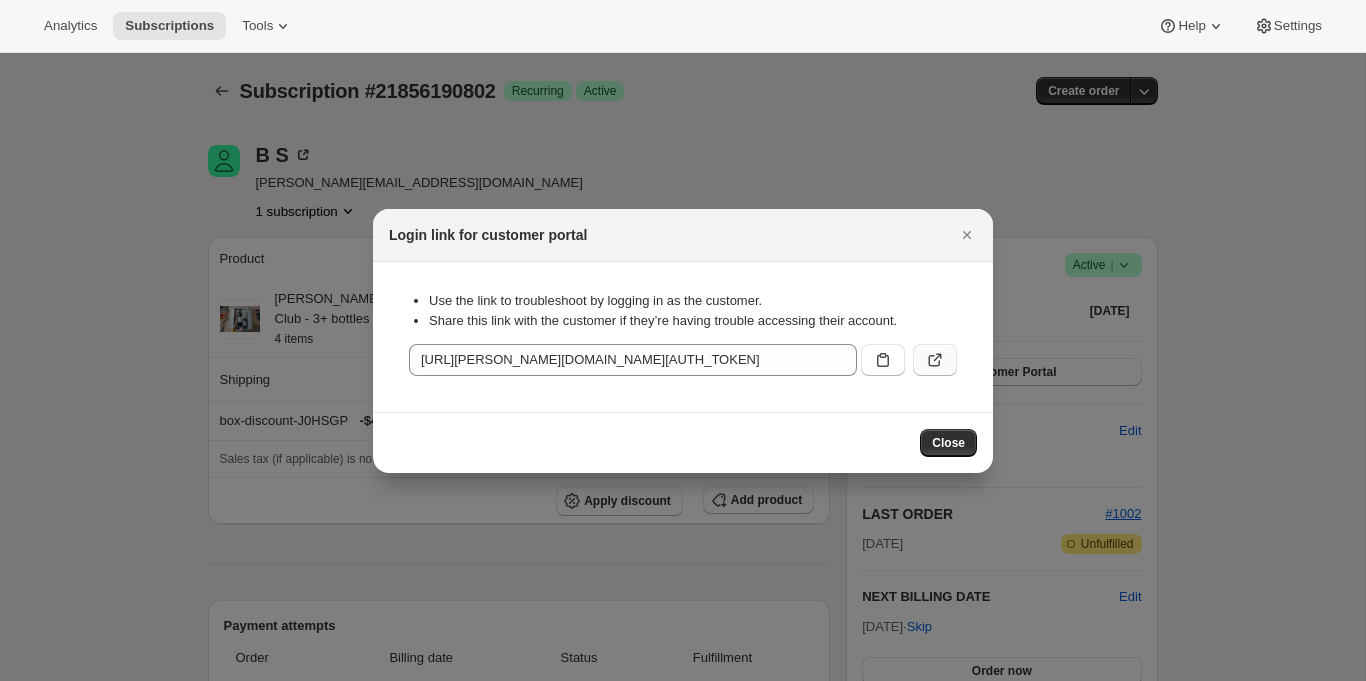 click 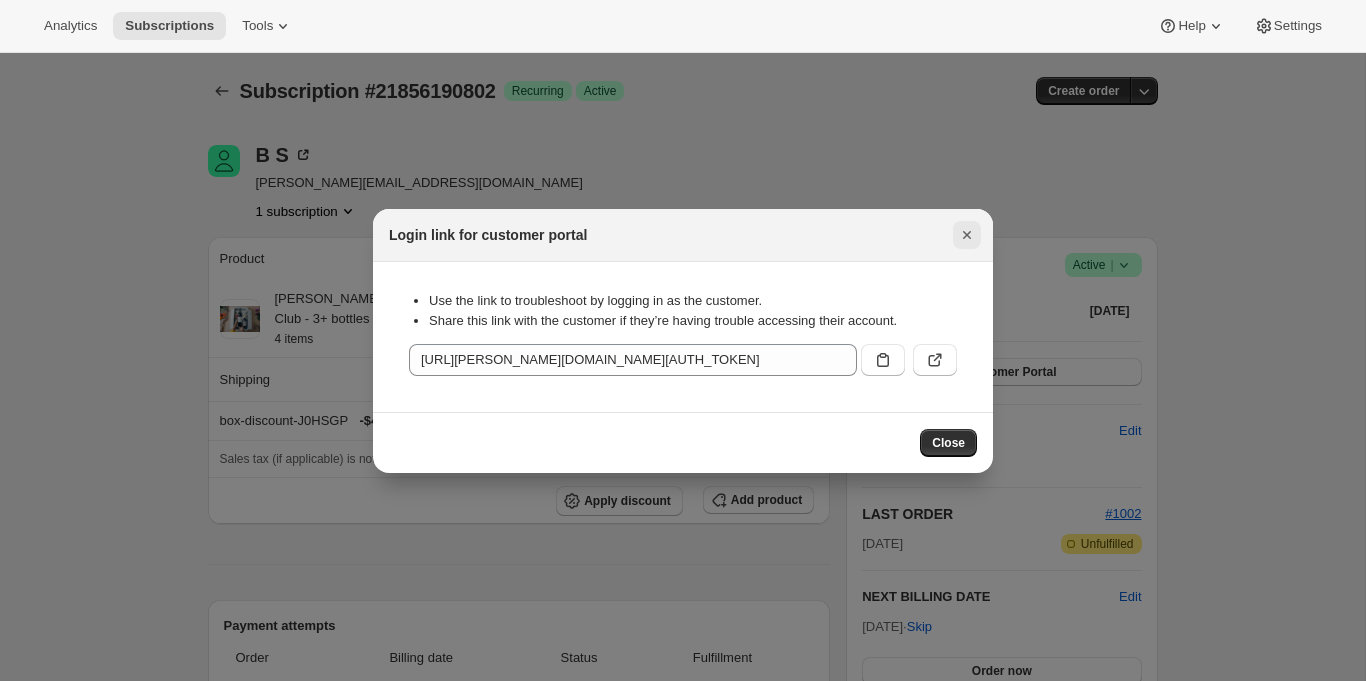 click 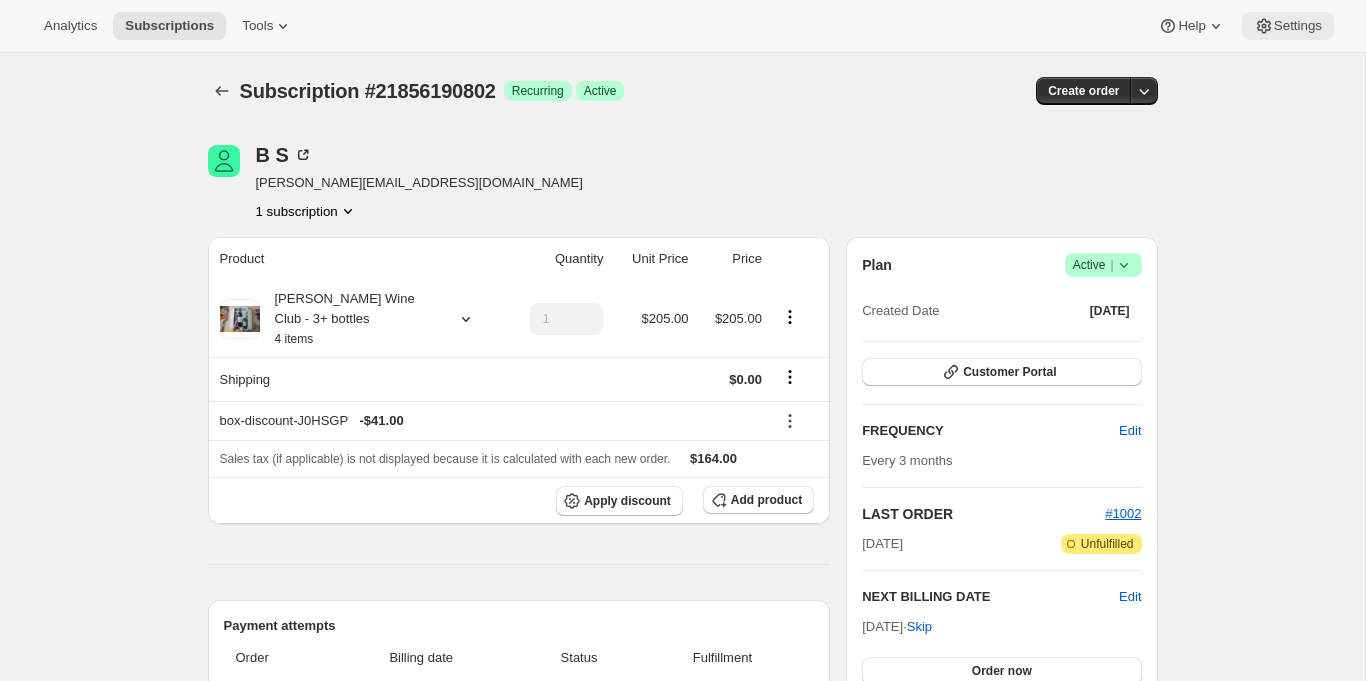 click on "Settings" at bounding box center [1298, 26] 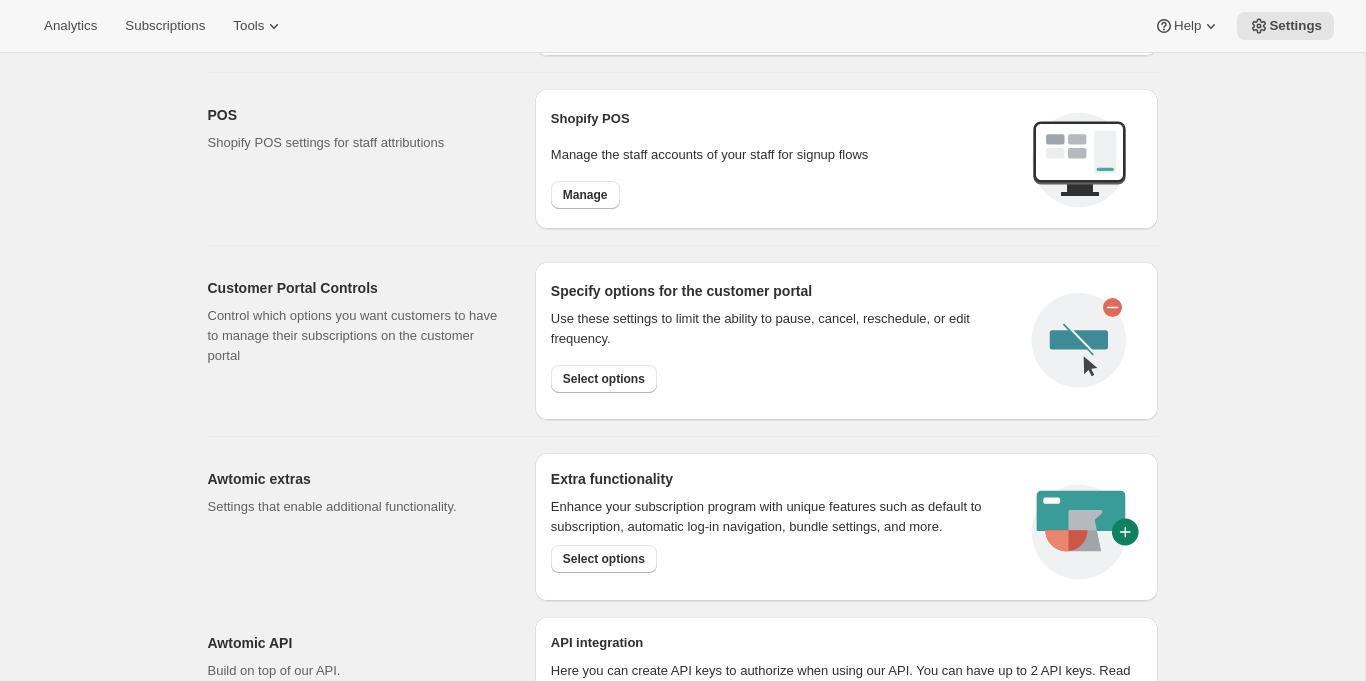 scroll, scrollTop: 817, scrollLeft: 0, axis: vertical 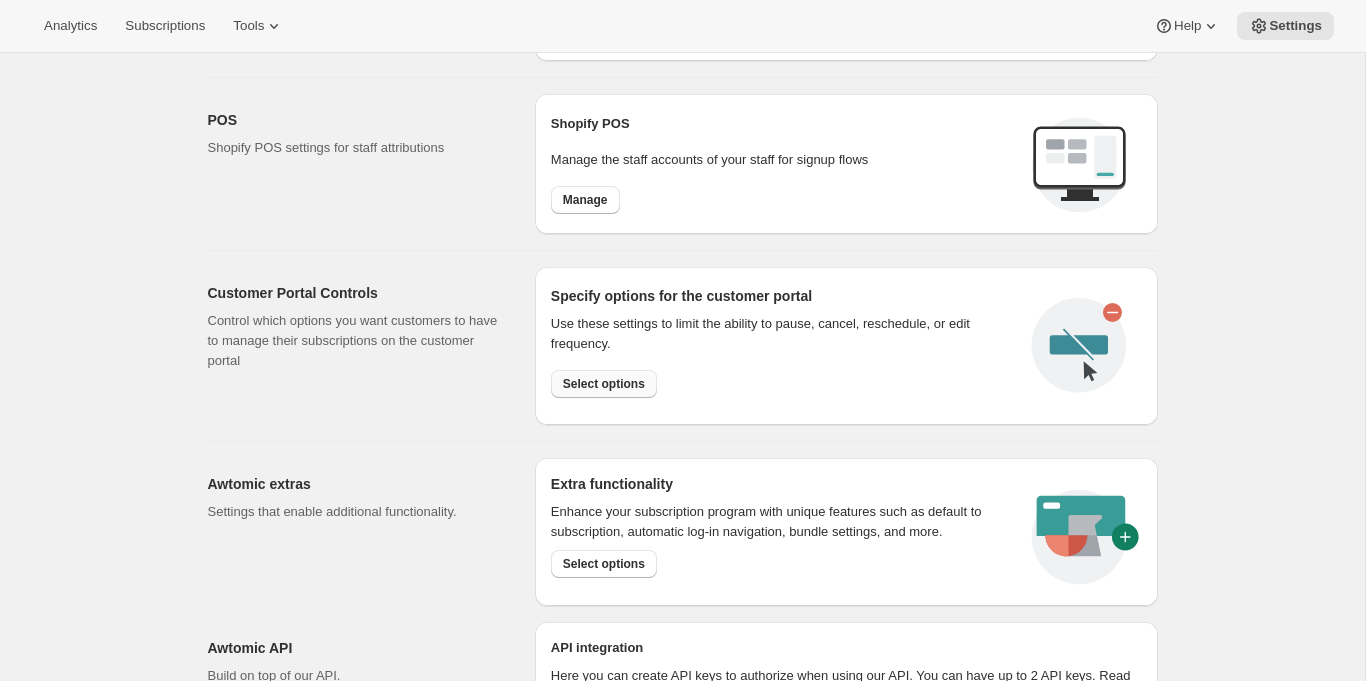 click on "Select options" at bounding box center (604, 384) 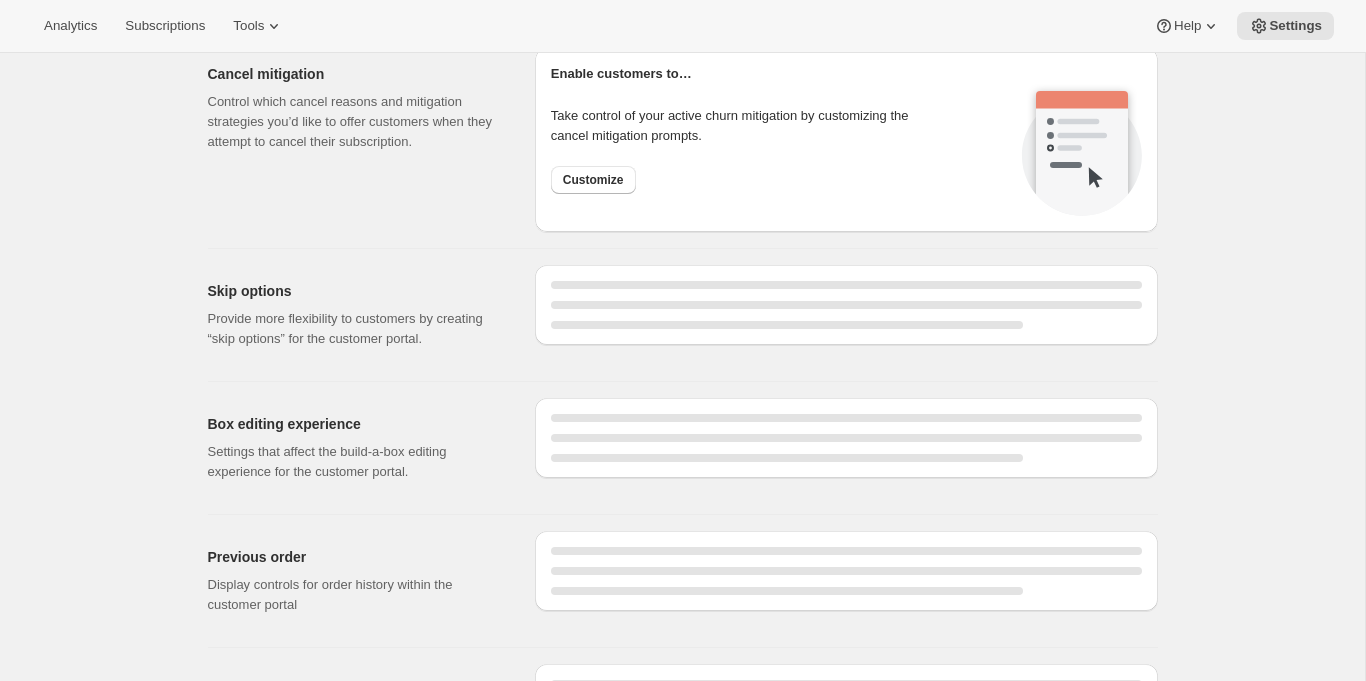 scroll, scrollTop: 0, scrollLeft: 0, axis: both 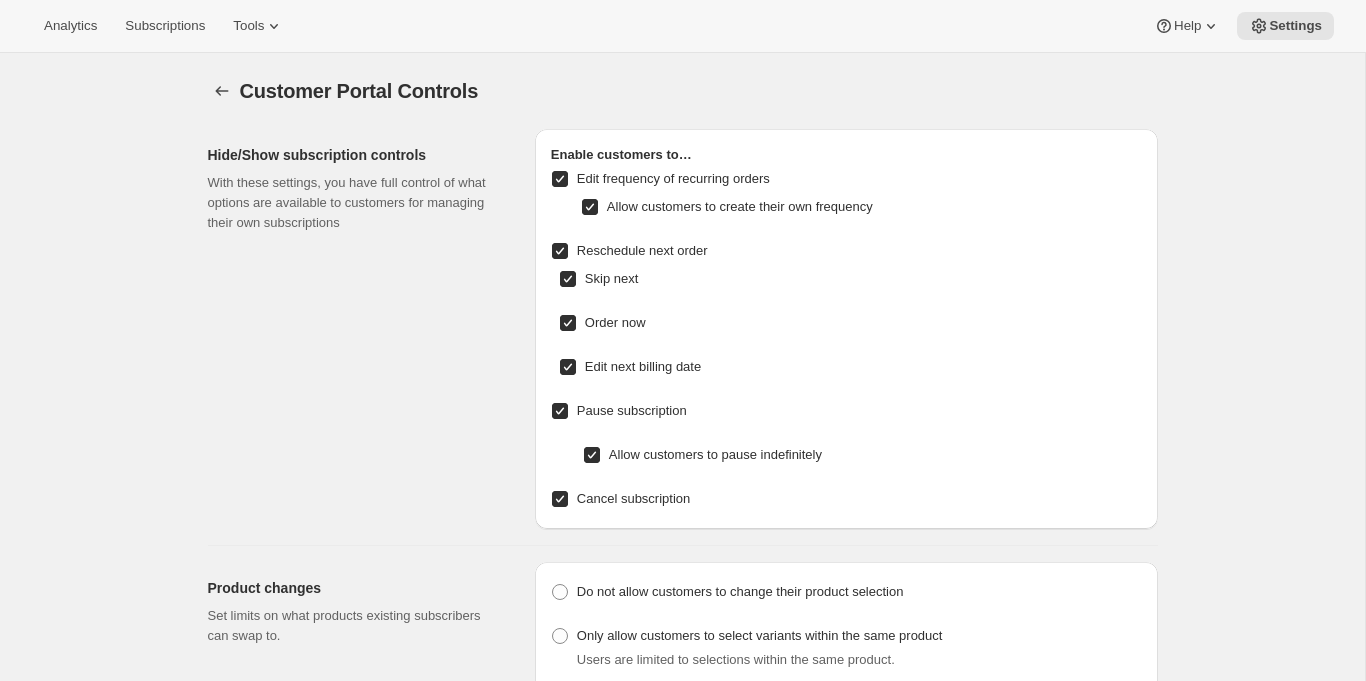 click on "Edit frequency of recurring orders" at bounding box center [673, 178] 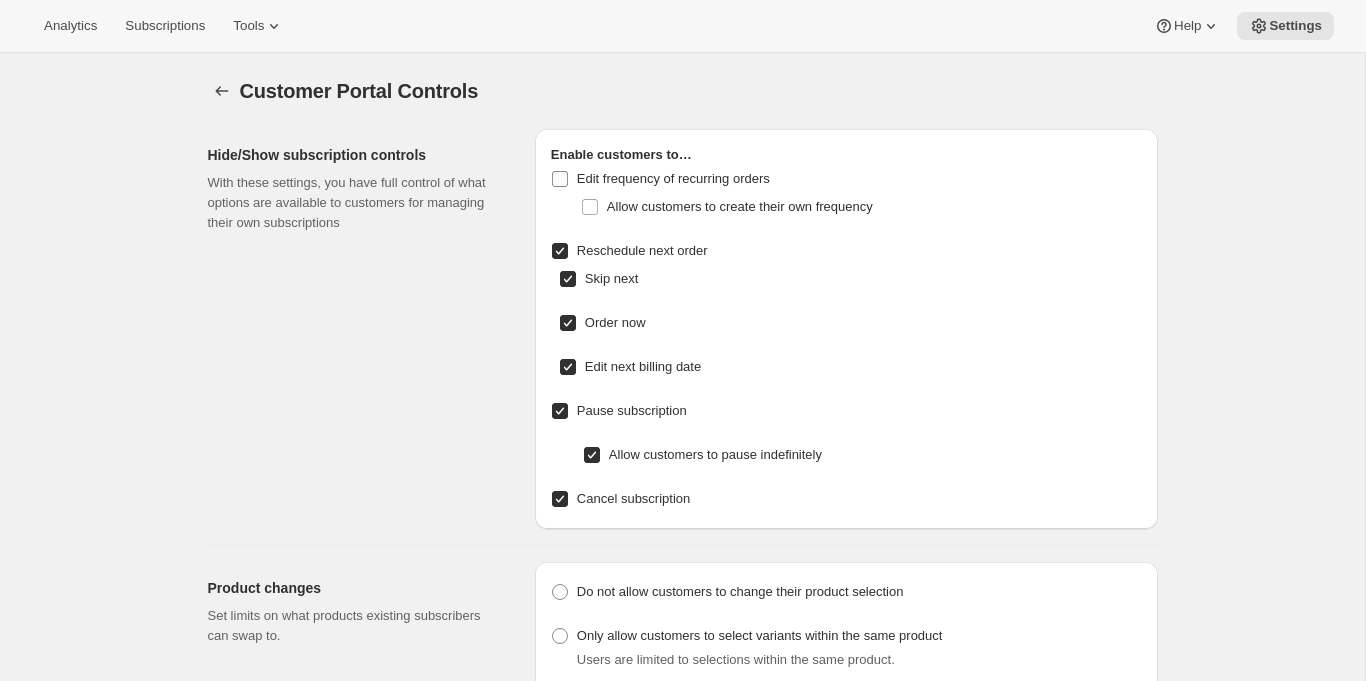 checkbox on "false" 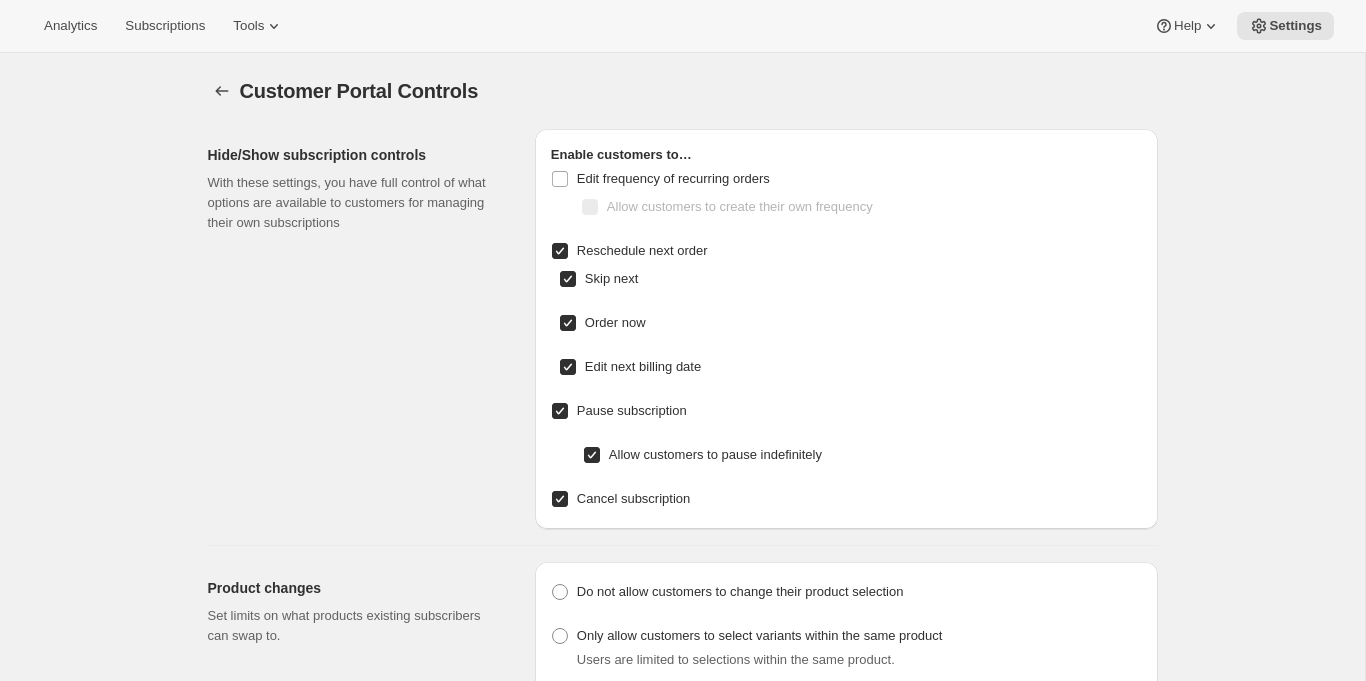 click on "Order now" at bounding box center (615, 322) 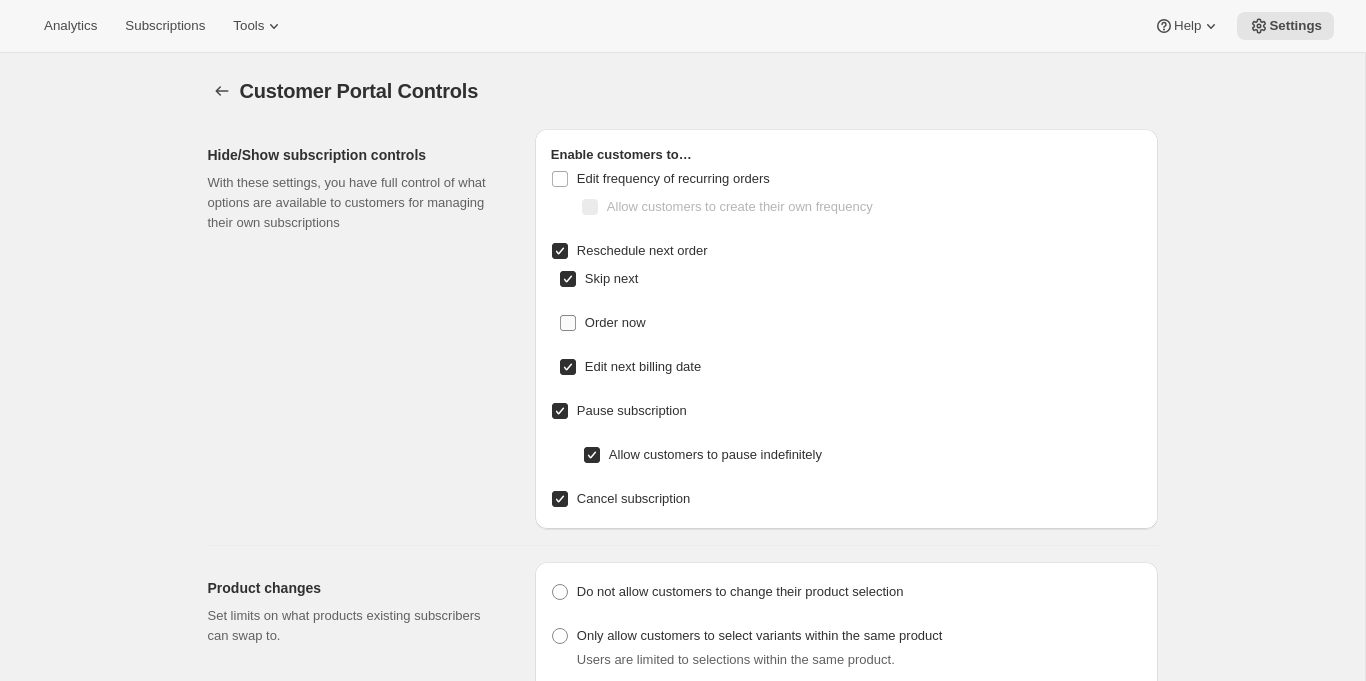 checkbox on "false" 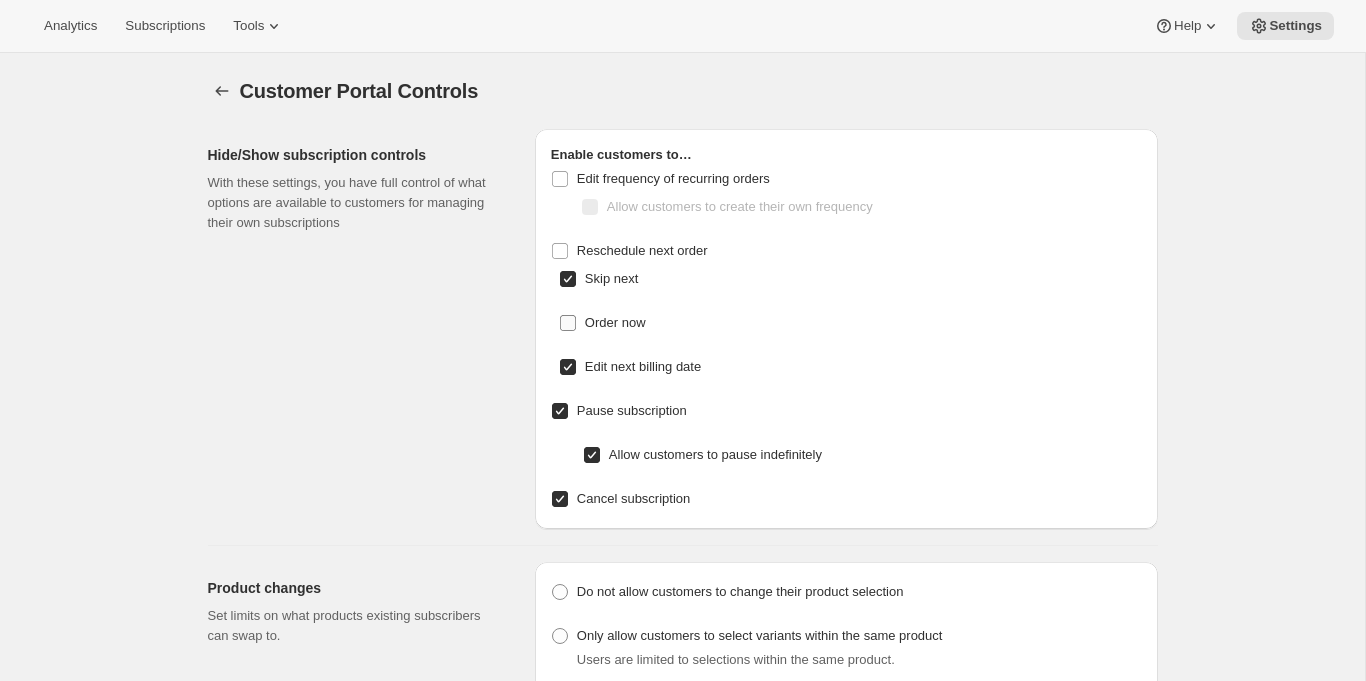 checkbox on "false" 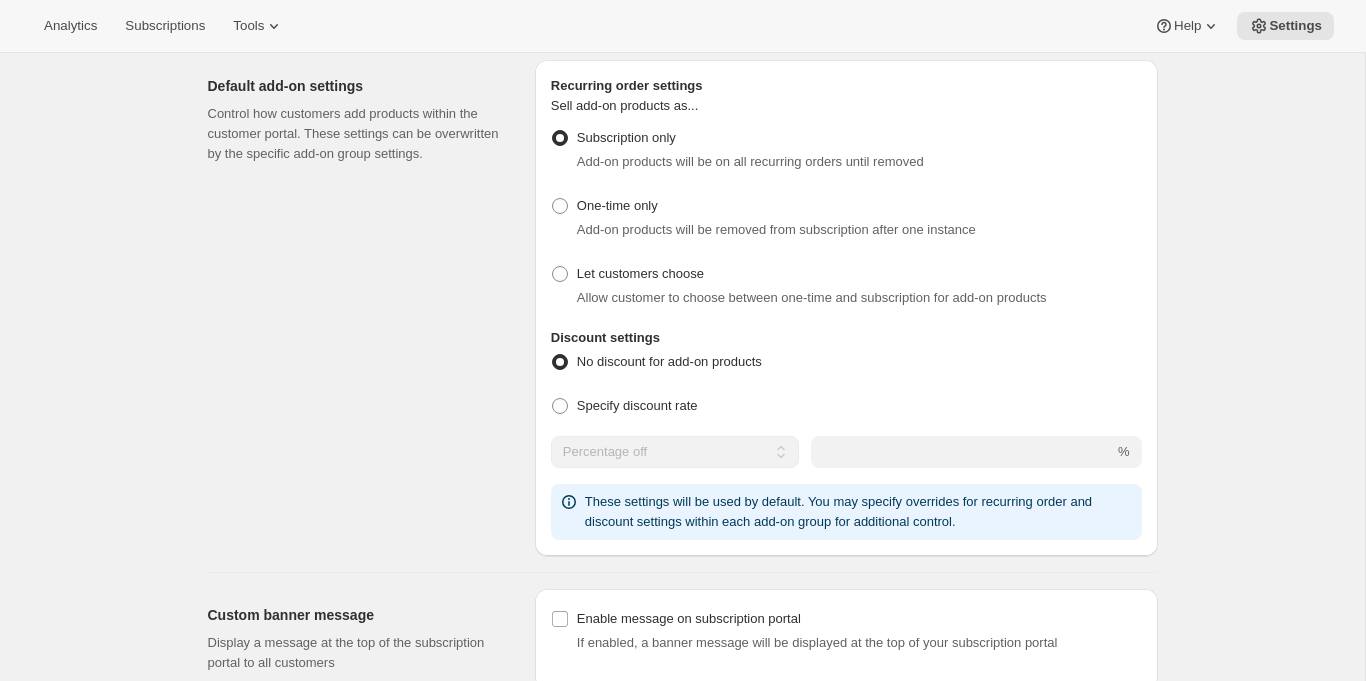 scroll, scrollTop: 930, scrollLeft: 0, axis: vertical 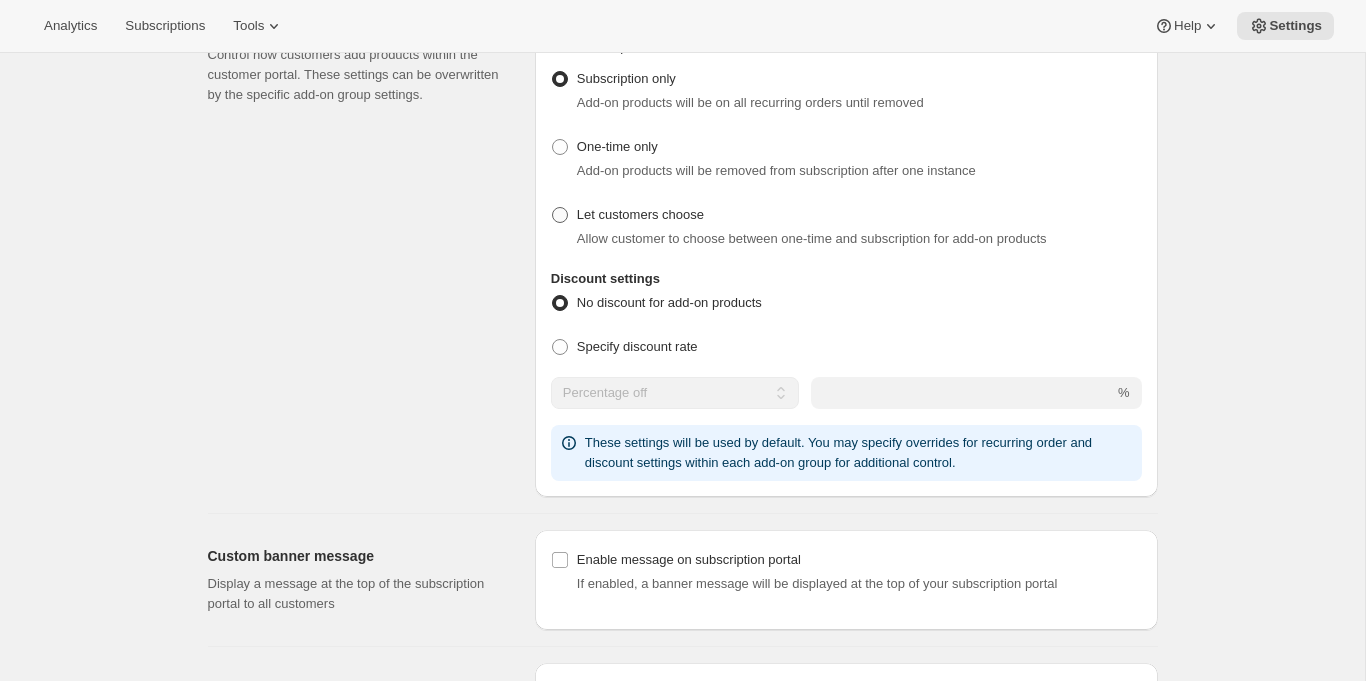 click on "Let customers choose" at bounding box center (640, 214) 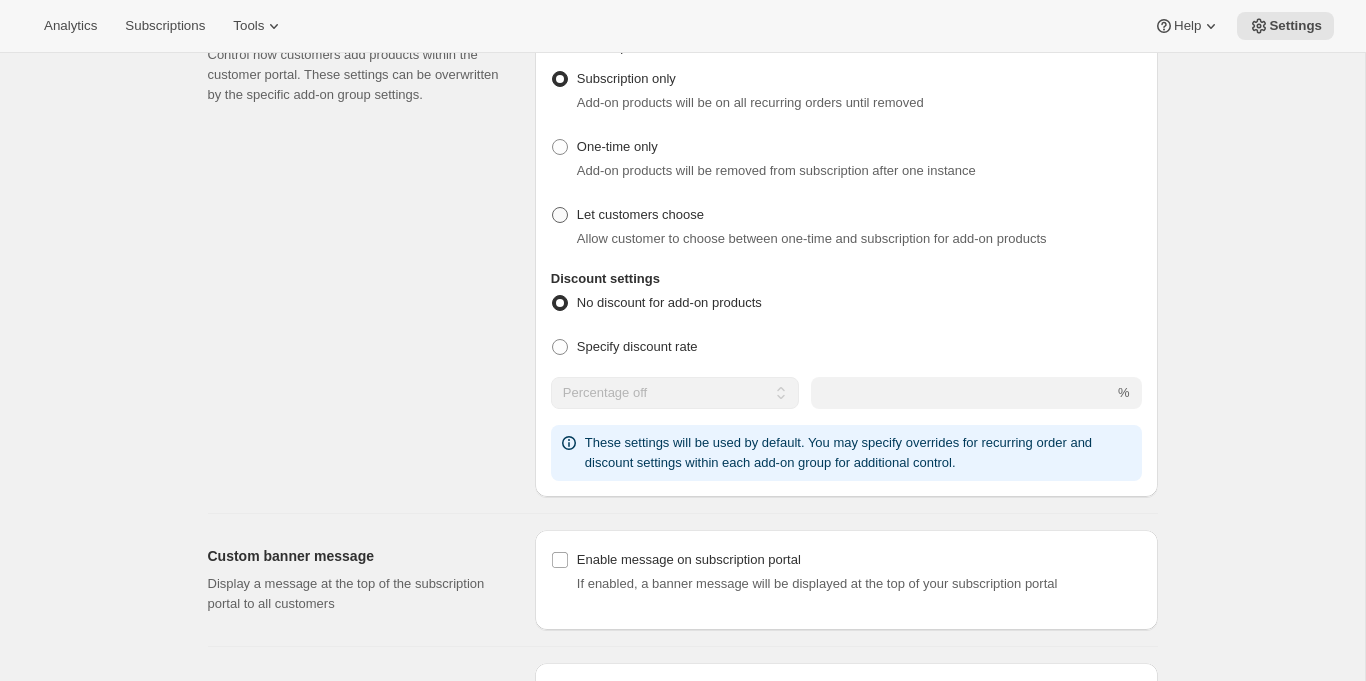 radio on "true" 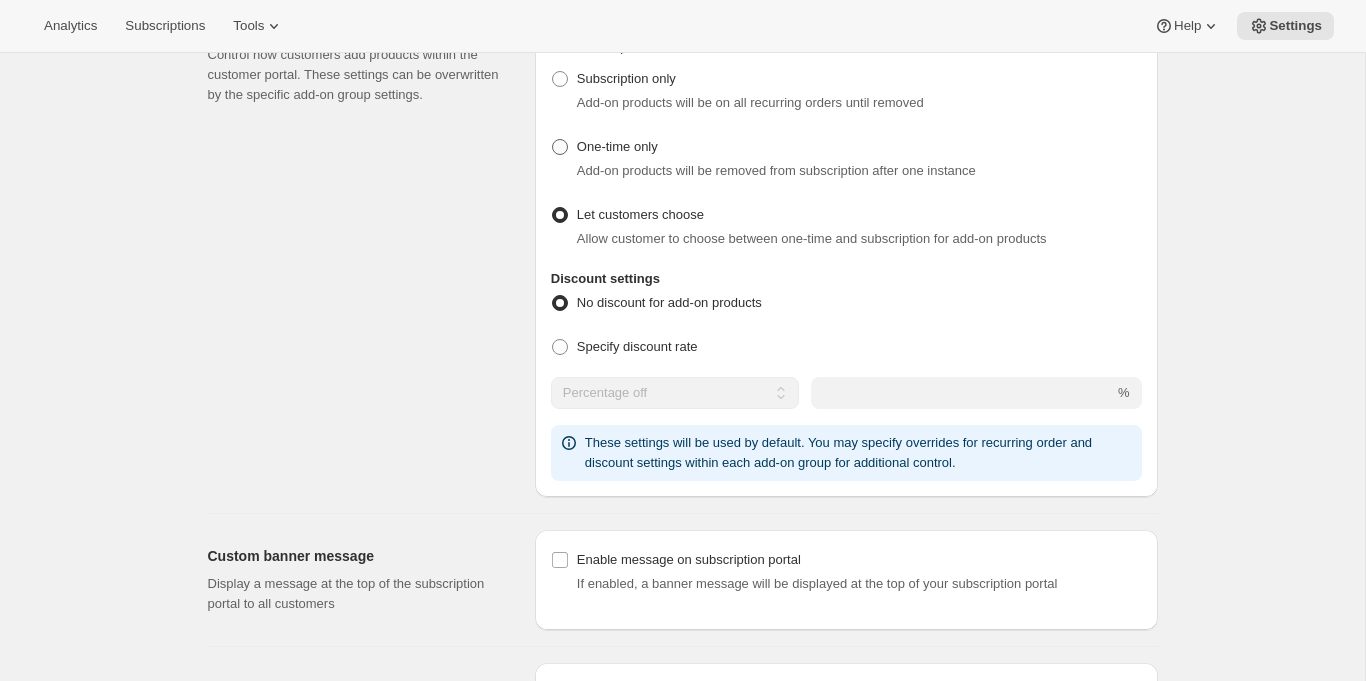 click on "One-time only" at bounding box center (604, 147) 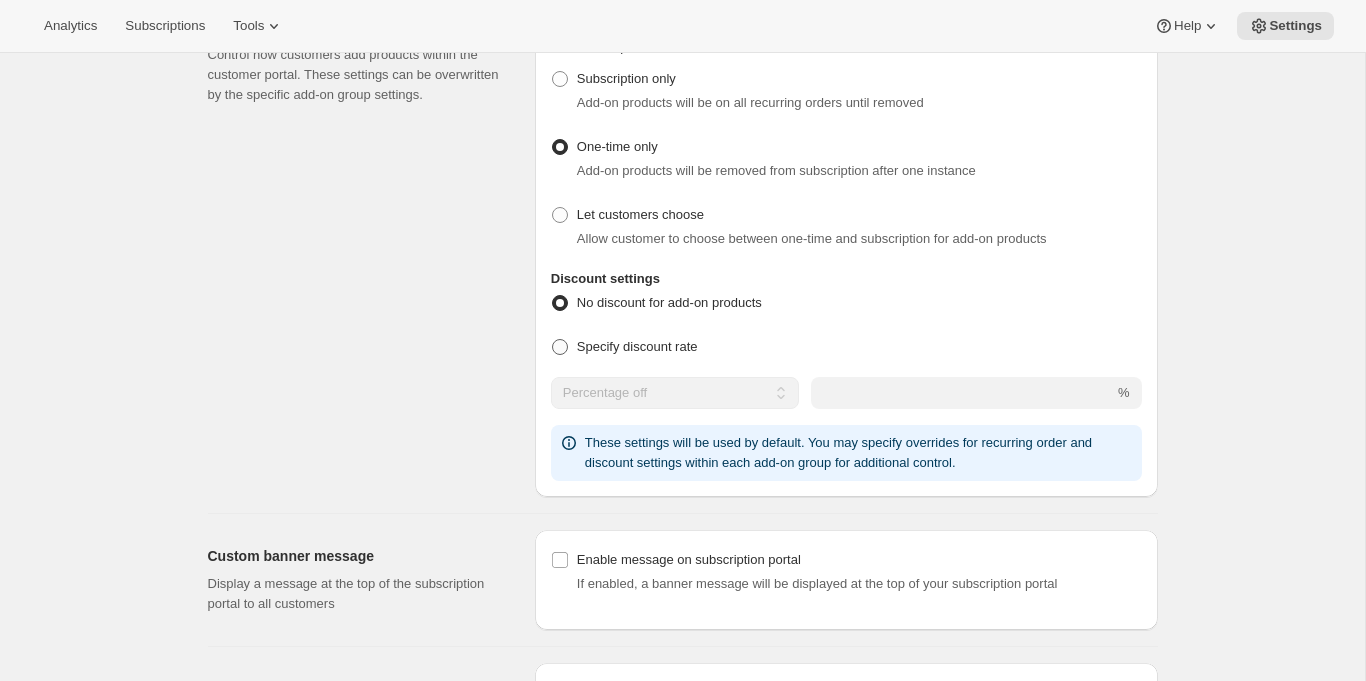 click on "Specify discount rate" at bounding box center (637, 346) 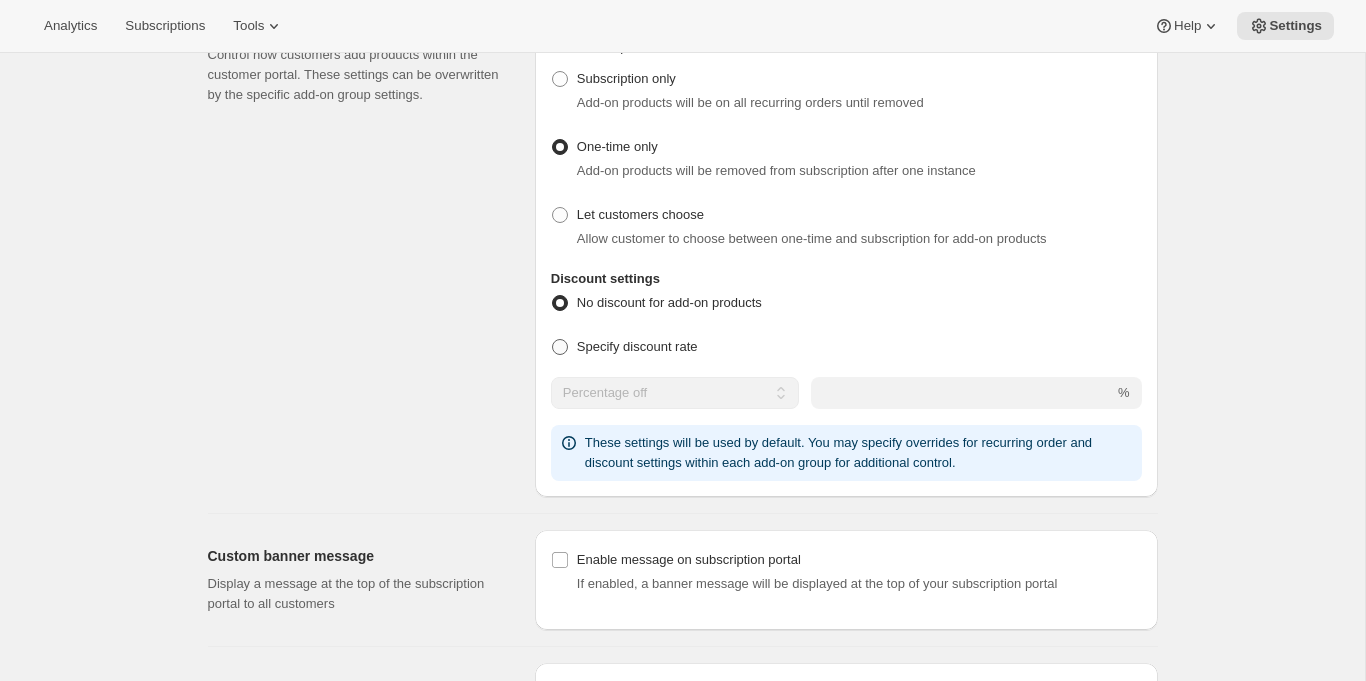 radio on "true" 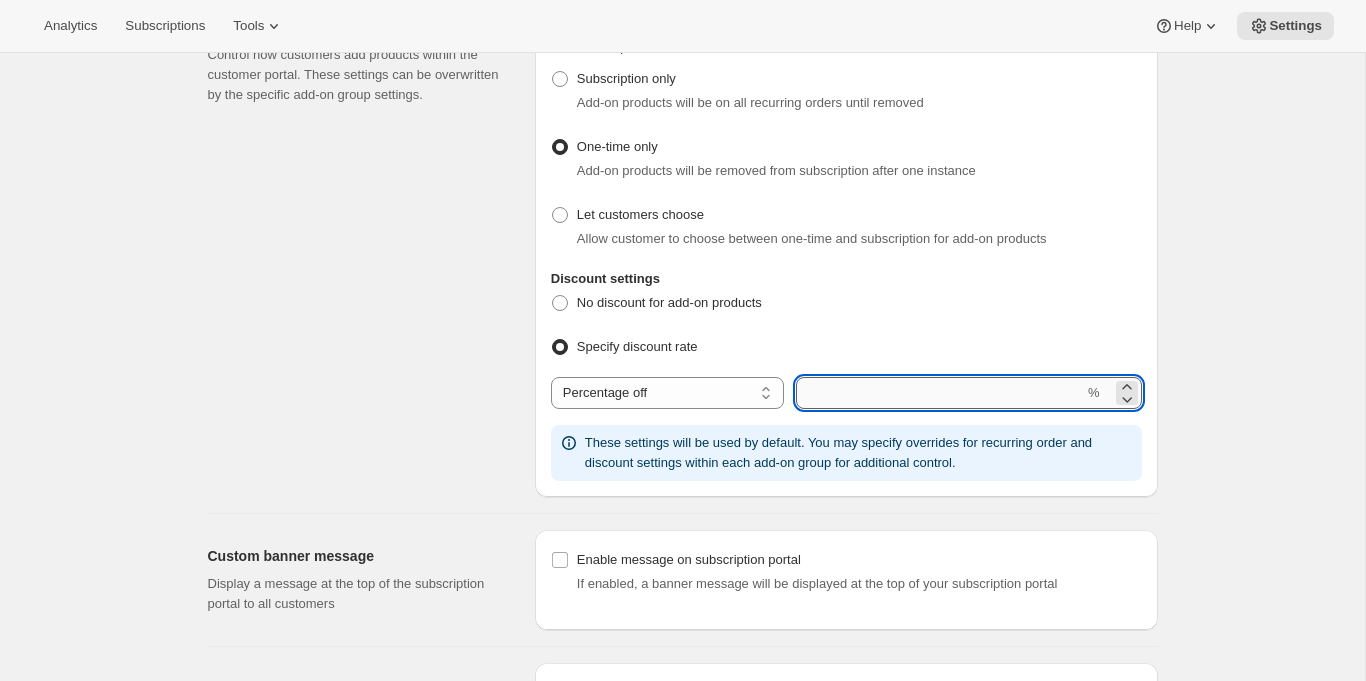 click at bounding box center [940, 393] 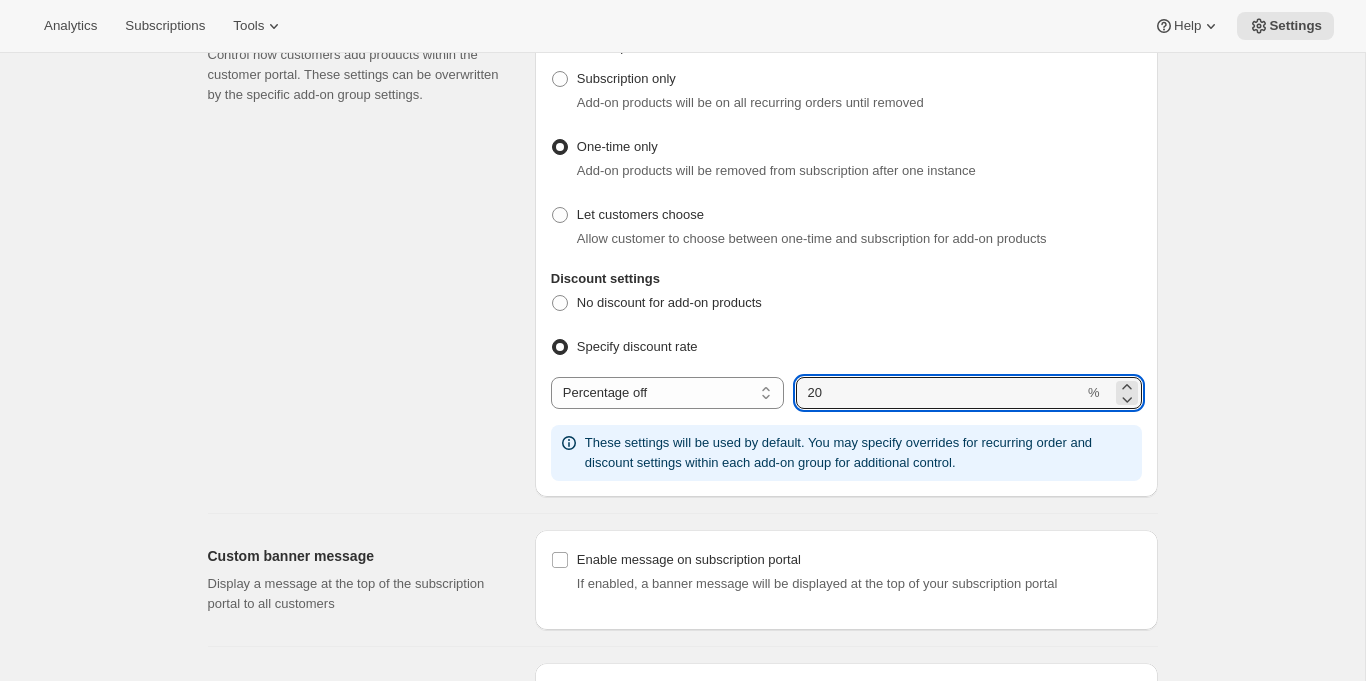 type on "20" 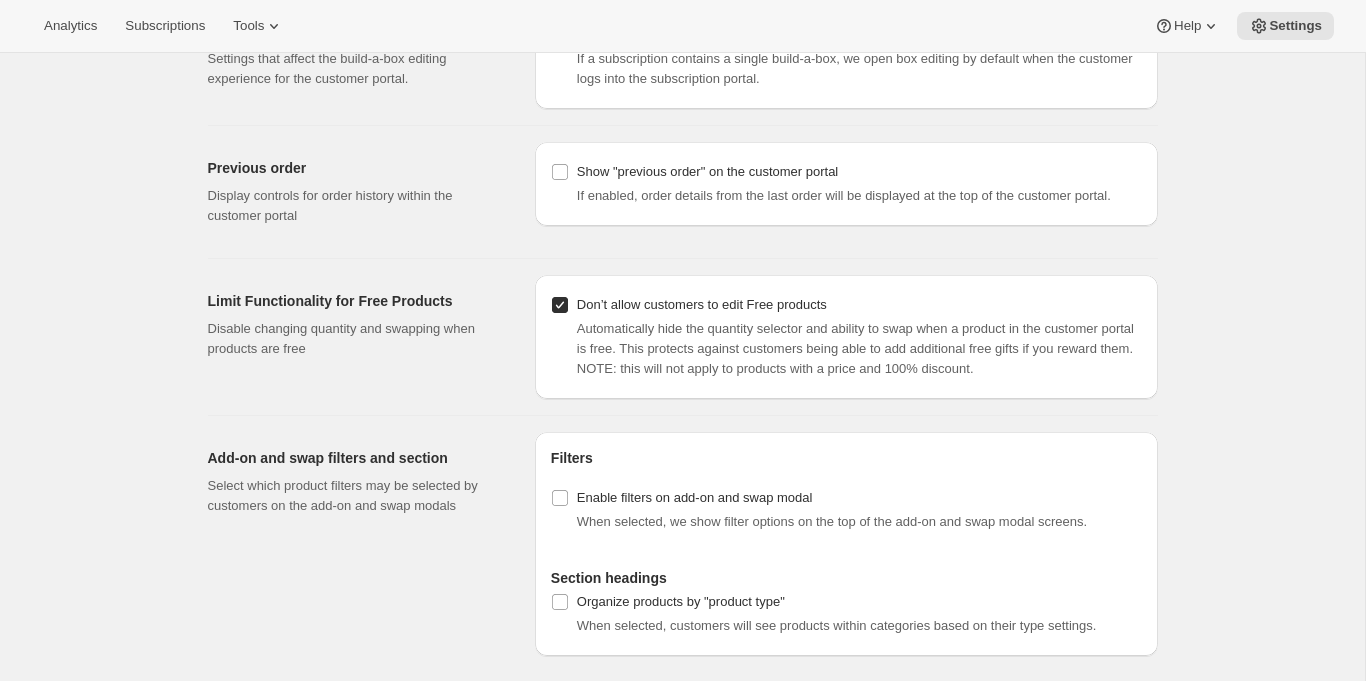 scroll, scrollTop: 1953, scrollLeft: 0, axis: vertical 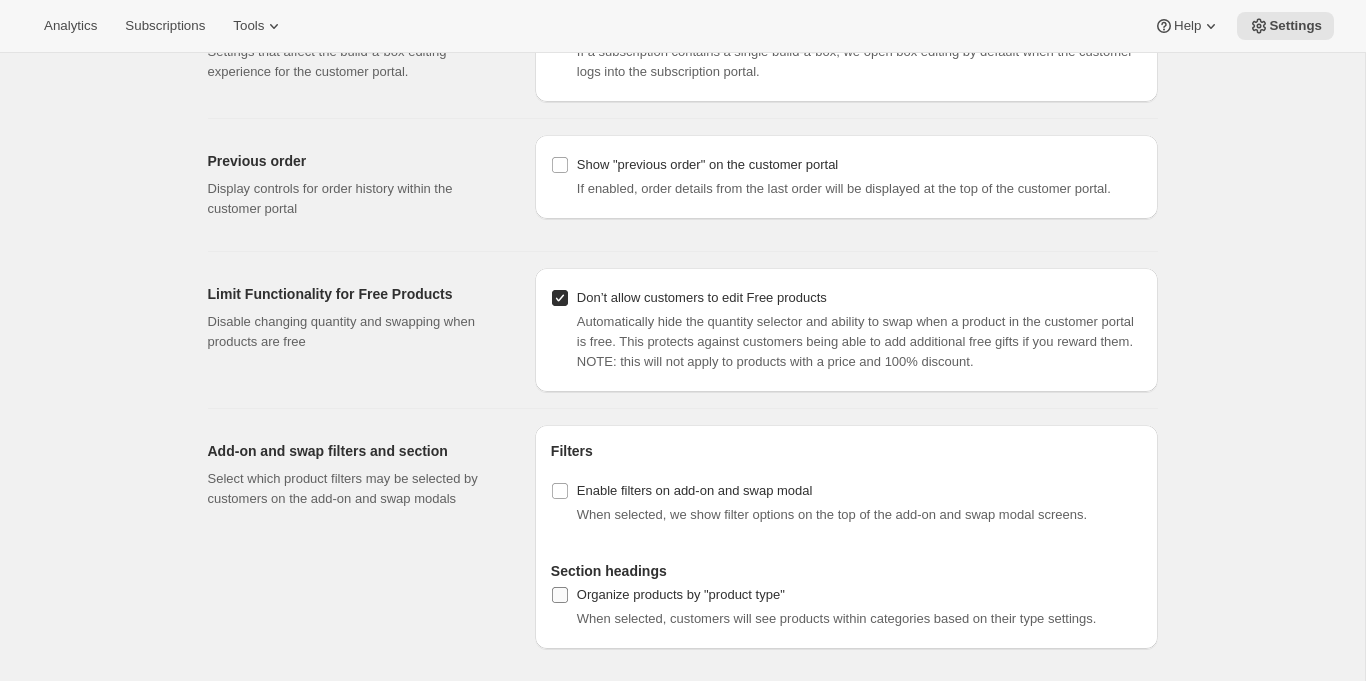 click on "Organize products by "product type"" at bounding box center [681, 595] 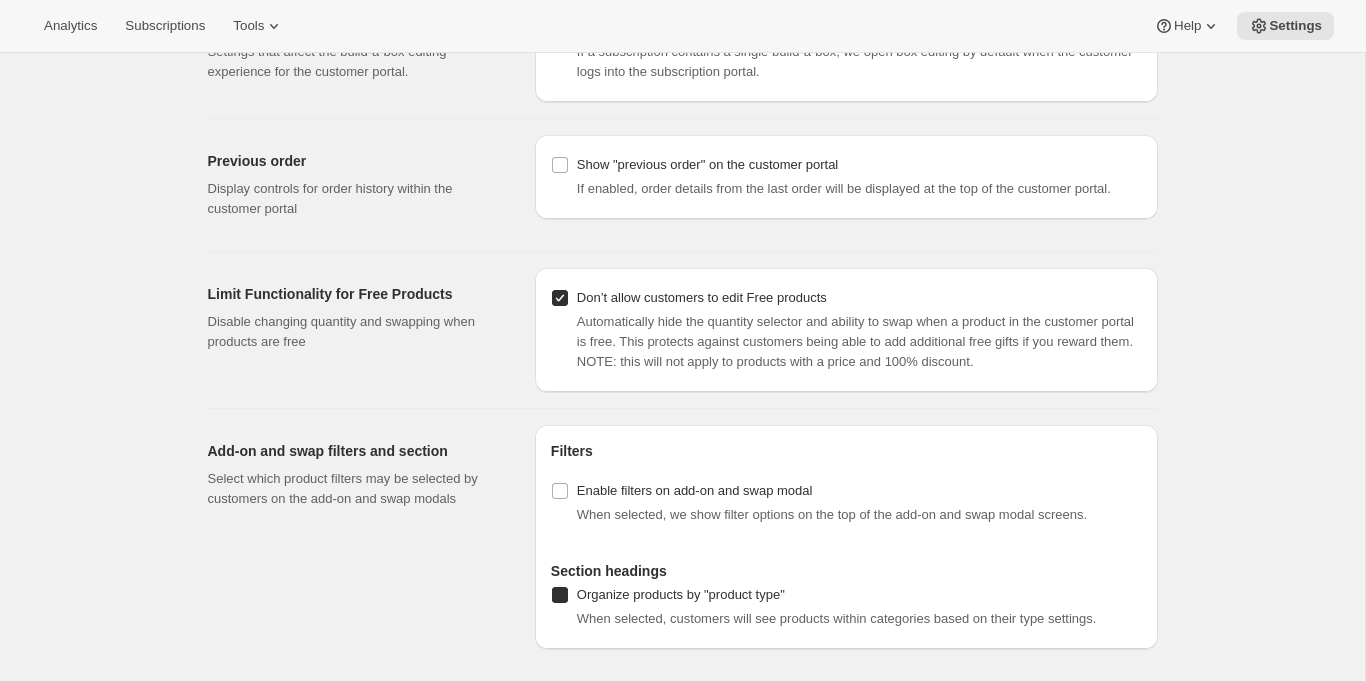 checkbox on "true" 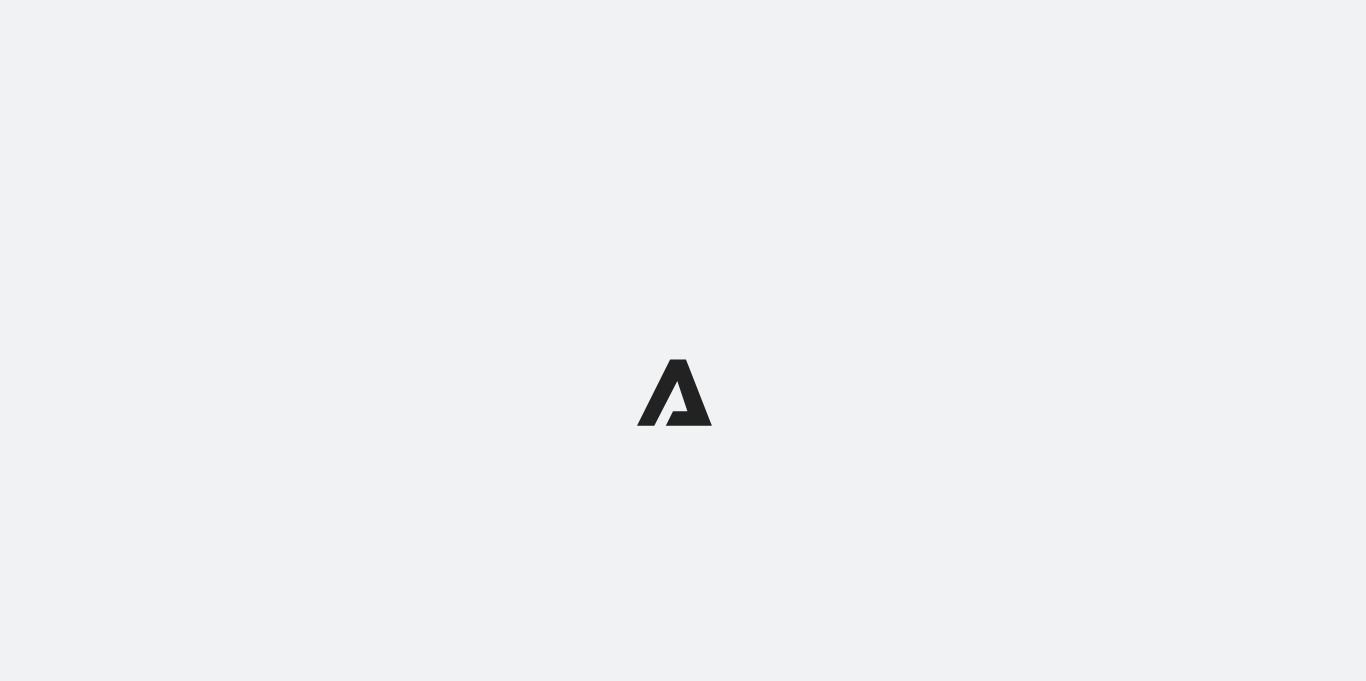 scroll, scrollTop: 0, scrollLeft: 0, axis: both 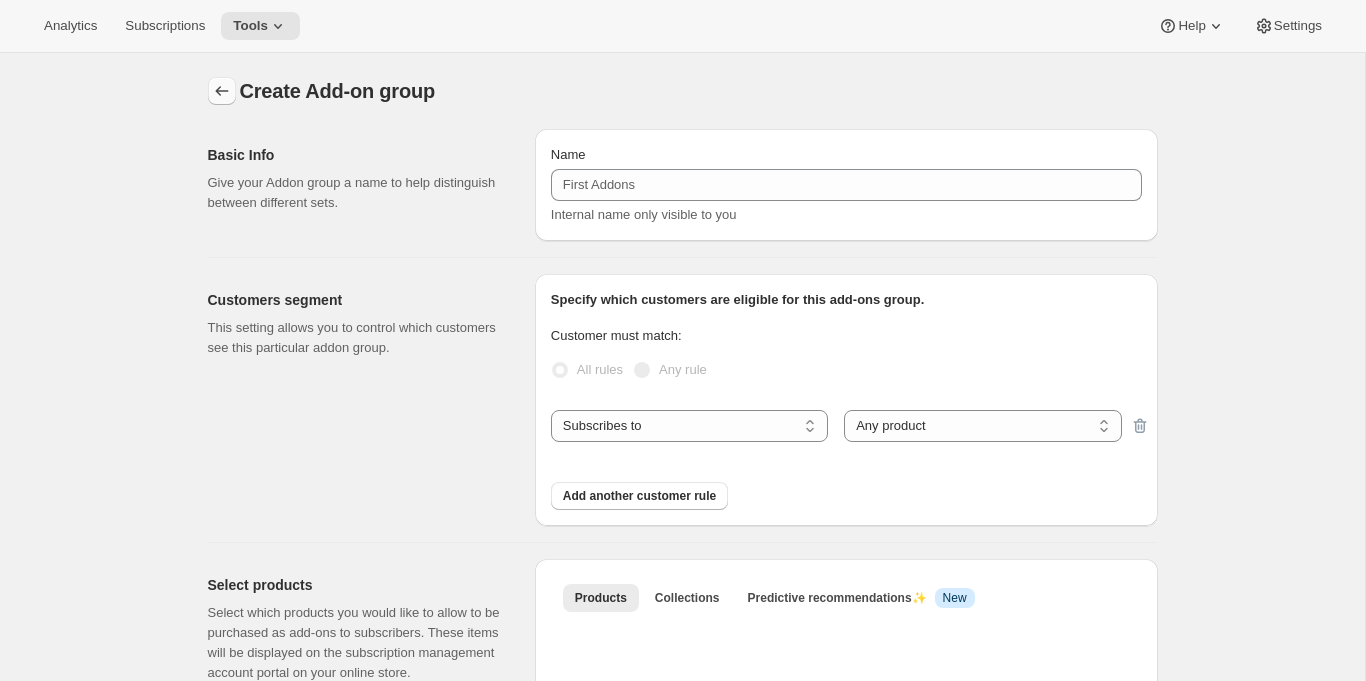 click at bounding box center (222, 91) 